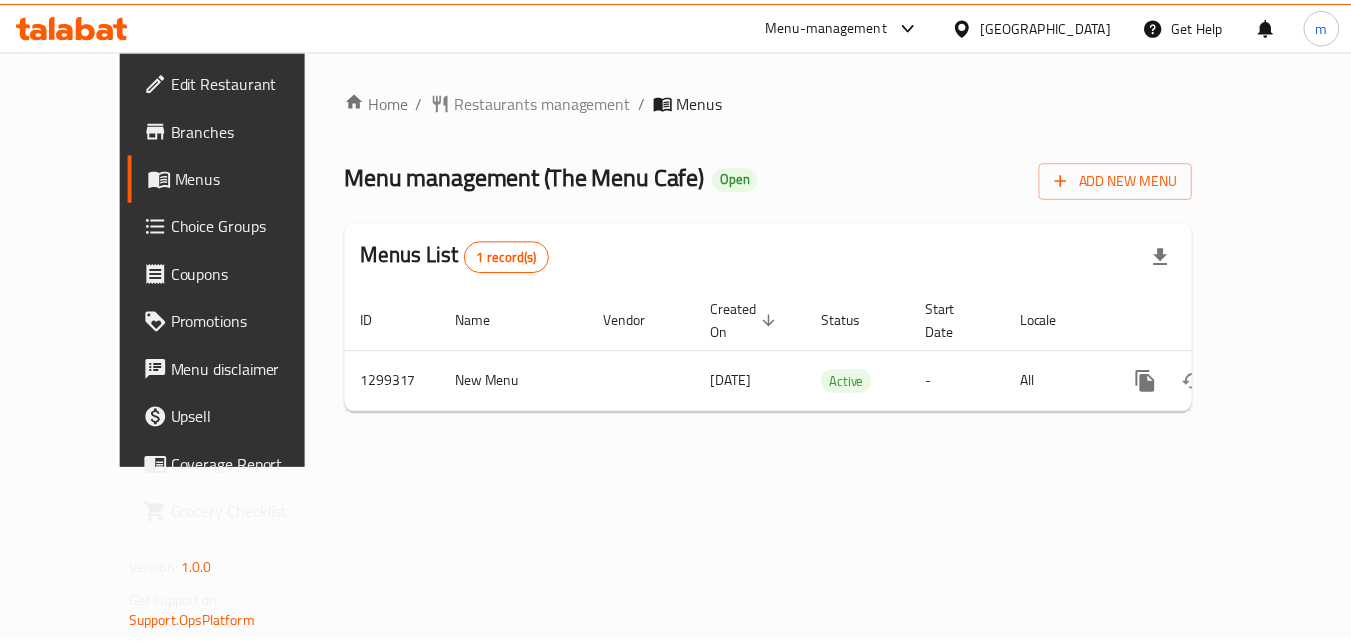 scroll, scrollTop: 0, scrollLeft: 0, axis: both 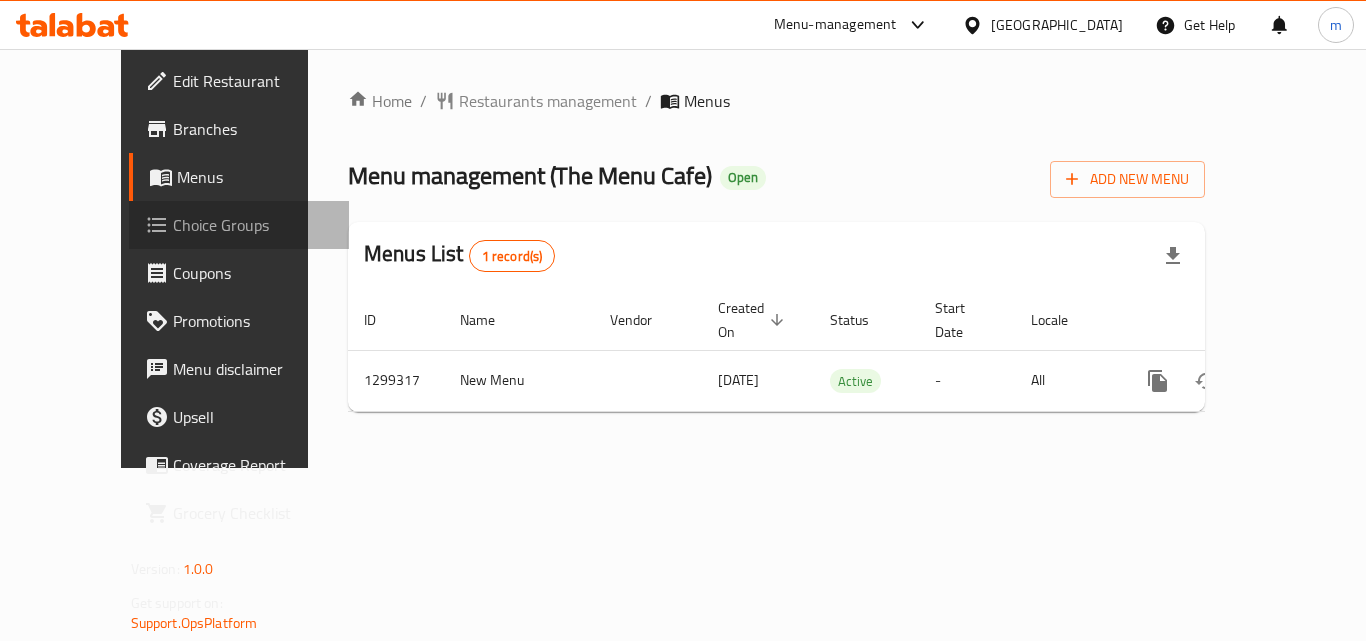 click on "Choice Groups" at bounding box center [253, 225] 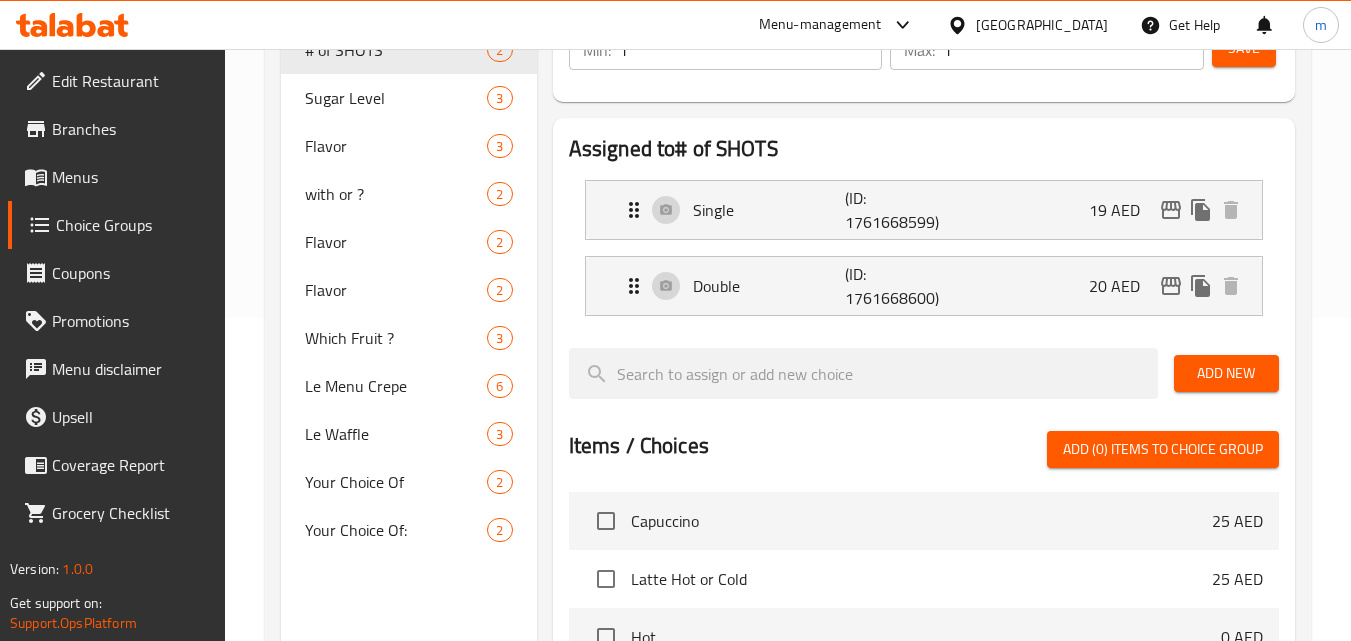 scroll, scrollTop: 500, scrollLeft: 0, axis: vertical 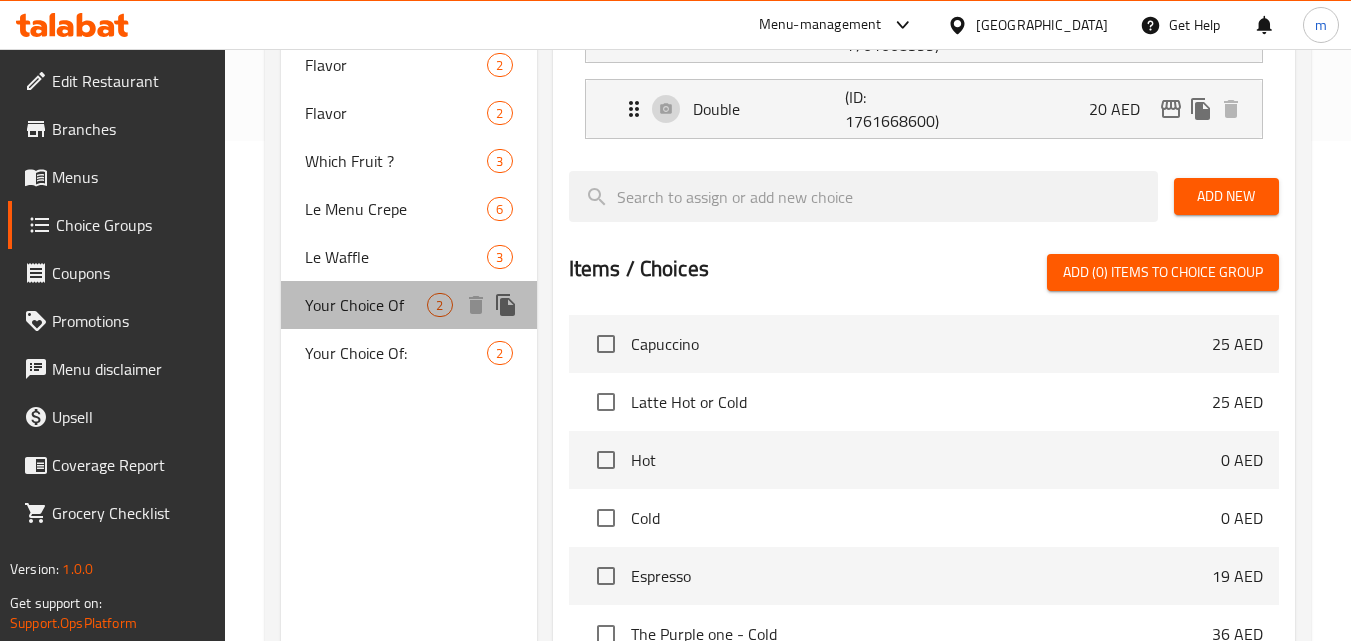 click on "Your Choice Of" at bounding box center (366, 305) 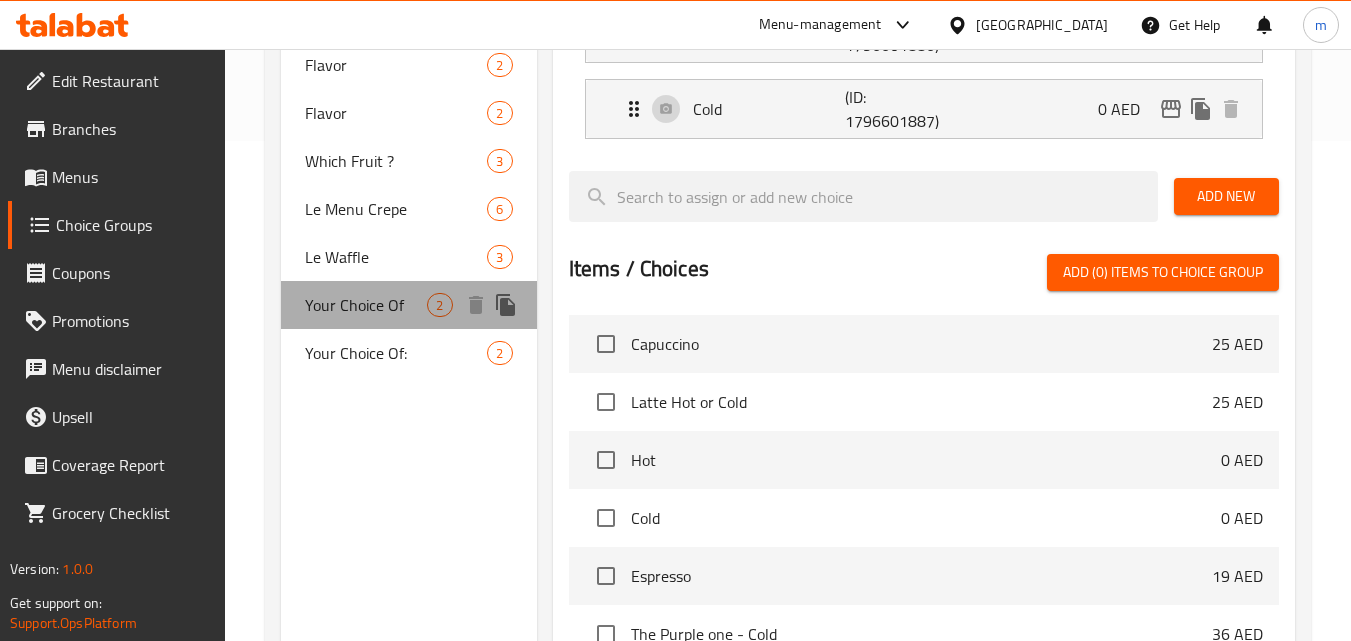 click on "Your Choice Of" at bounding box center (366, 305) 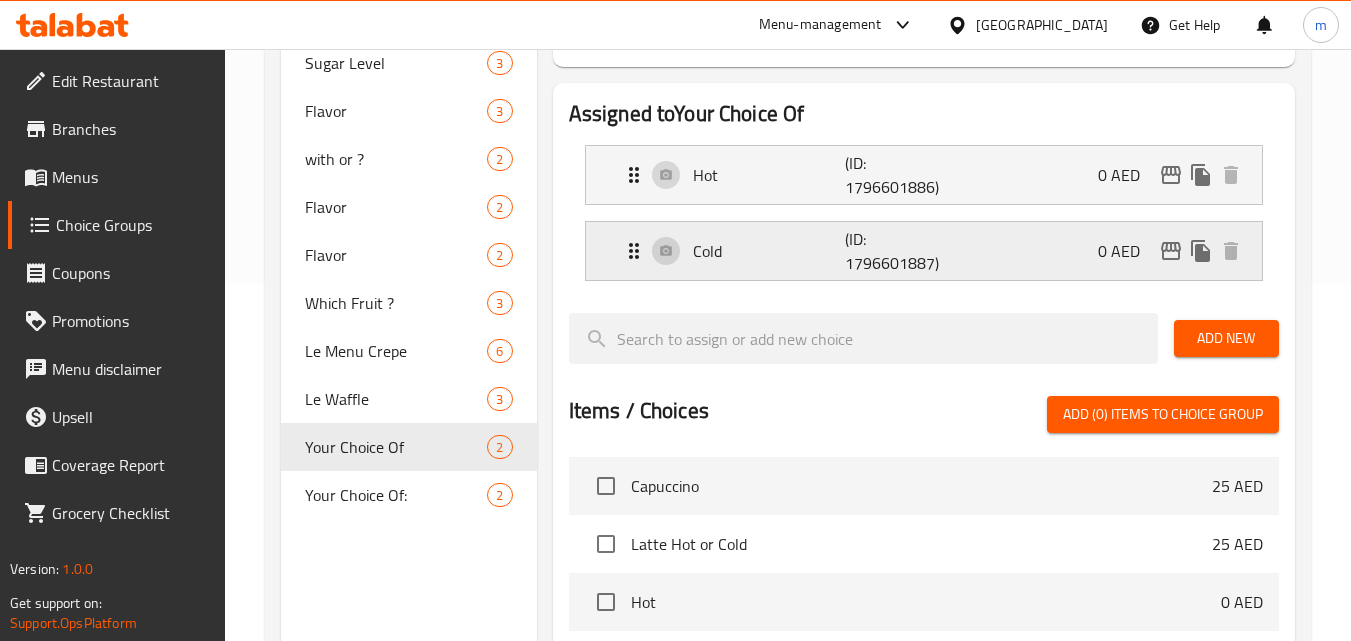 scroll, scrollTop: 300, scrollLeft: 0, axis: vertical 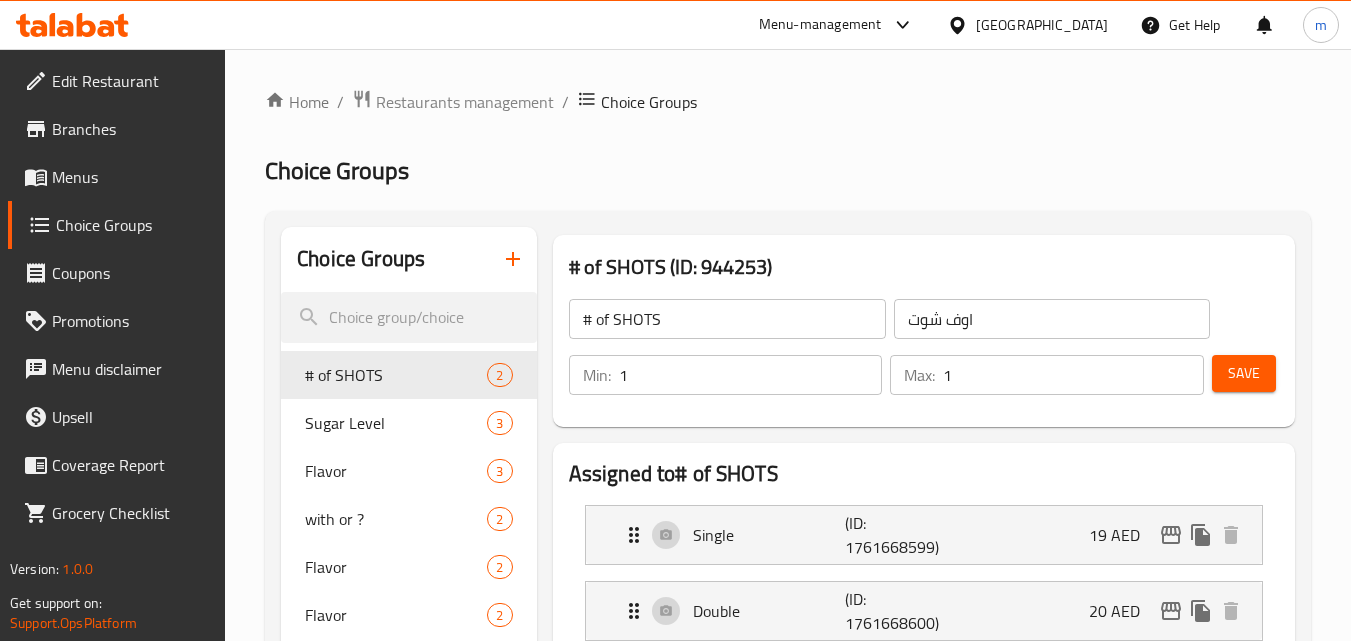 click on "United Arab Emirates" at bounding box center [1042, 25] 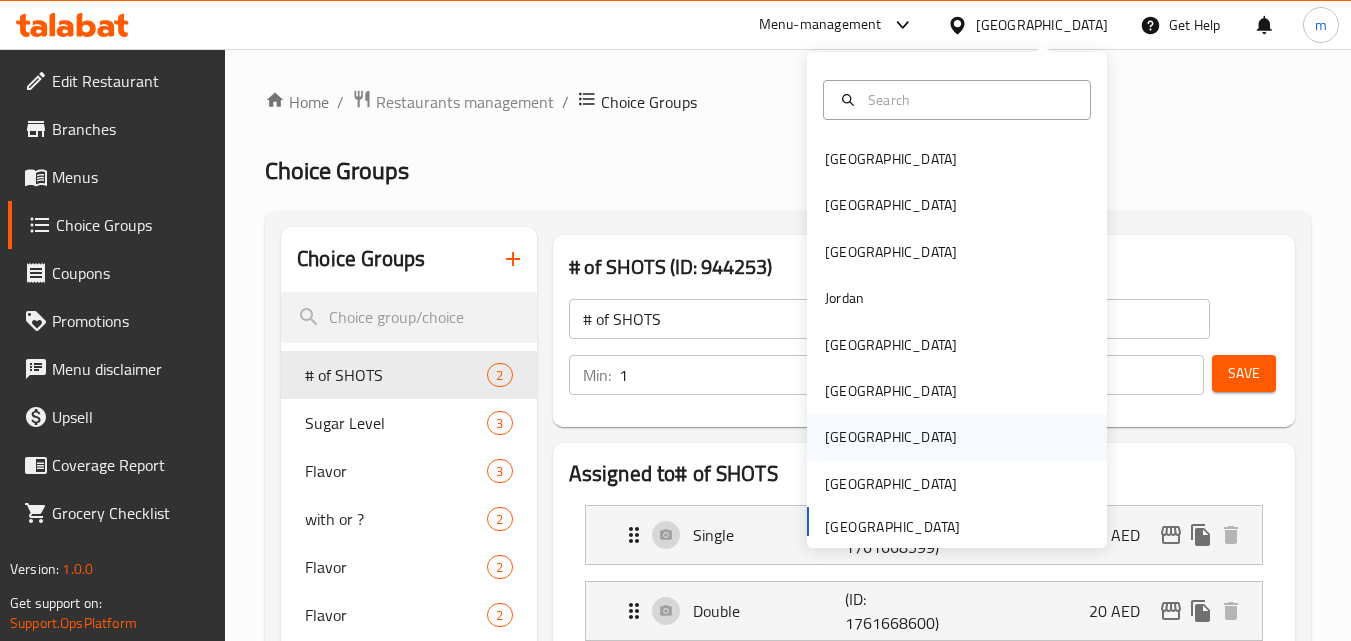 click on "[GEOGRAPHIC_DATA]" at bounding box center [891, 437] 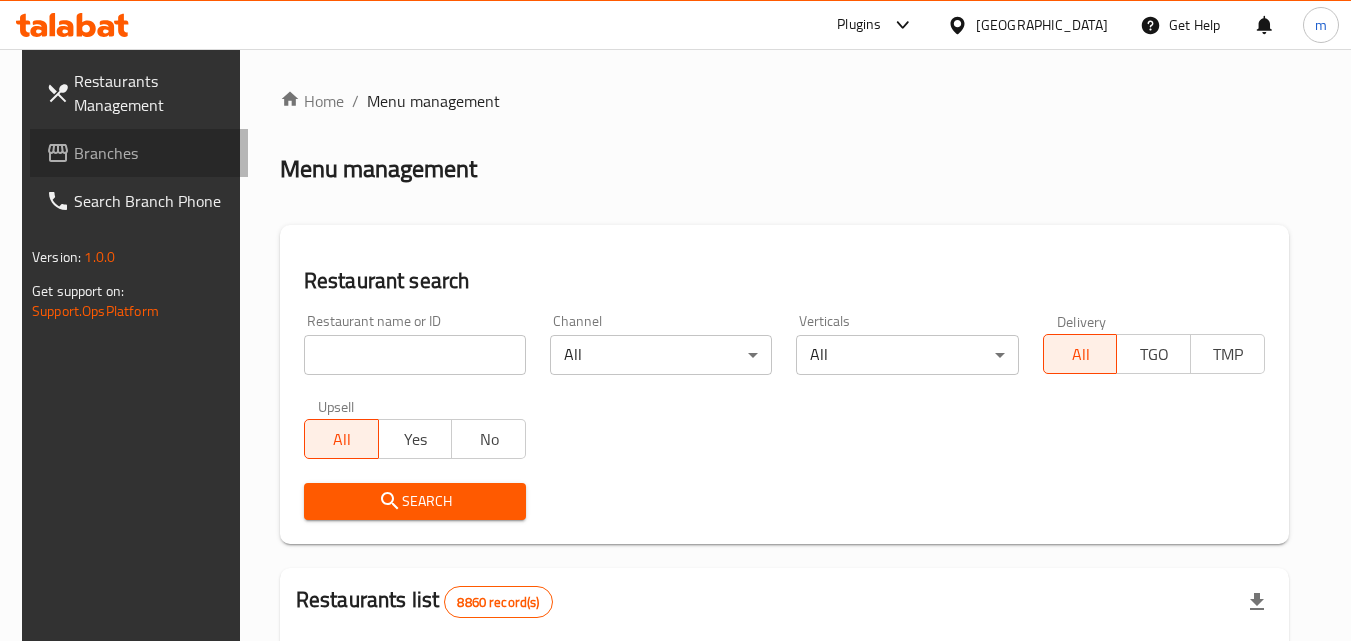 click on "Branches" at bounding box center (153, 153) 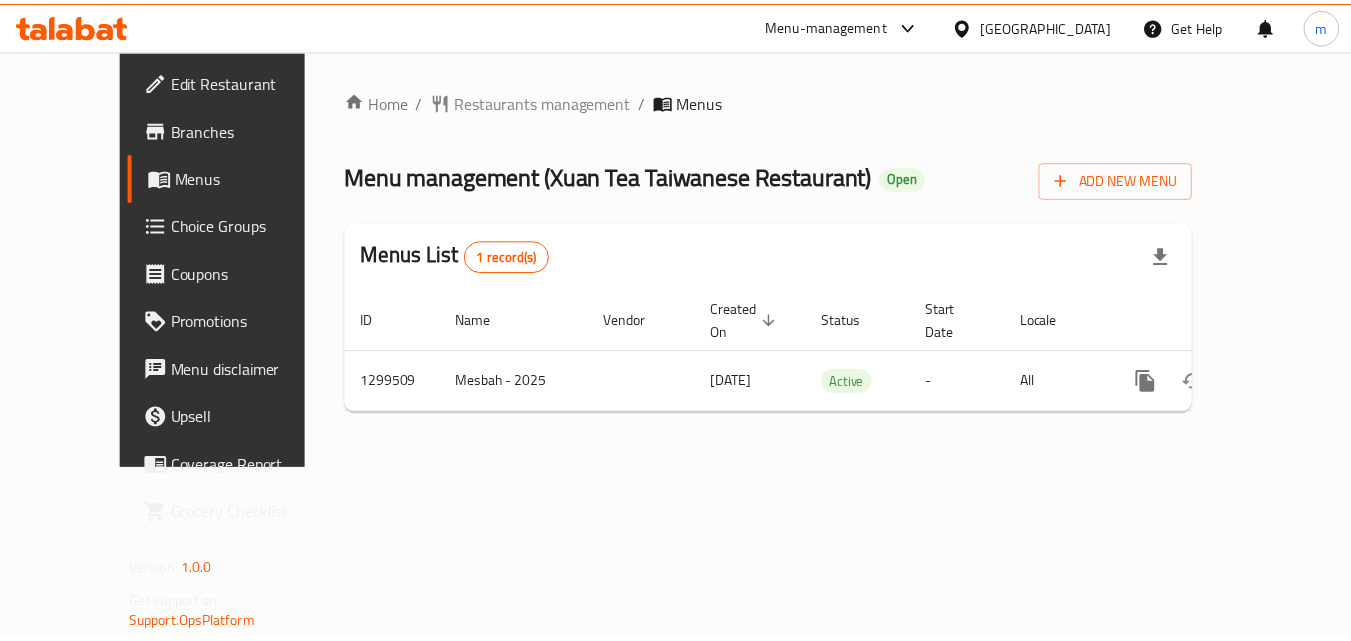 scroll, scrollTop: 0, scrollLeft: 0, axis: both 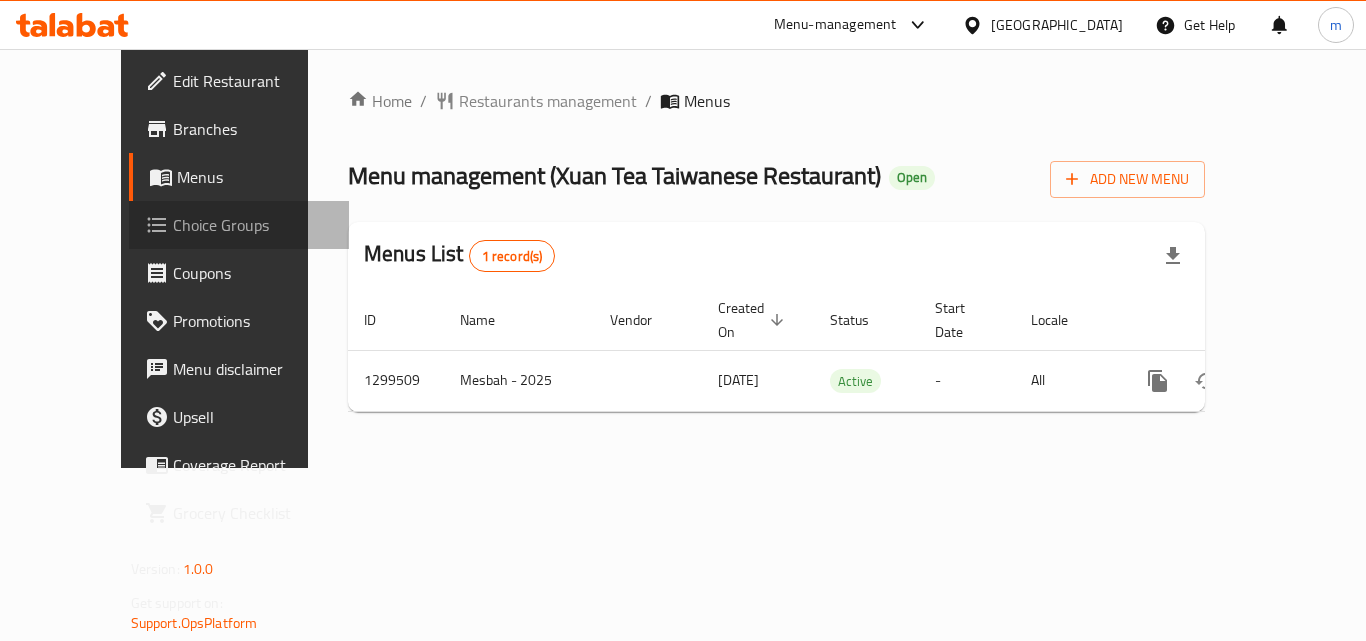 click on "Choice Groups" at bounding box center (253, 225) 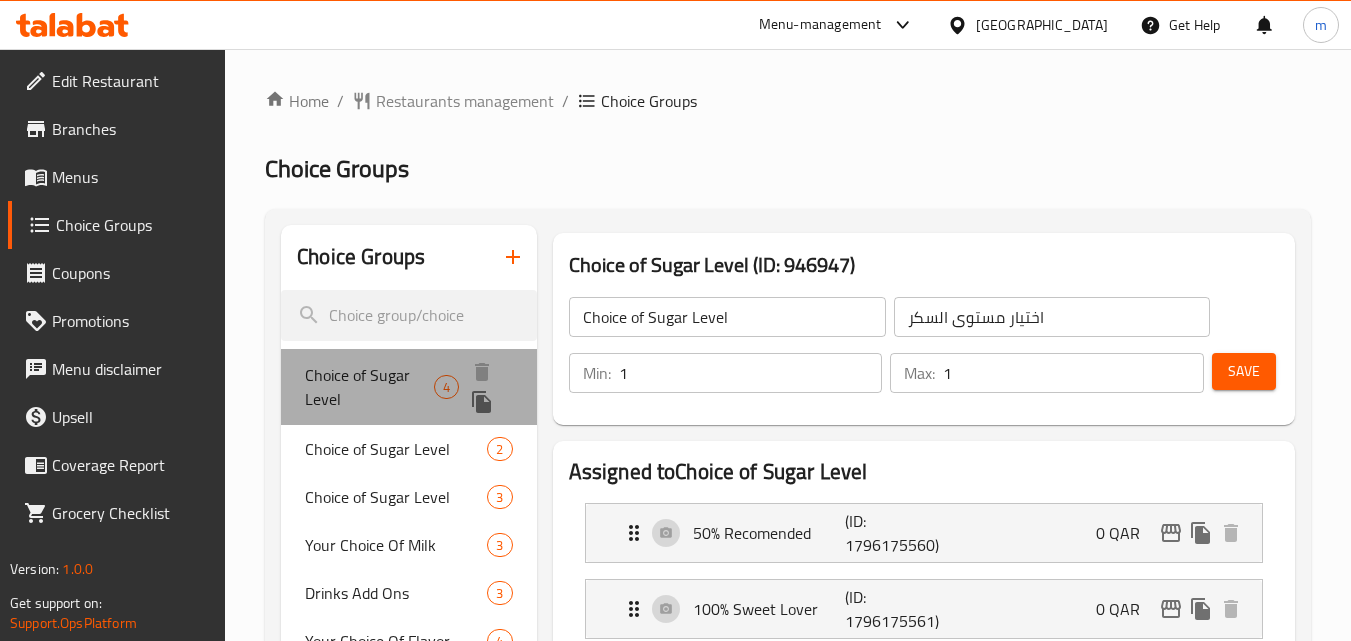 click on "Choice of Sugar Level" at bounding box center [369, 387] 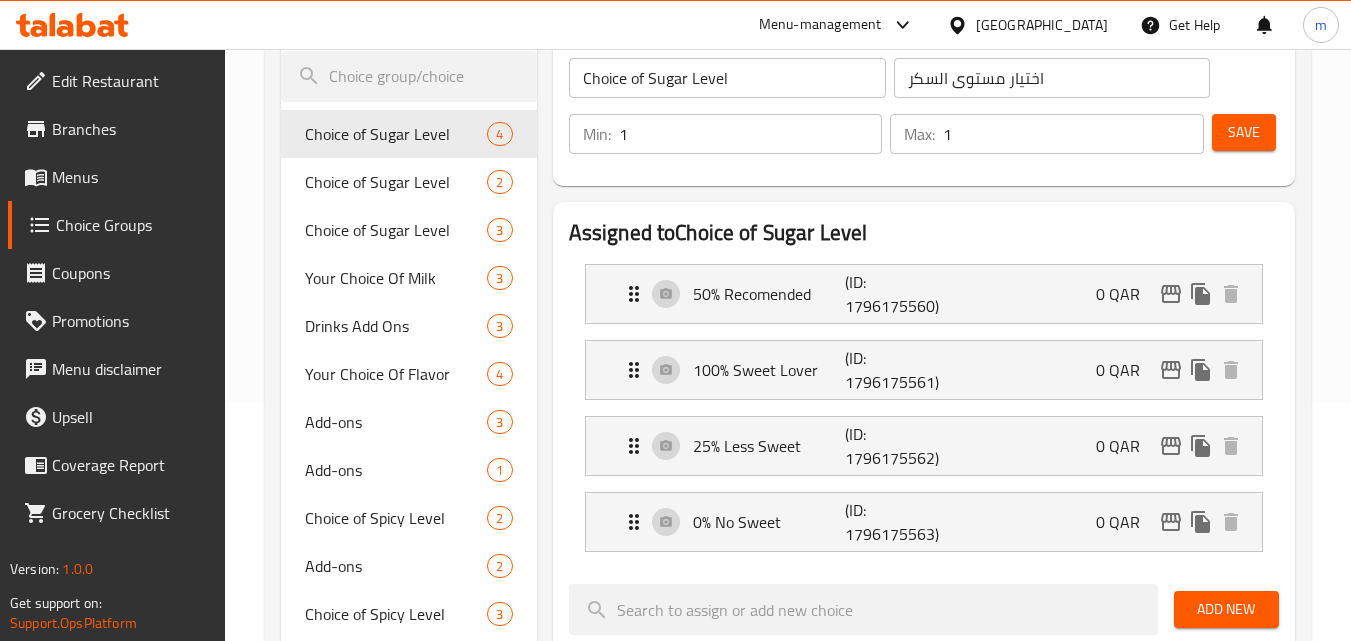 scroll, scrollTop: 300, scrollLeft: 0, axis: vertical 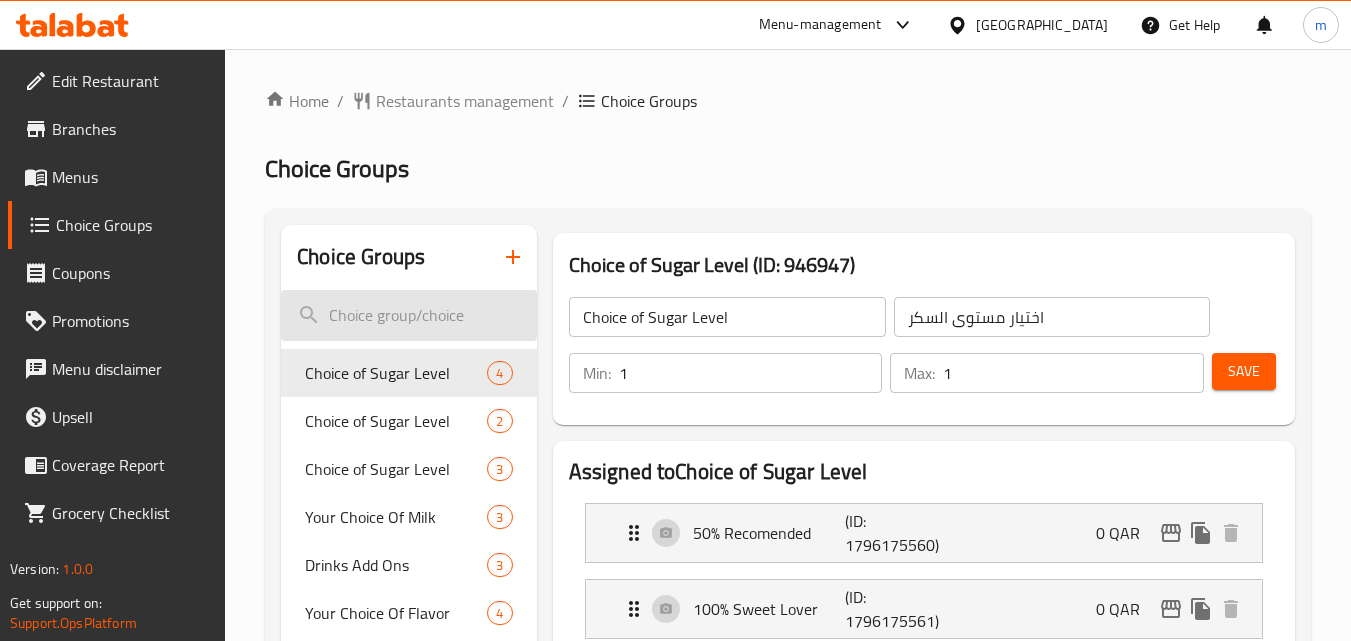 click at bounding box center (408, 315) 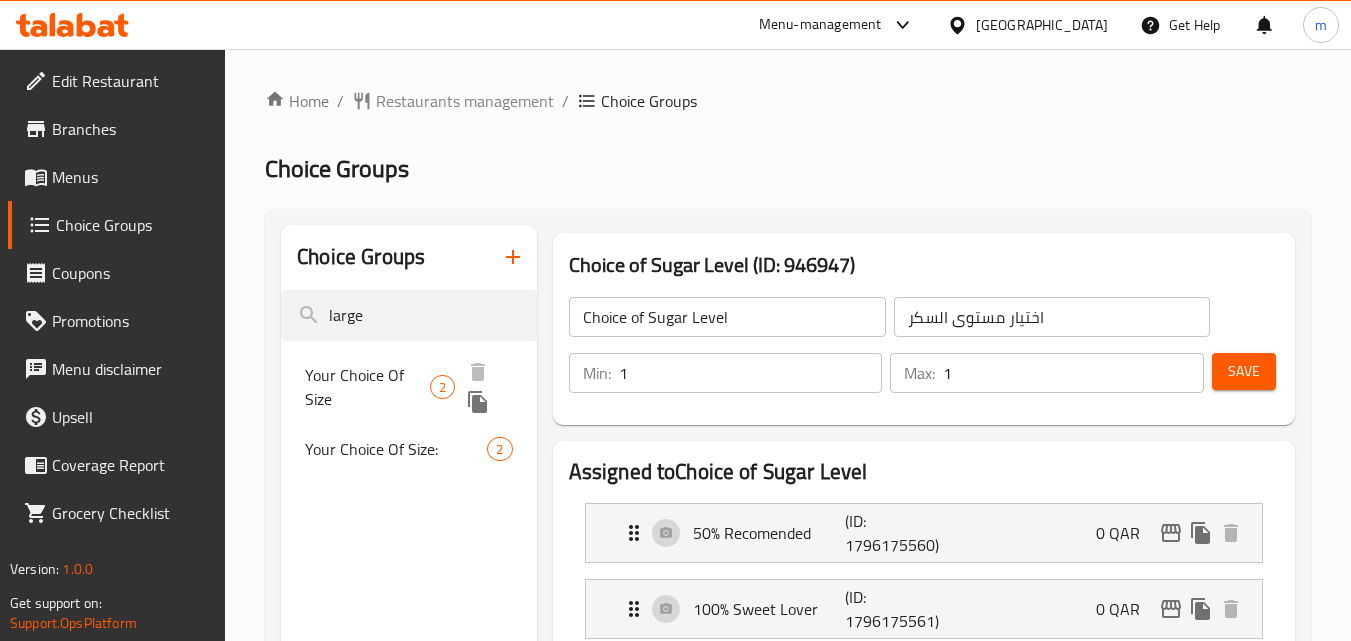 type on "large" 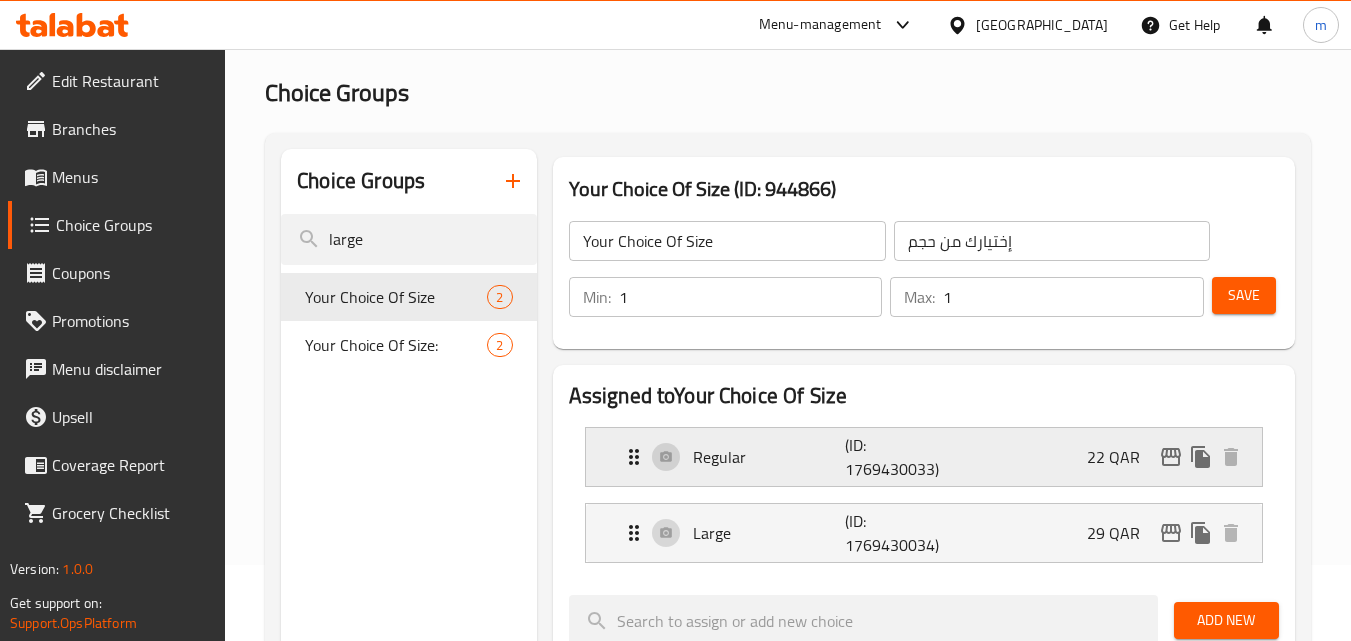 scroll, scrollTop: 200, scrollLeft: 0, axis: vertical 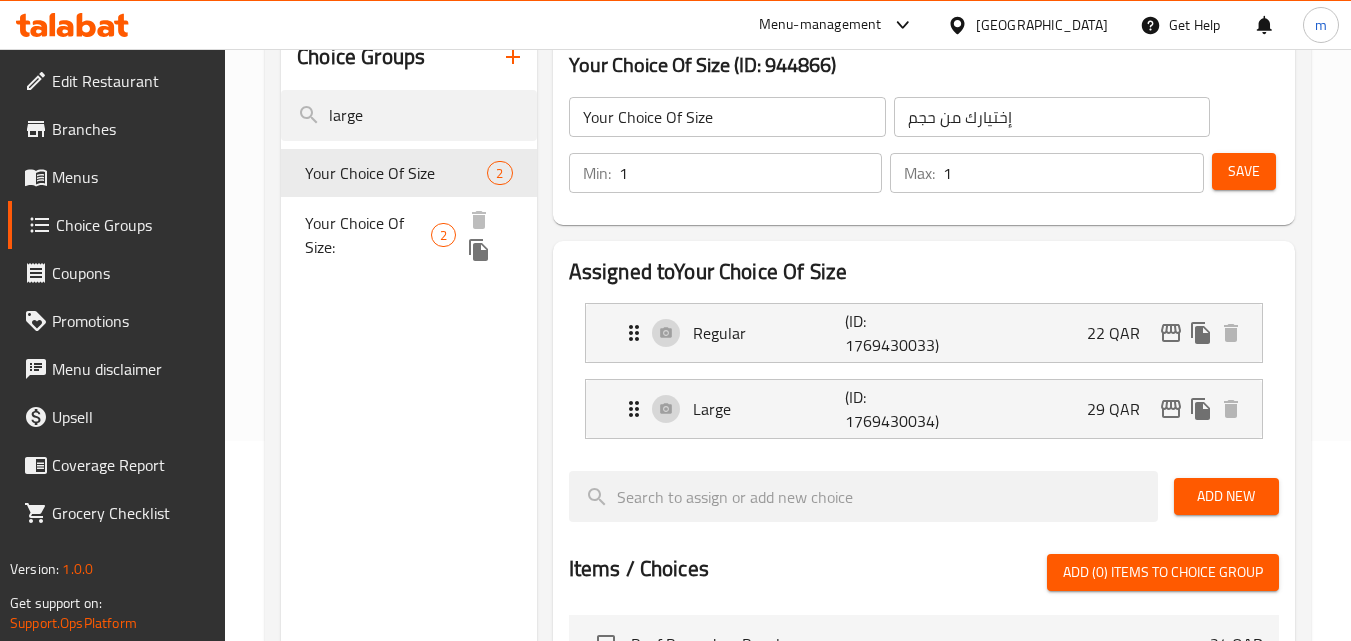 click on "Your Choice Of Size:" at bounding box center [368, 235] 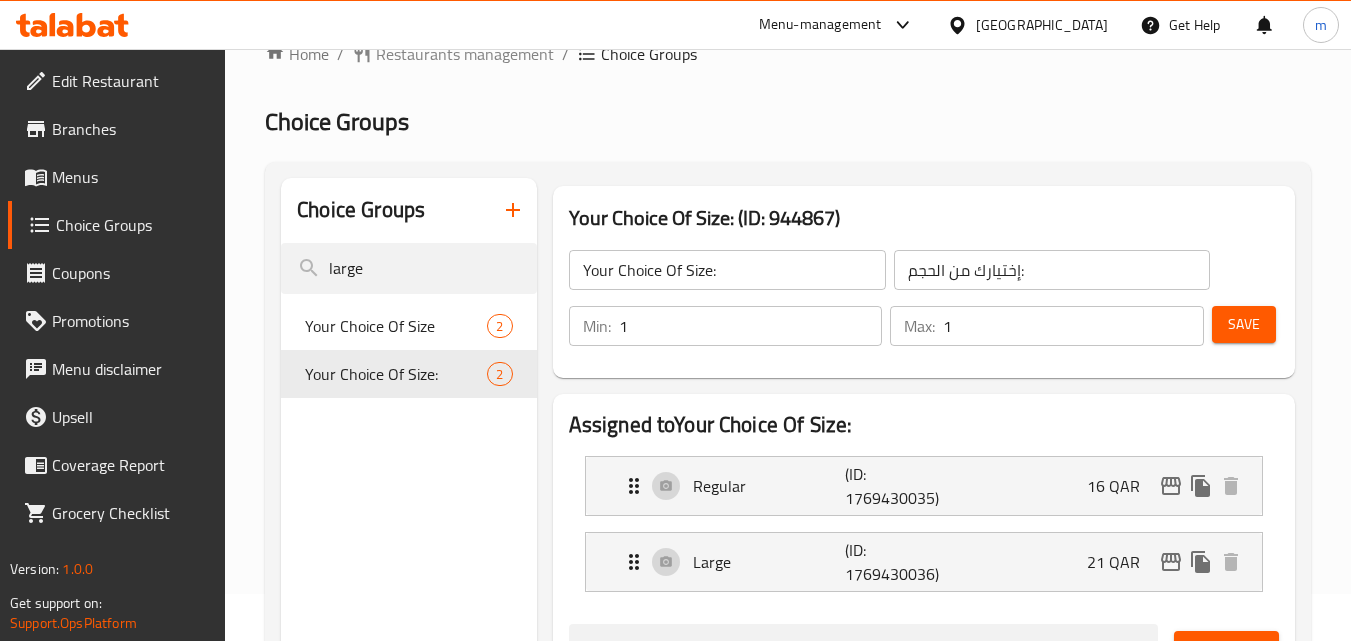 scroll, scrollTop: 0, scrollLeft: 0, axis: both 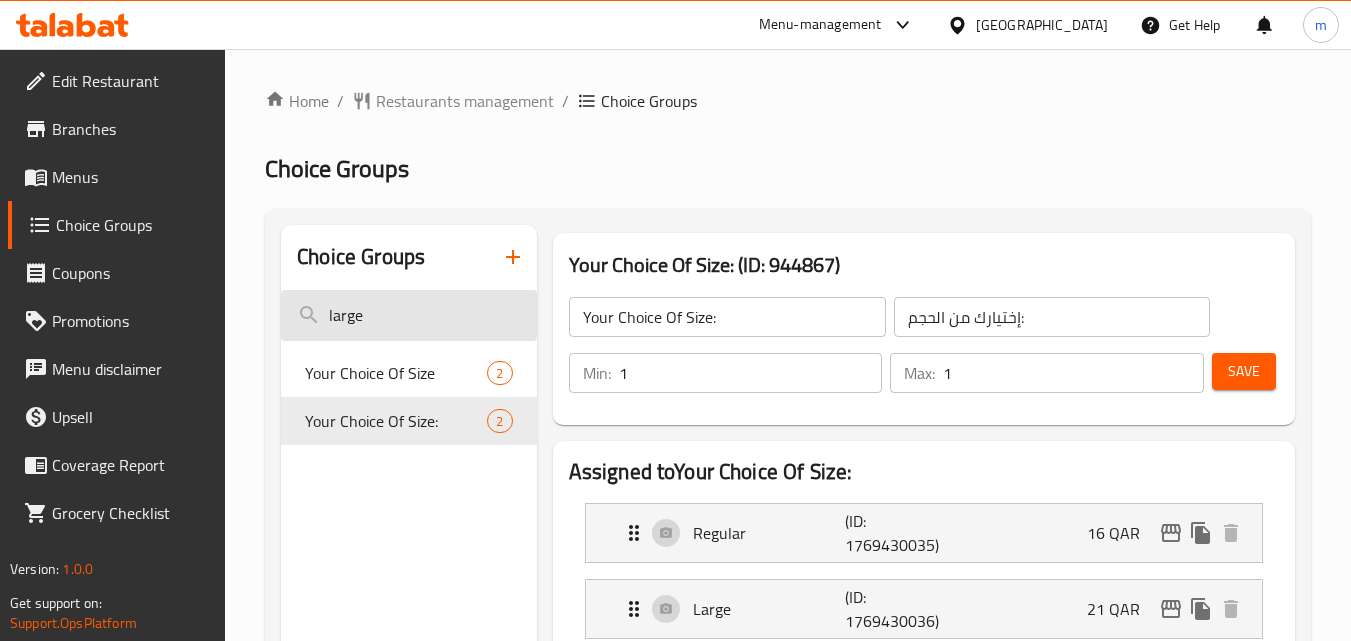 click on "large" at bounding box center [408, 315] 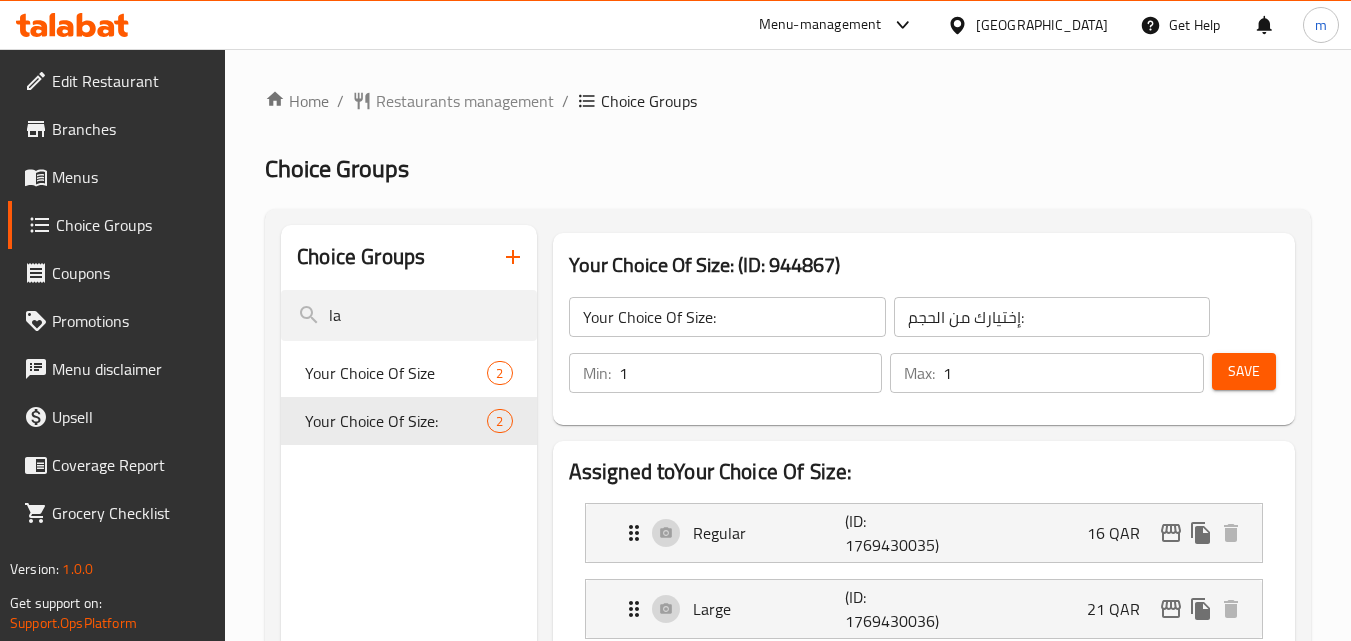 type on "l" 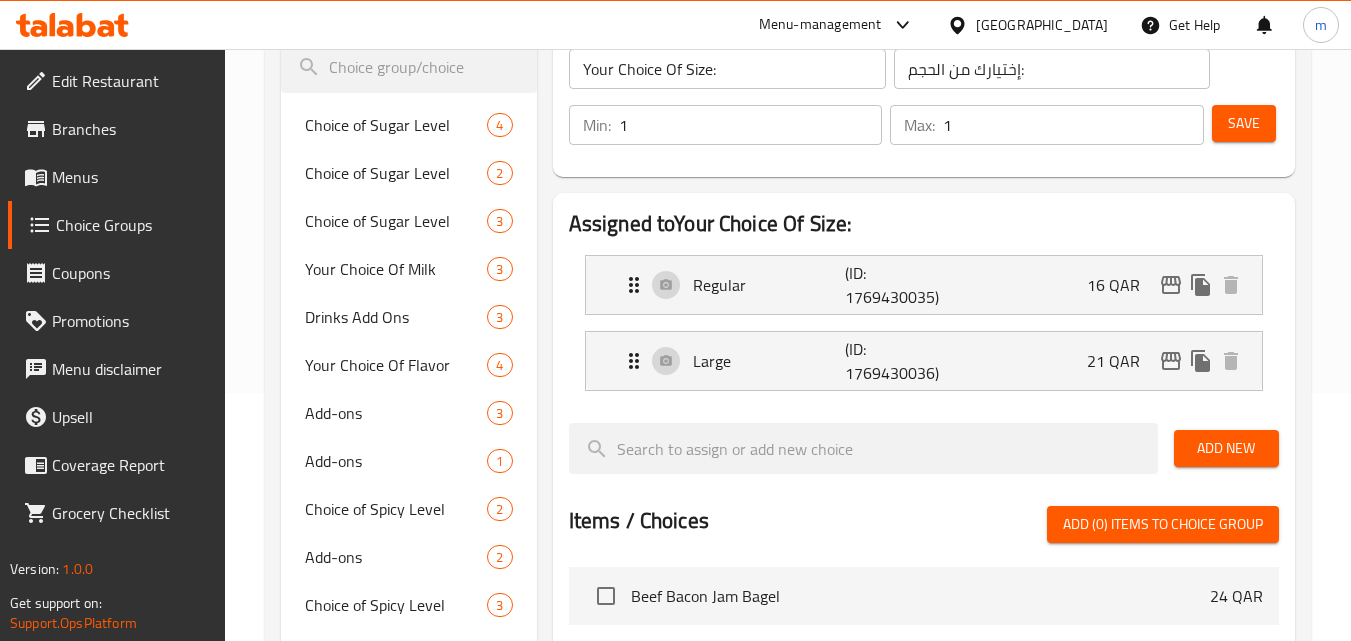 scroll, scrollTop: 300, scrollLeft: 0, axis: vertical 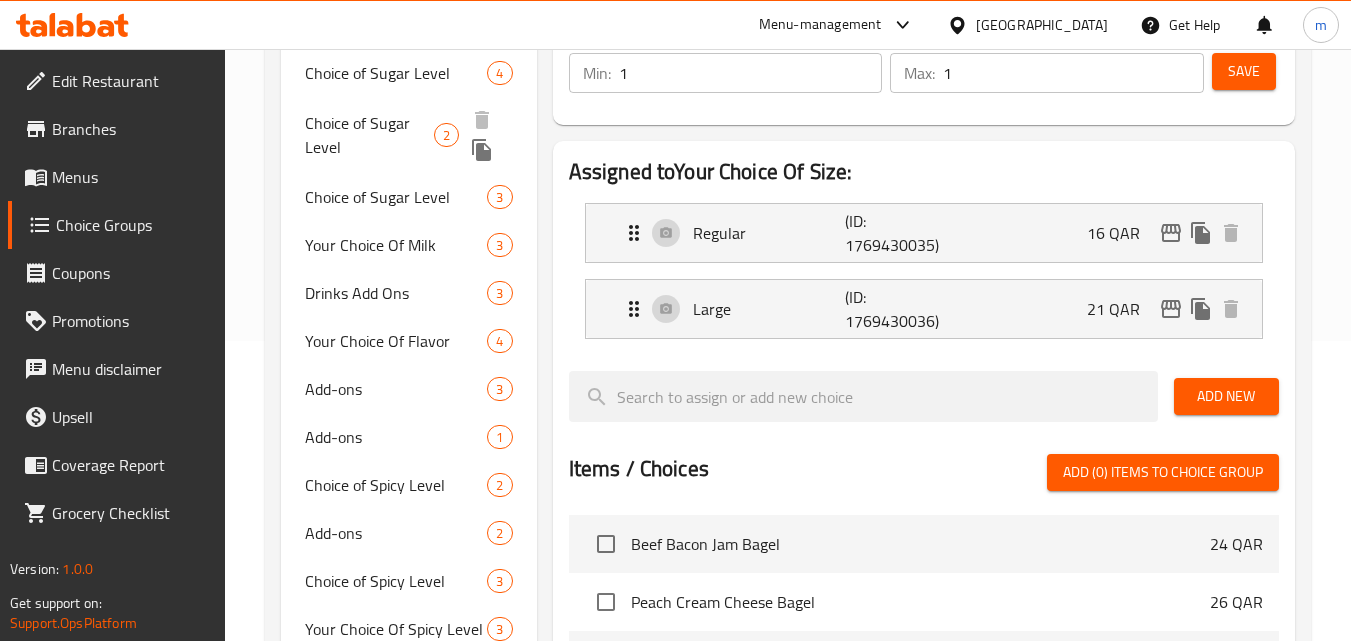 type 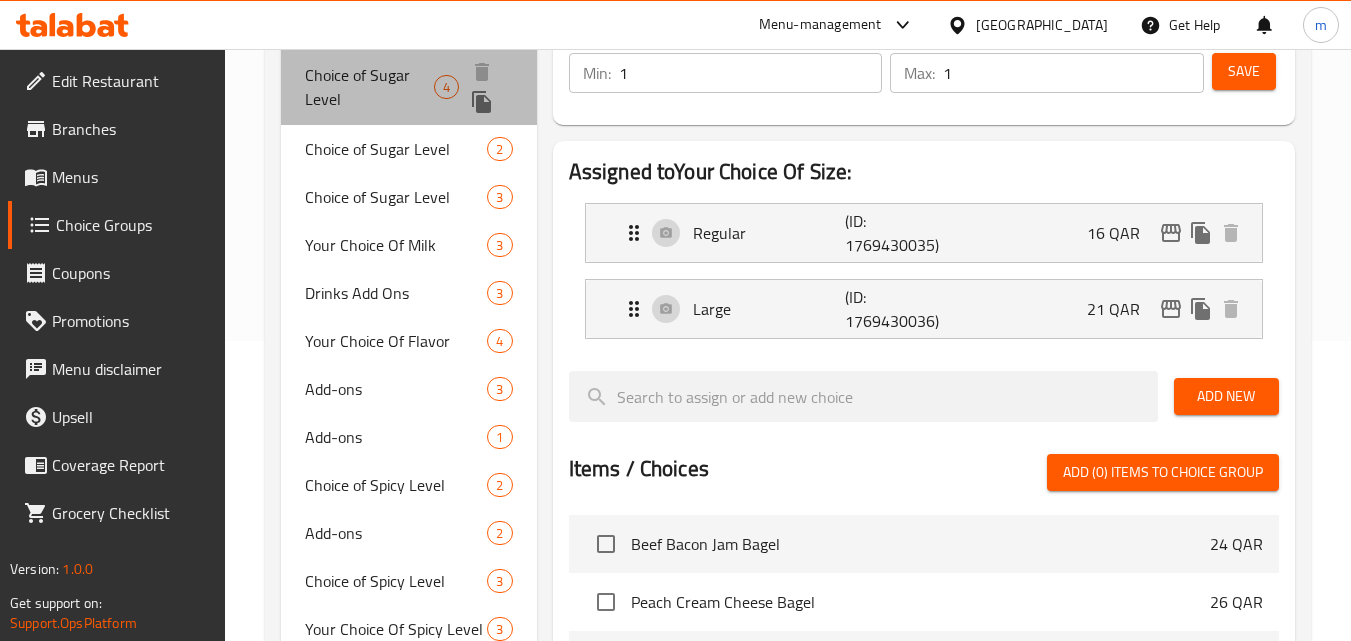 click on "Choice of Sugar Level" at bounding box center (369, 87) 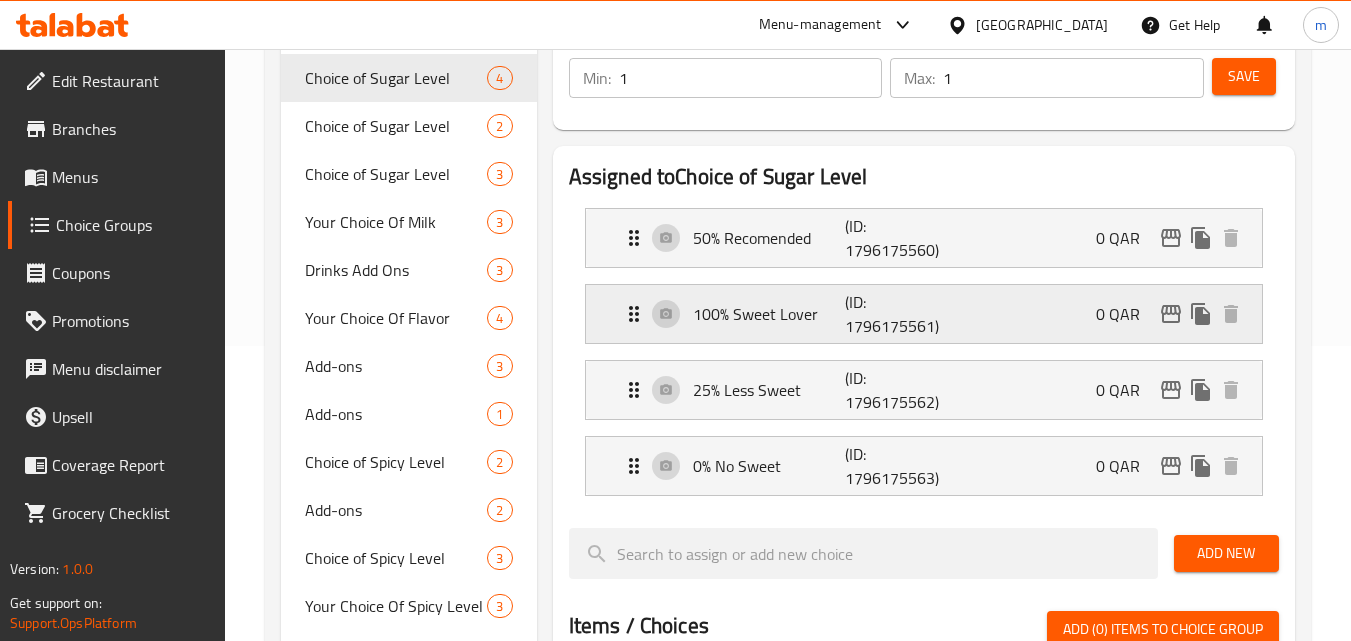 scroll, scrollTop: 300, scrollLeft: 0, axis: vertical 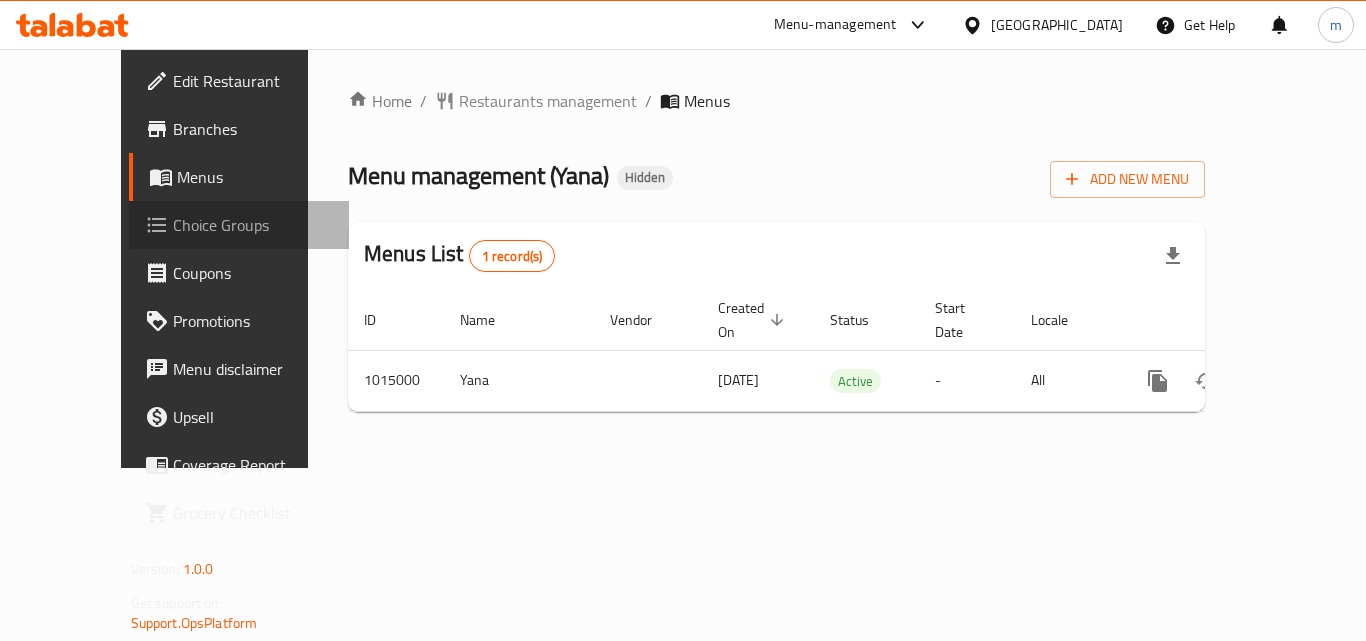 click on "Choice Groups" at bounding box center [253, 225] 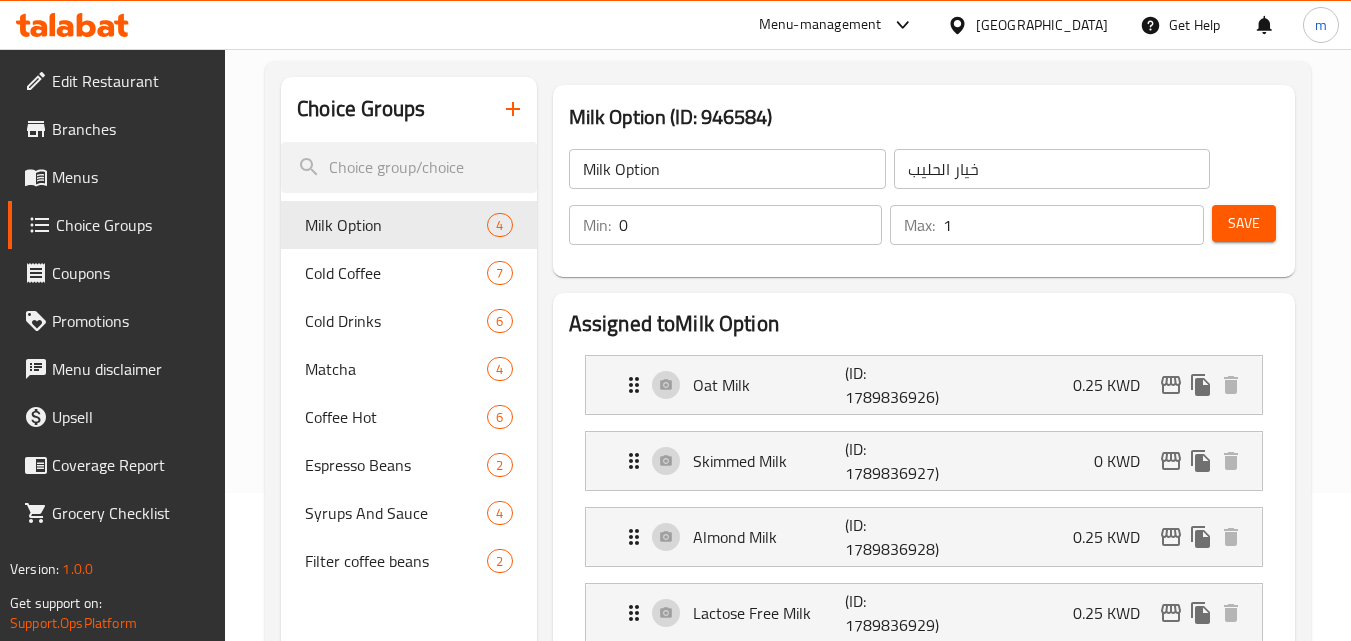 scroll, scrollTop: 200, scrollLeft: 0, axis: vertical 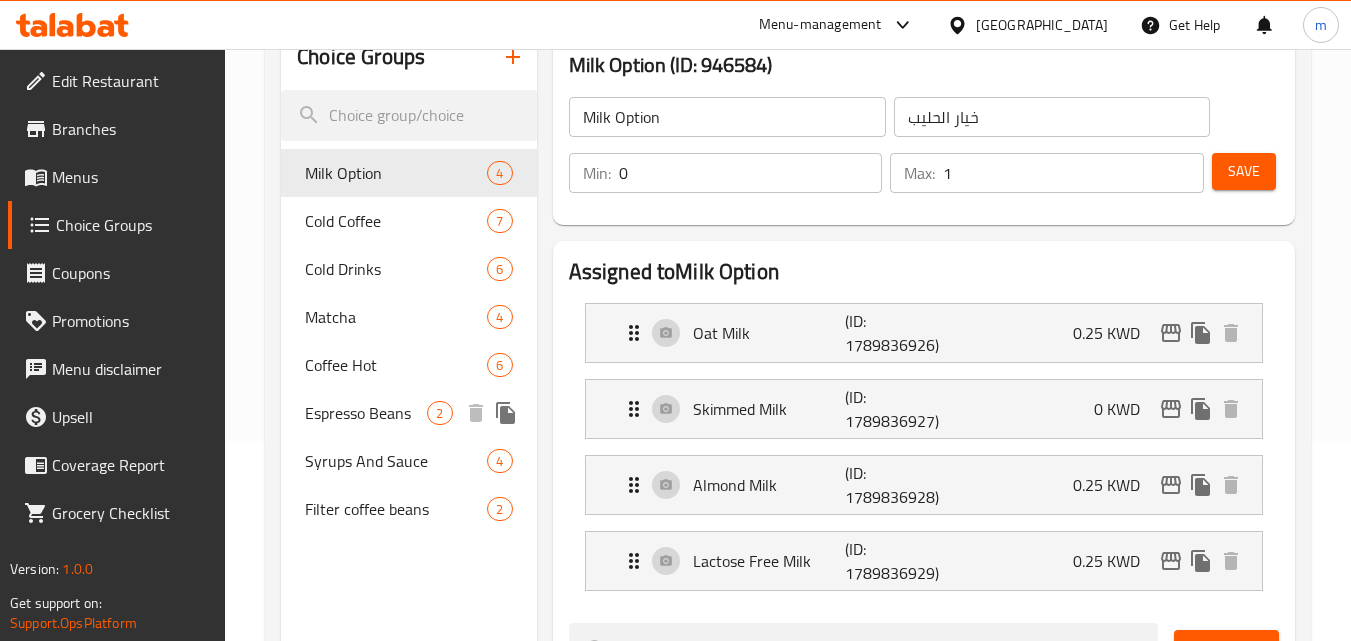 click on "Espresso Beans" at bounding box center (366, 413) 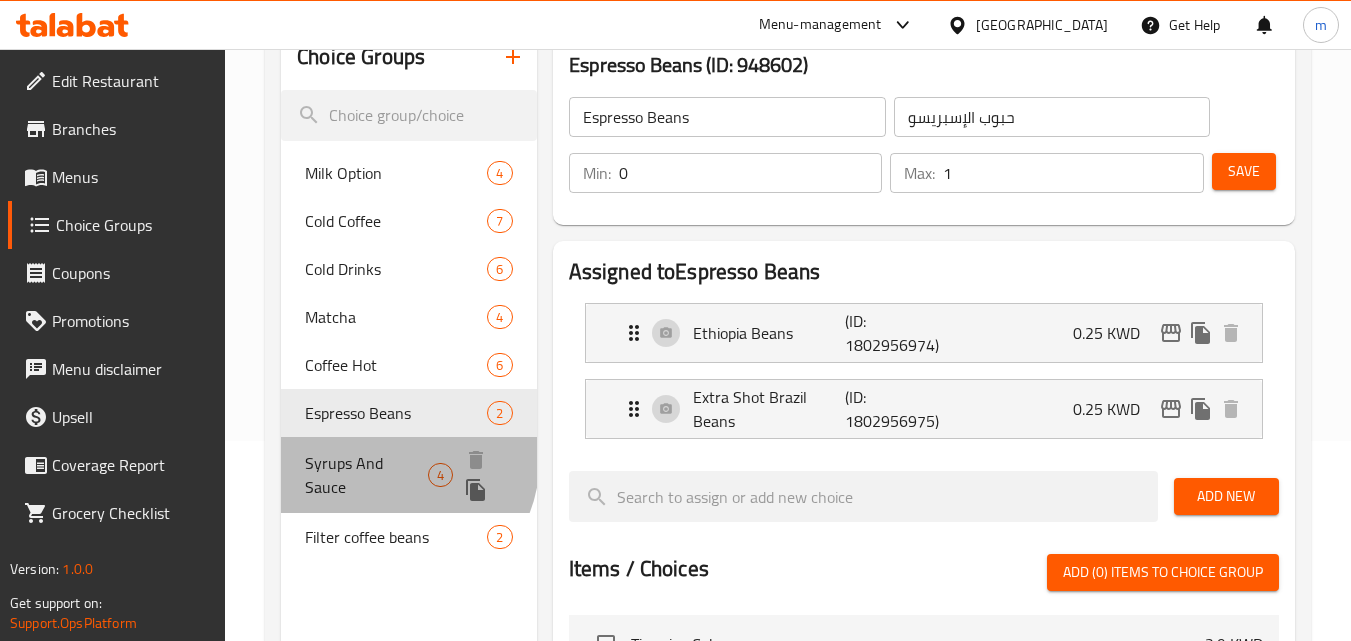 click on "Syrups And Sauce" at bounding box center (366, 475) 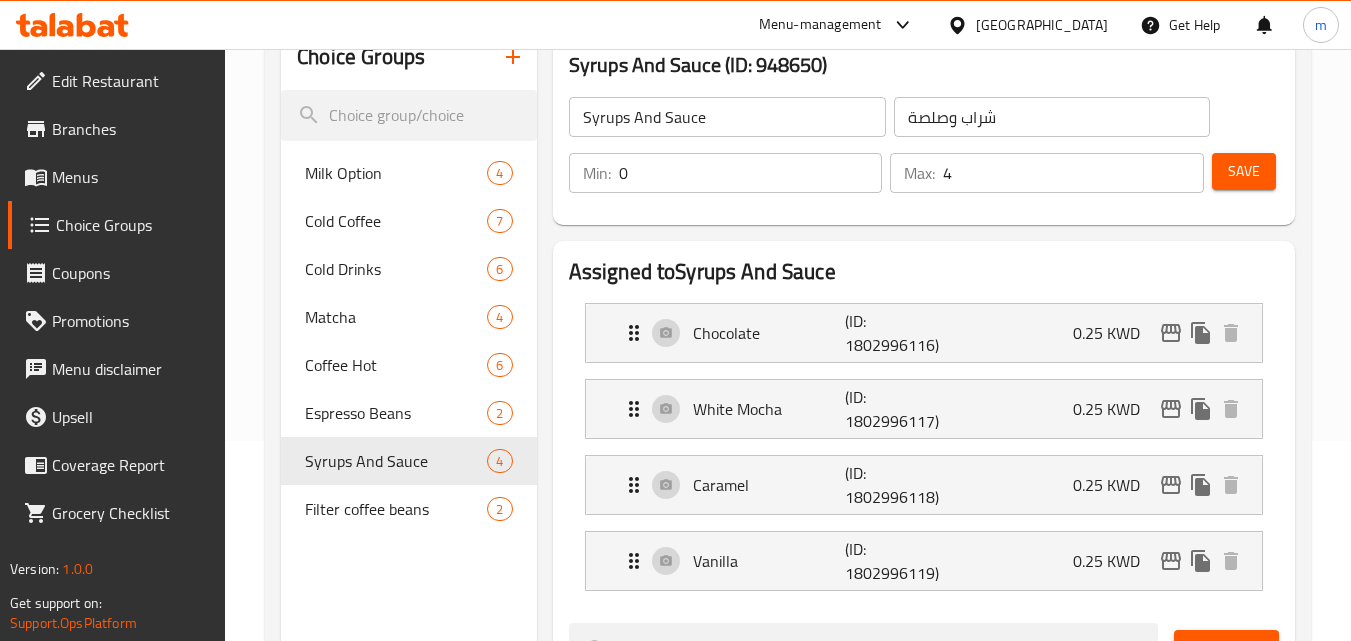 click on "Kuwait" at bounding box center [1027, 25] 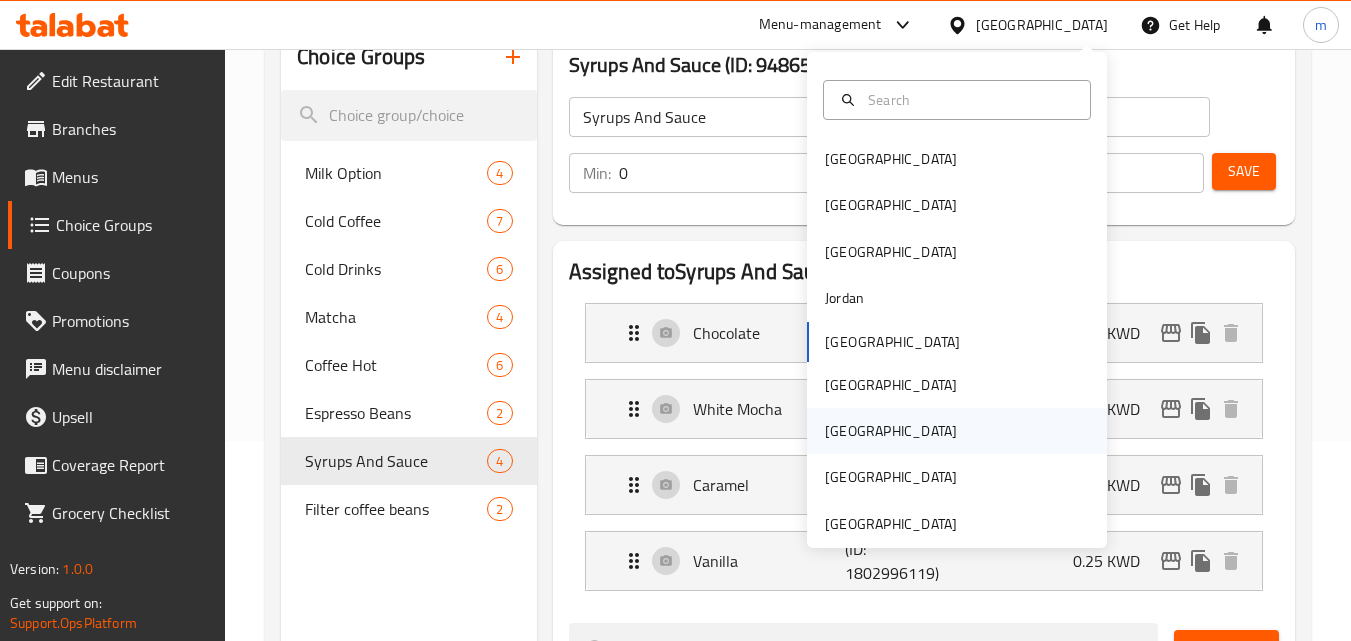 click on "[GEOGRAPHIC_DATA]" at bounding box center (891, 431) 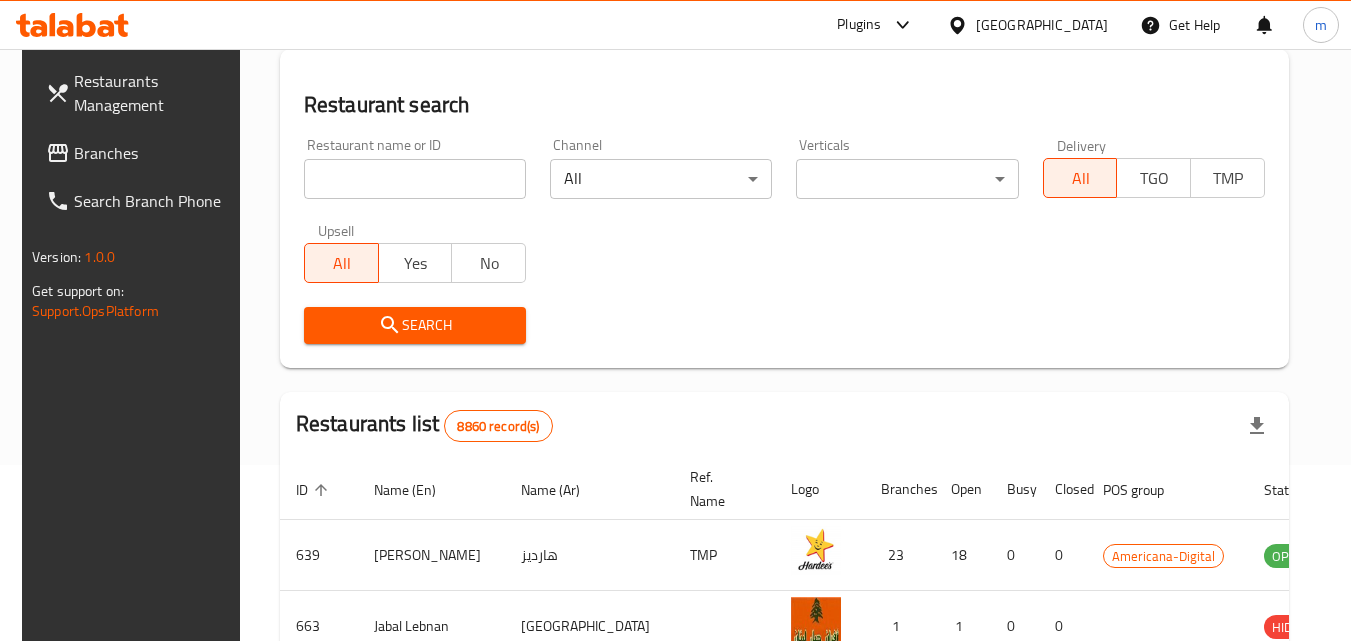 scroll, scrollTop: 200, scrollLeft: 0, axis: vertical 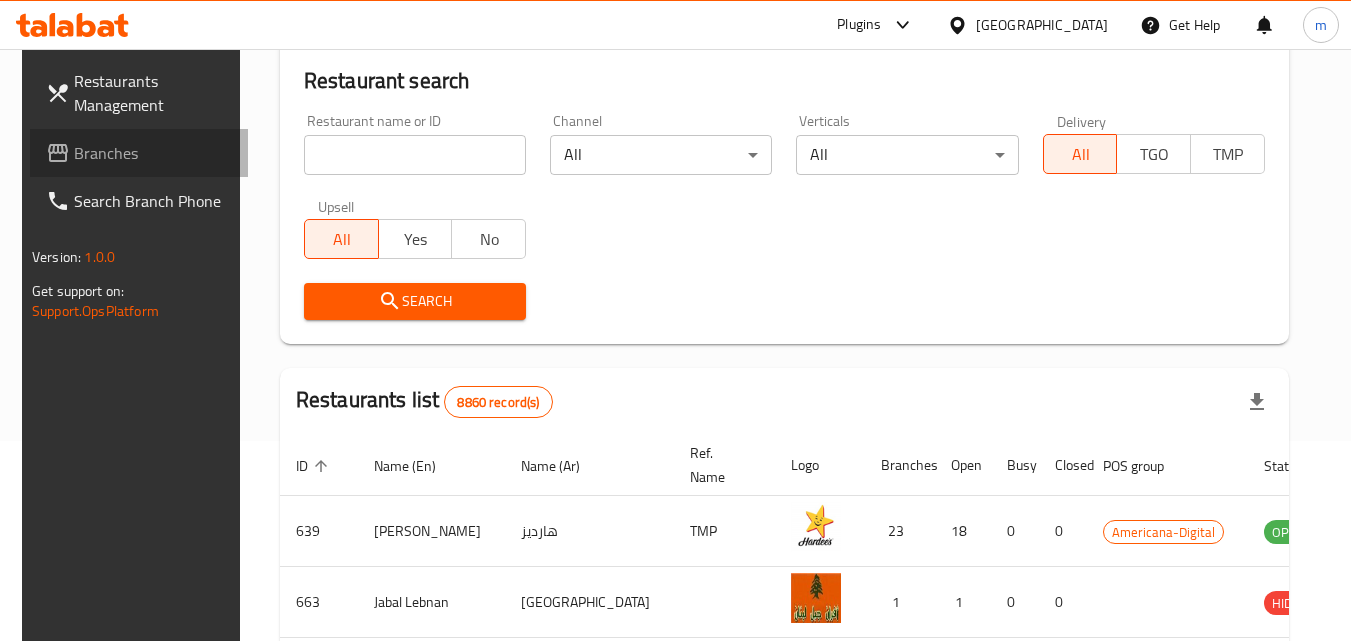 click on "Branches" at bounding box center [153, 153] 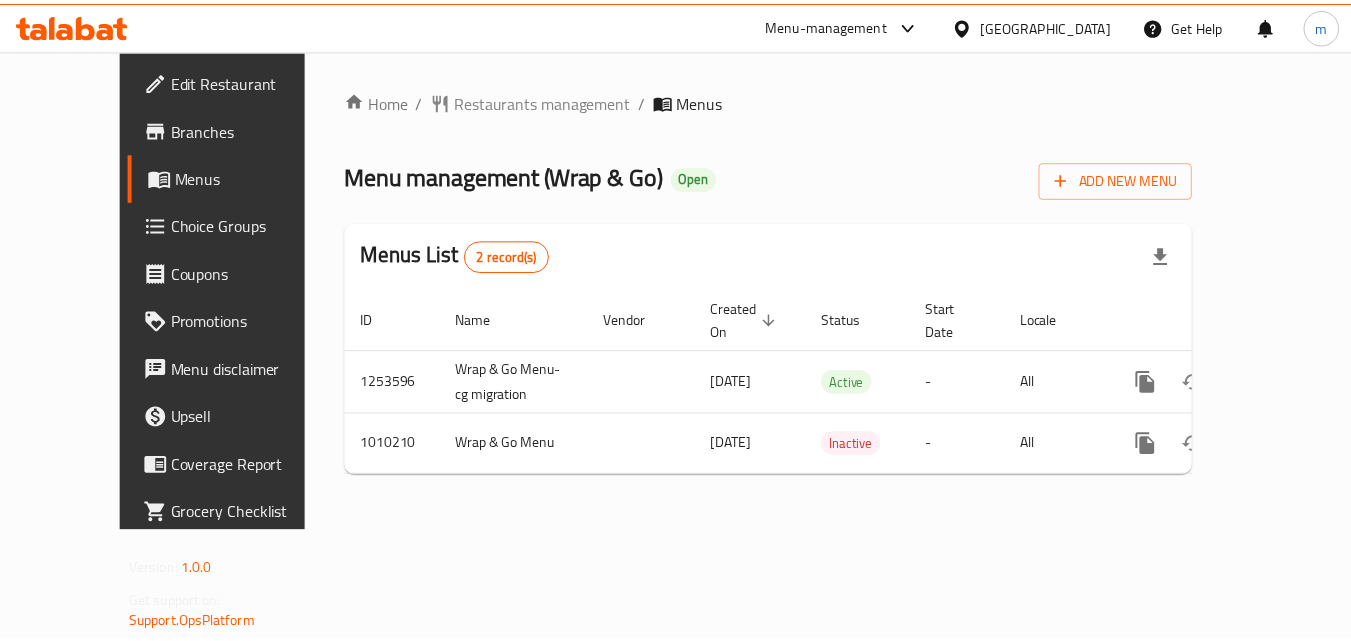 scroll, scrollTop: 0, scrollLeft: 0, axis: both 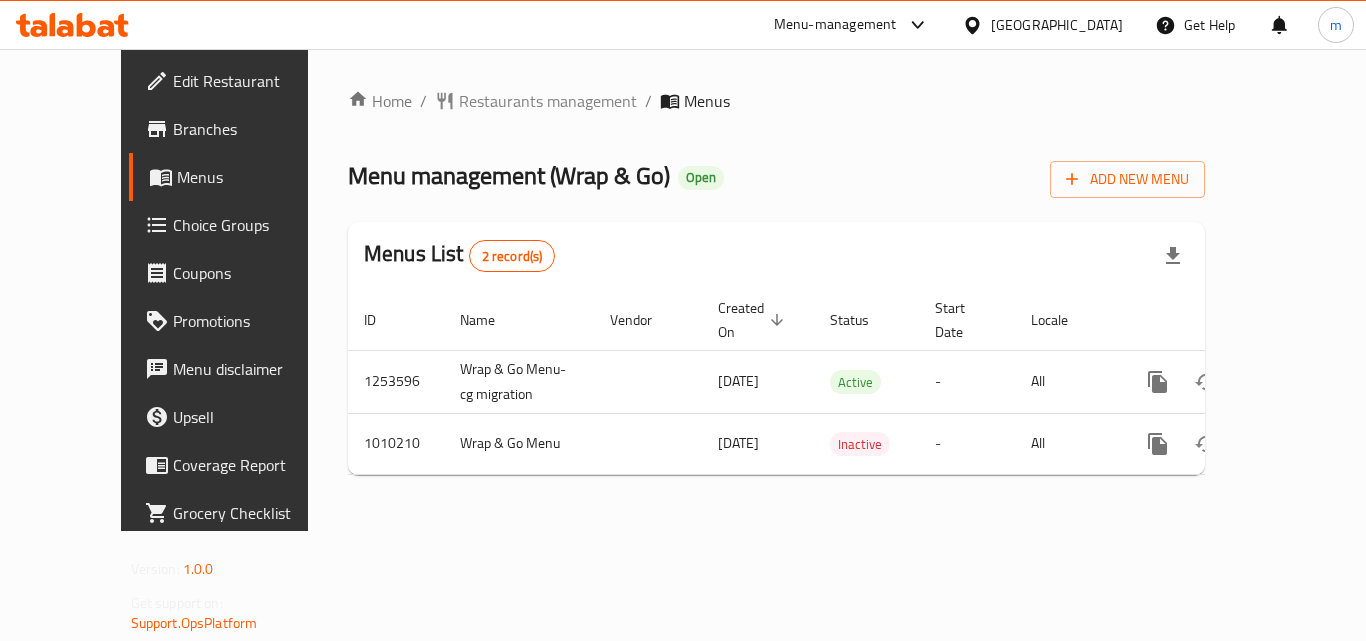 click on "Choice Groups" at bounding box center (253, 225) 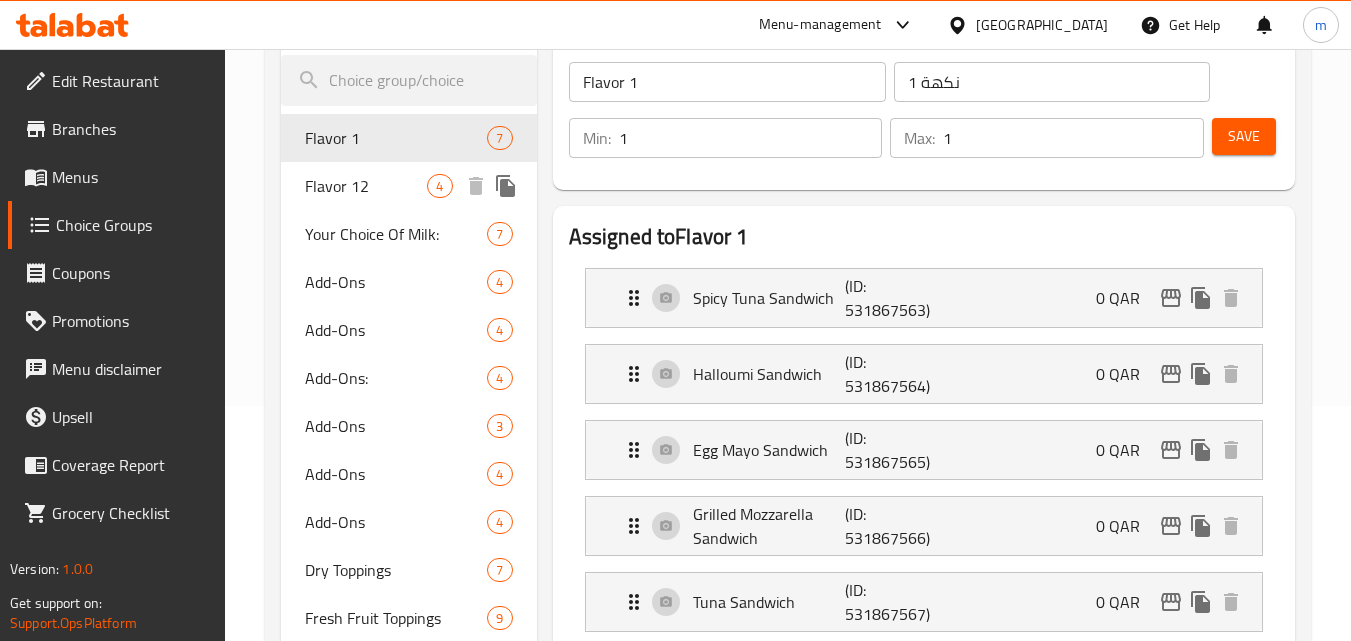 scroll, scrollTop: 200, scrollLeft: 0, axis: vertical 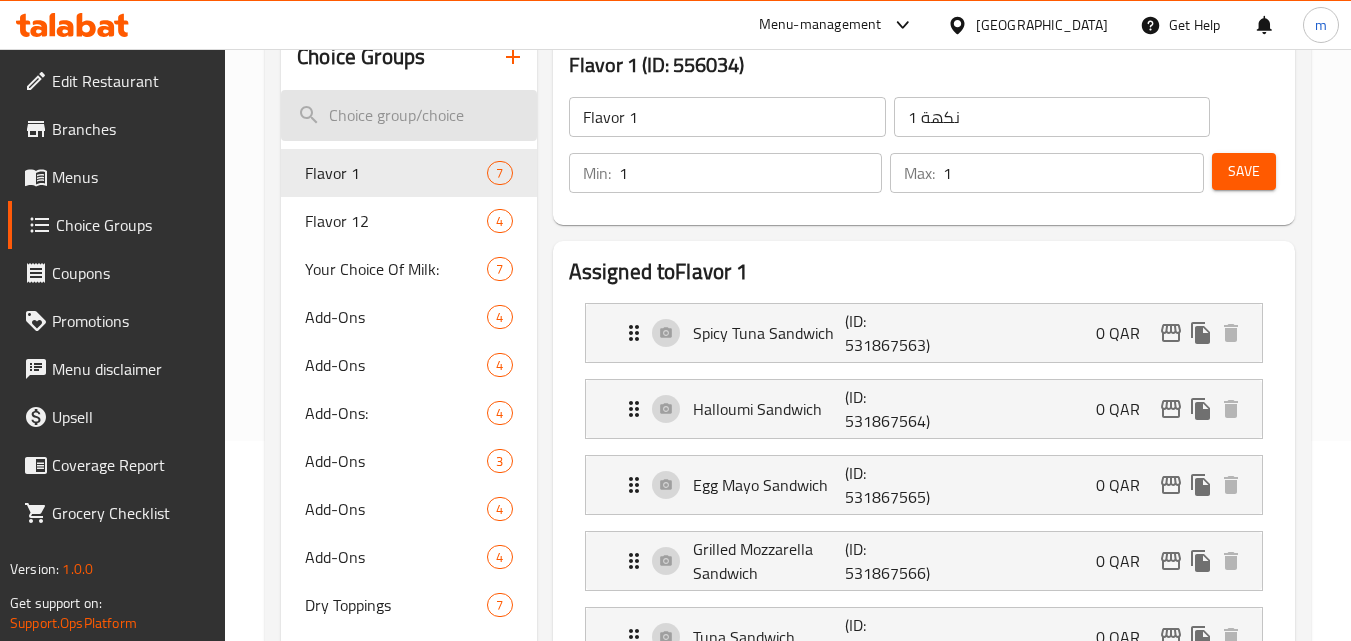 click at bounding box center [408, 115] 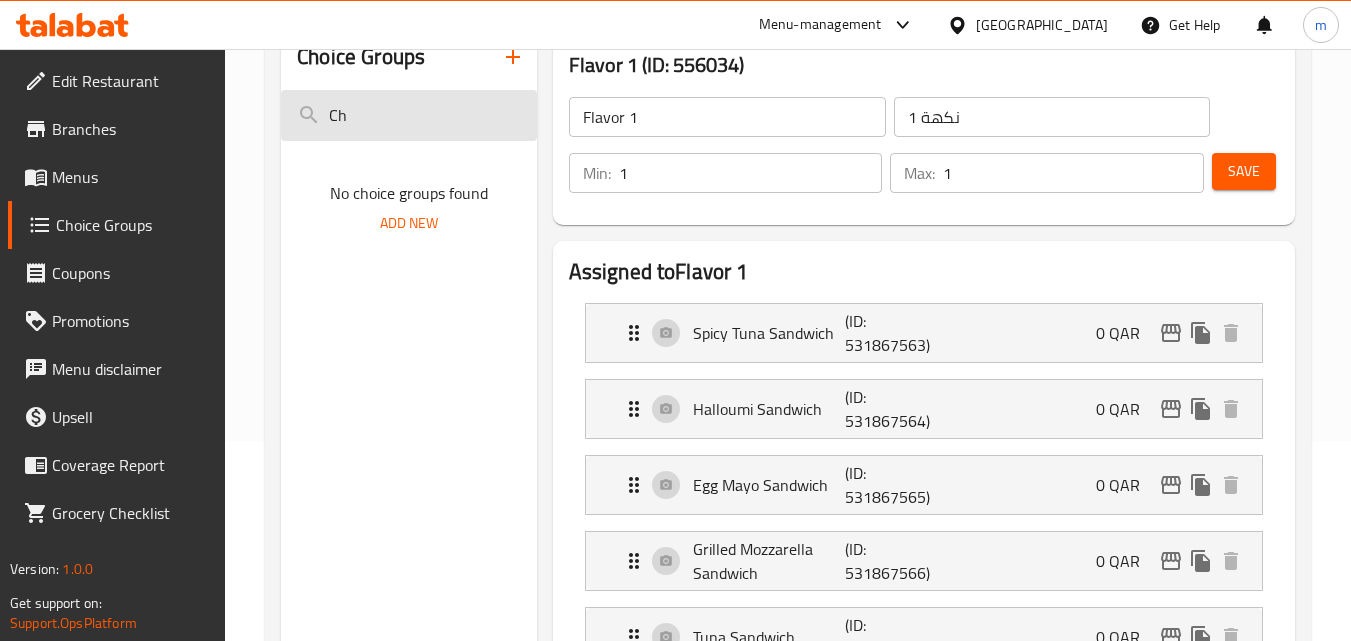 type on "C" 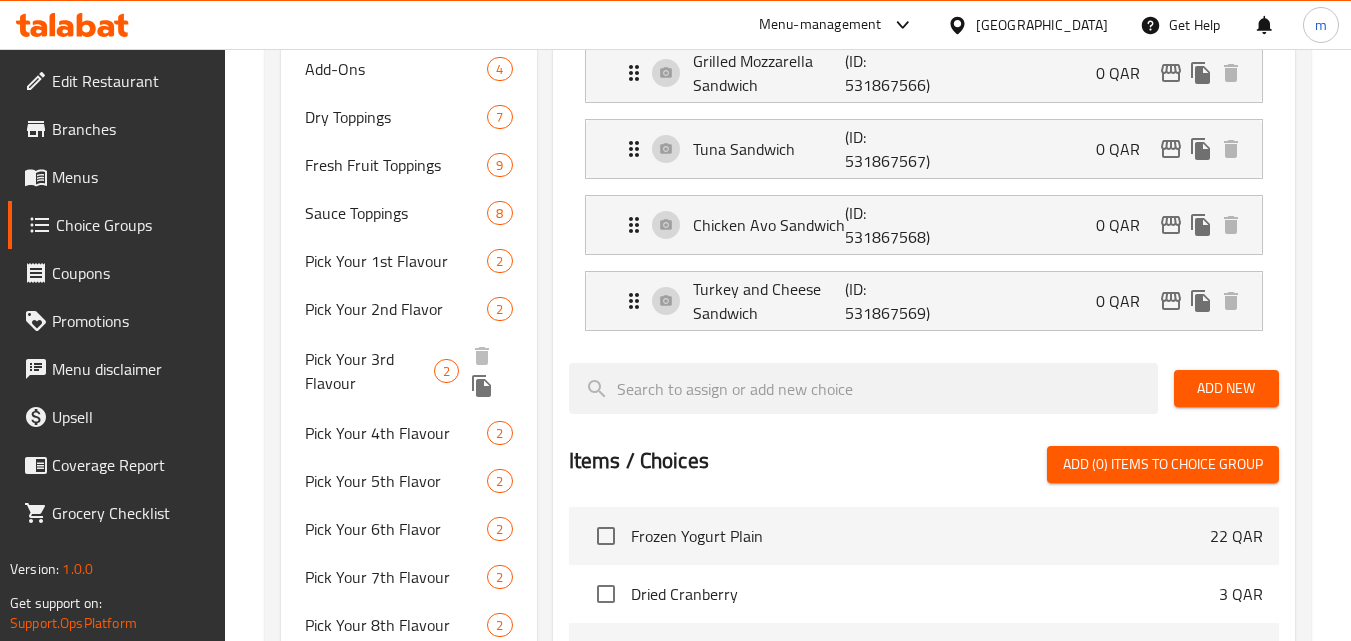 scroll, scrollTop: 700, scrollLeft: 0, axis: vertical 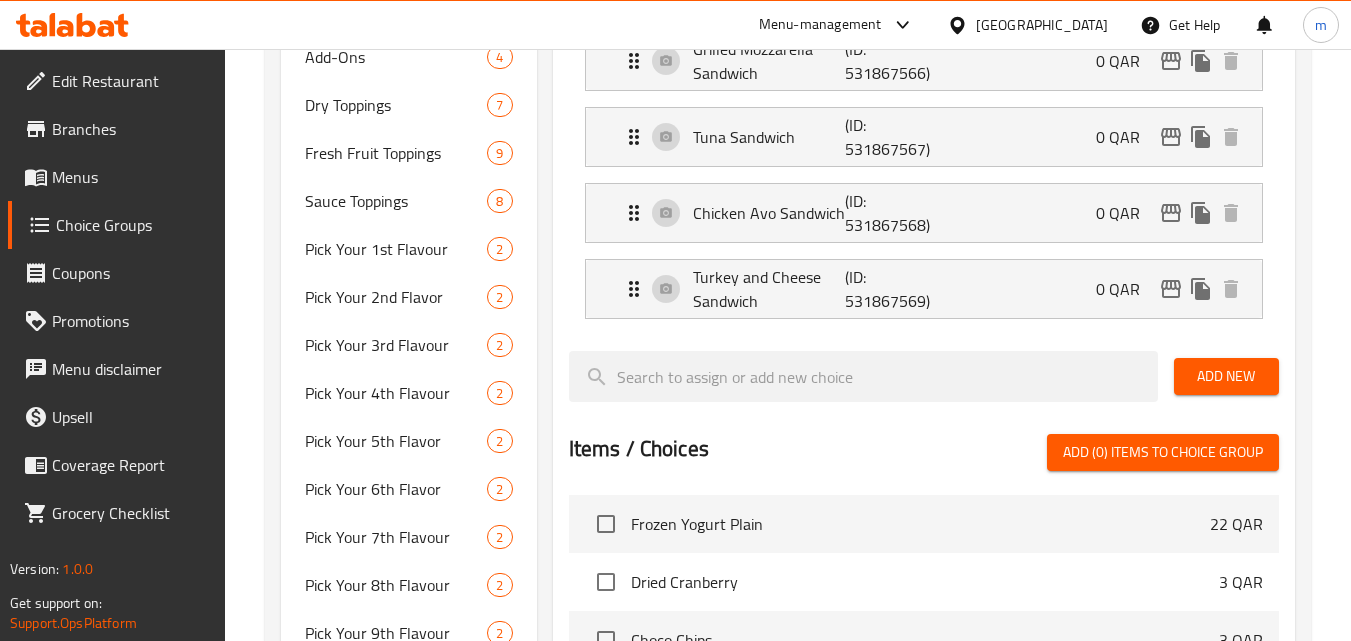 type 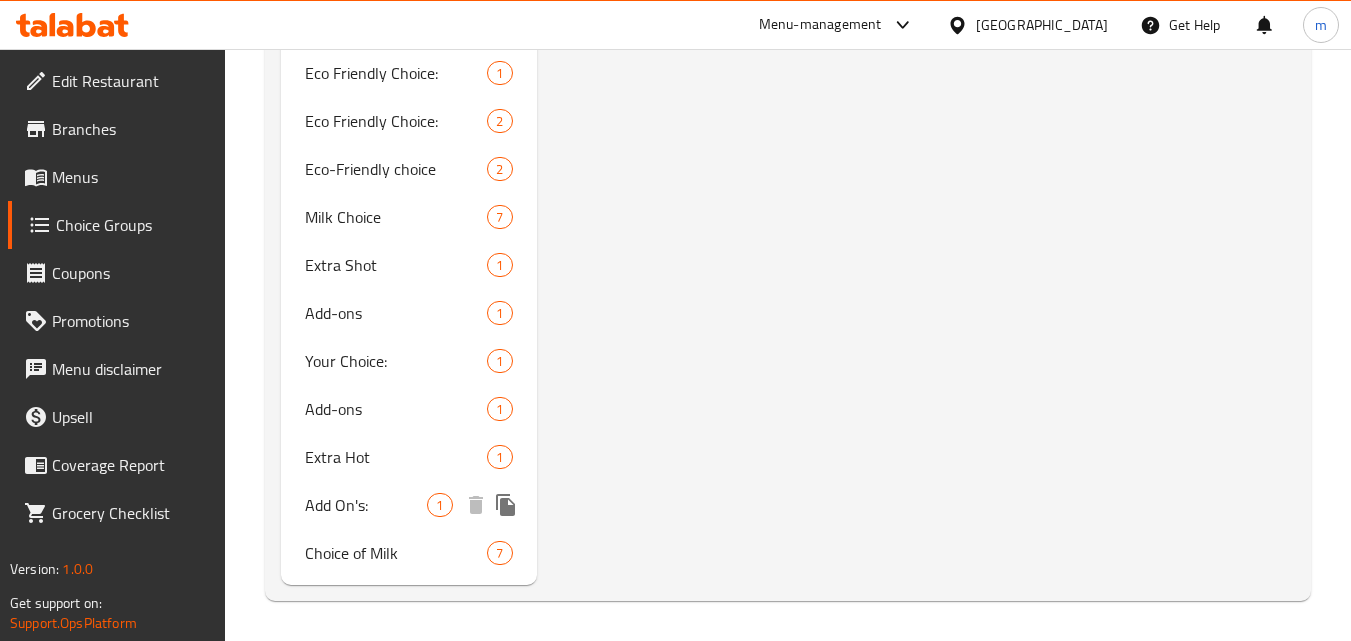 scroll, scrollTop: 3084, scrollLeft: 0, axis: vertical 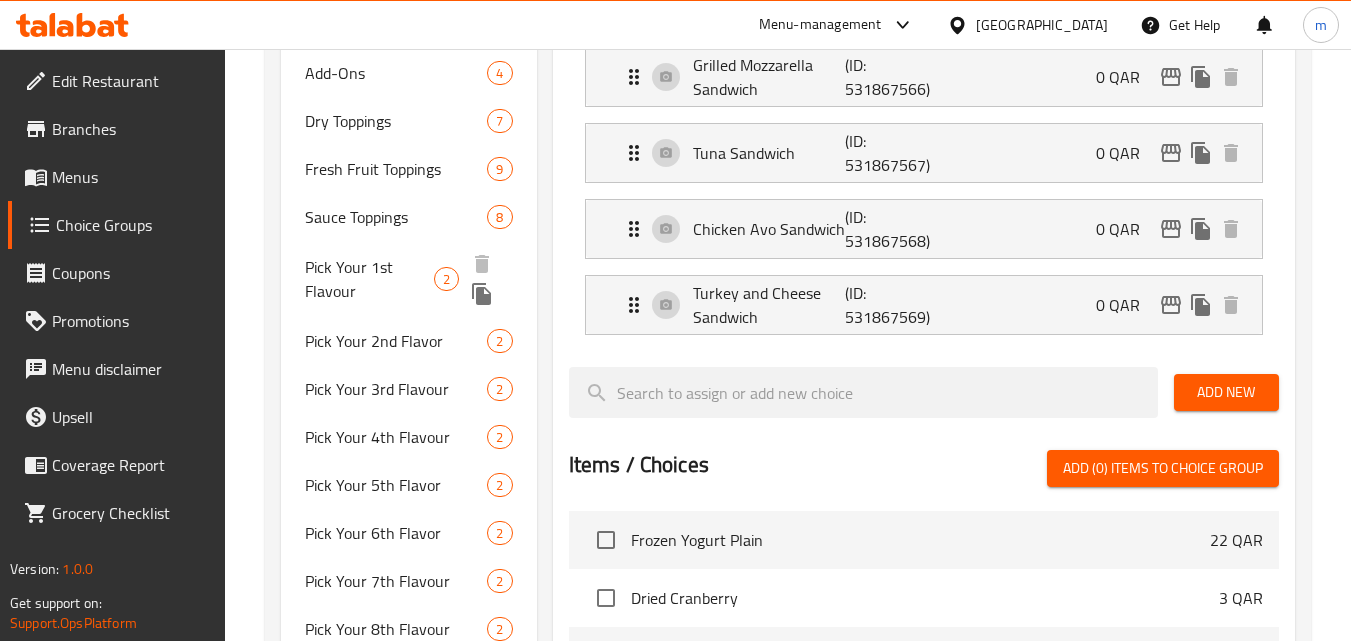click on "Pick Your 1st Flavour" at bounding box center (369, 279) 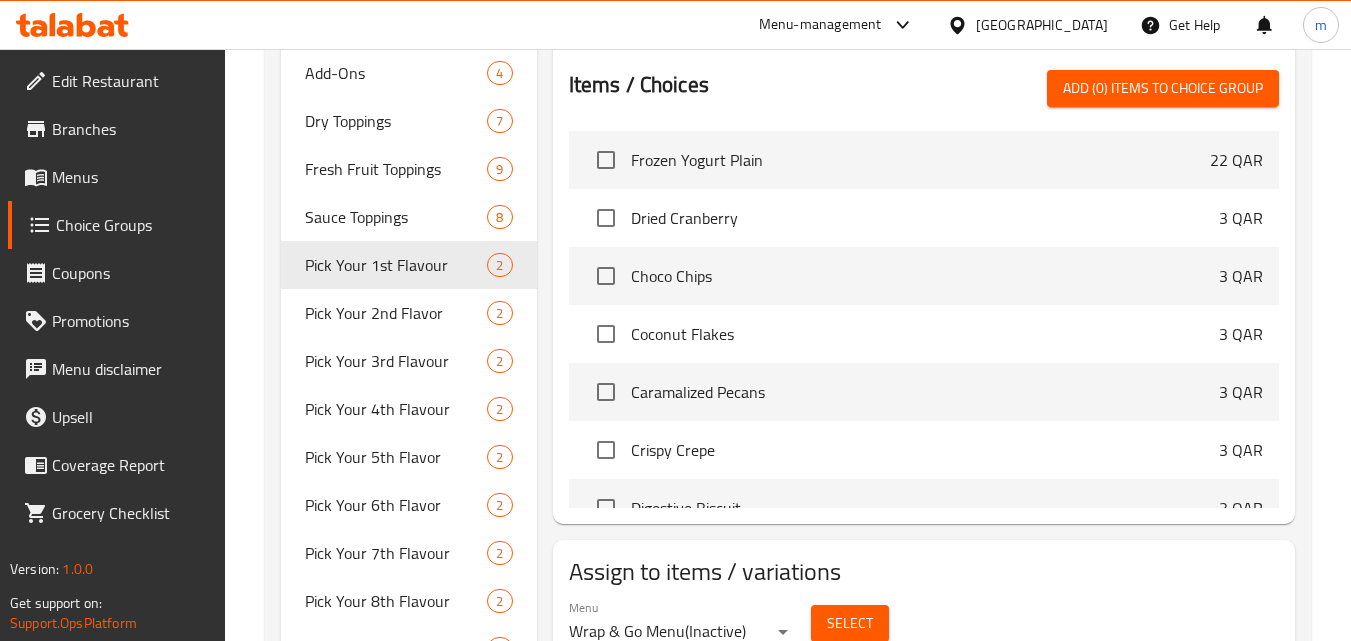 type on "Pick Your 1st Flavour" 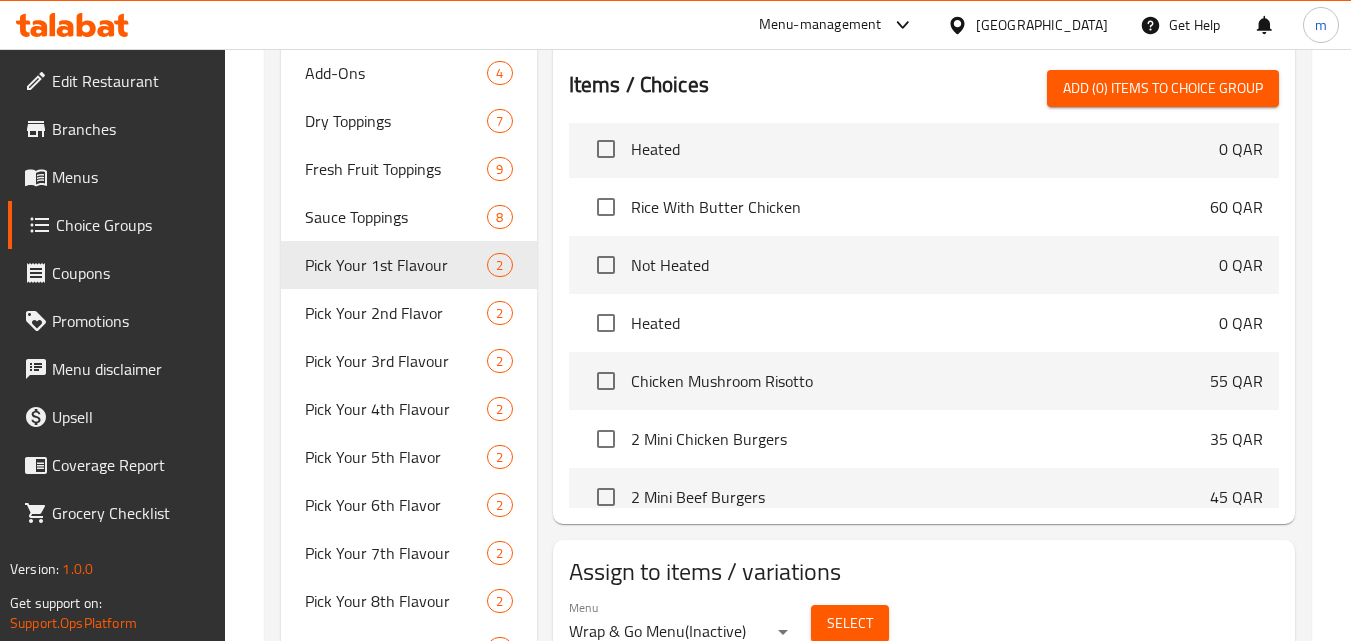 scroll, scrollTop: 12200, scrollLeft: 0, axis: vertical 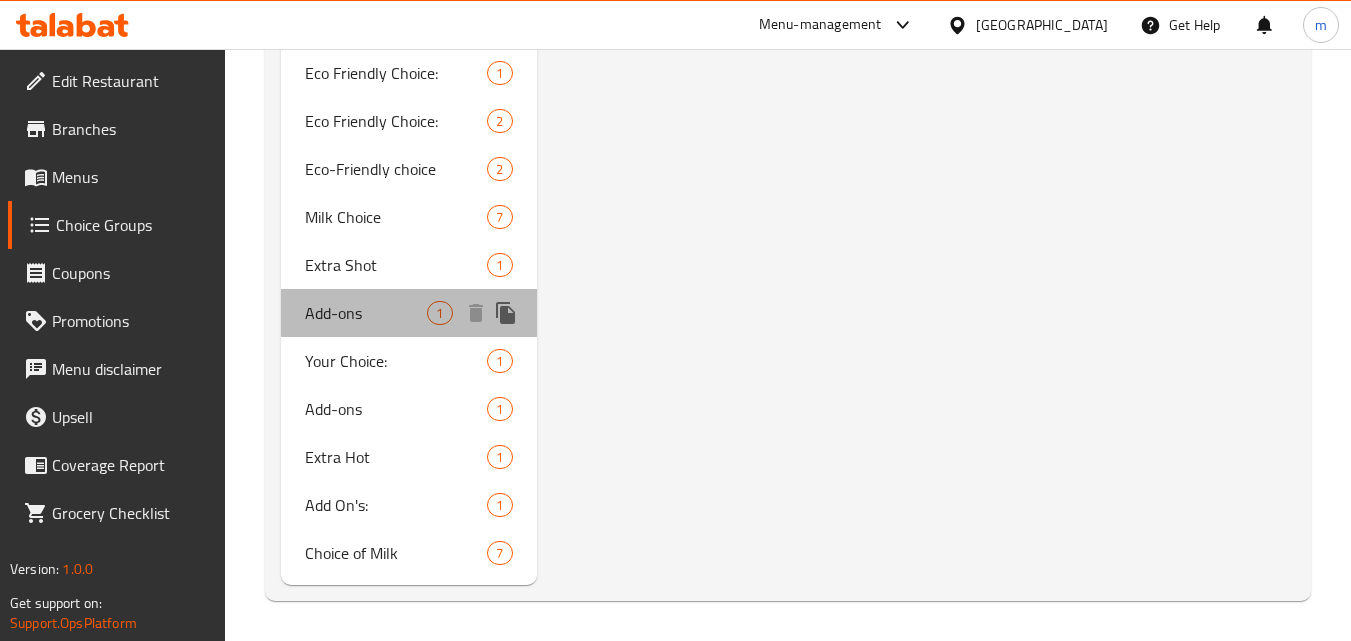 click on "Add-ons 1" at bounding box center (408, 313) 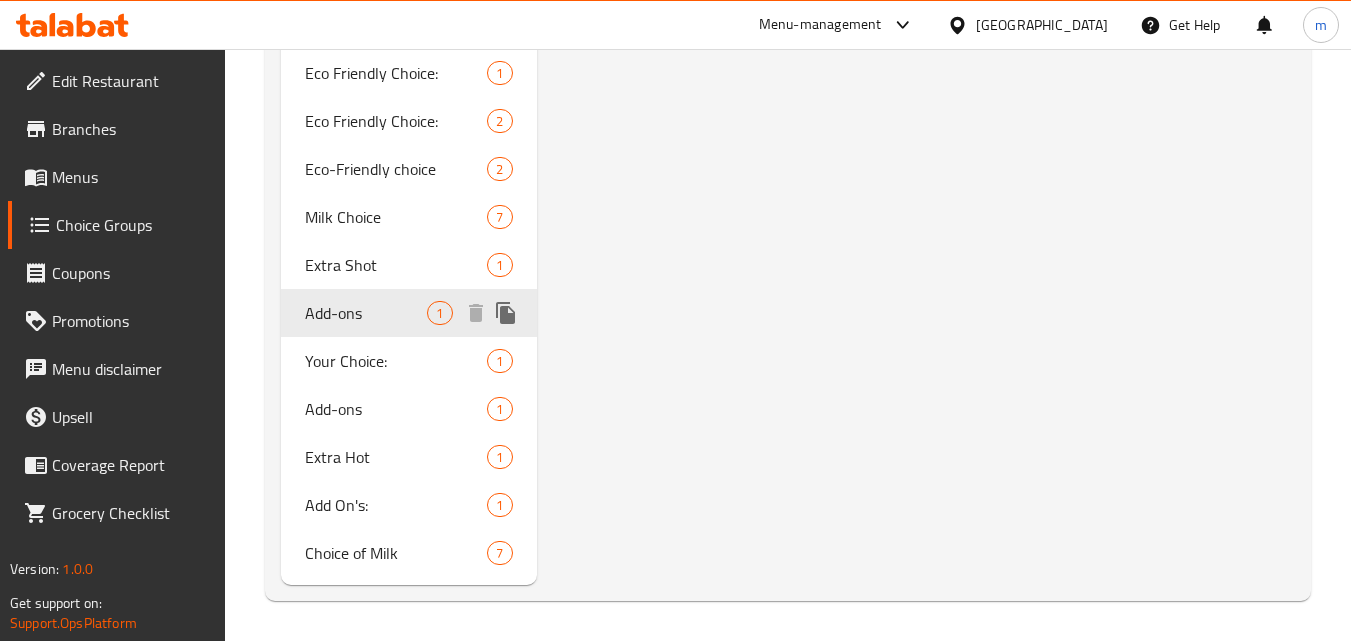 click on "Add-ons" at bounding box center [366, 313] 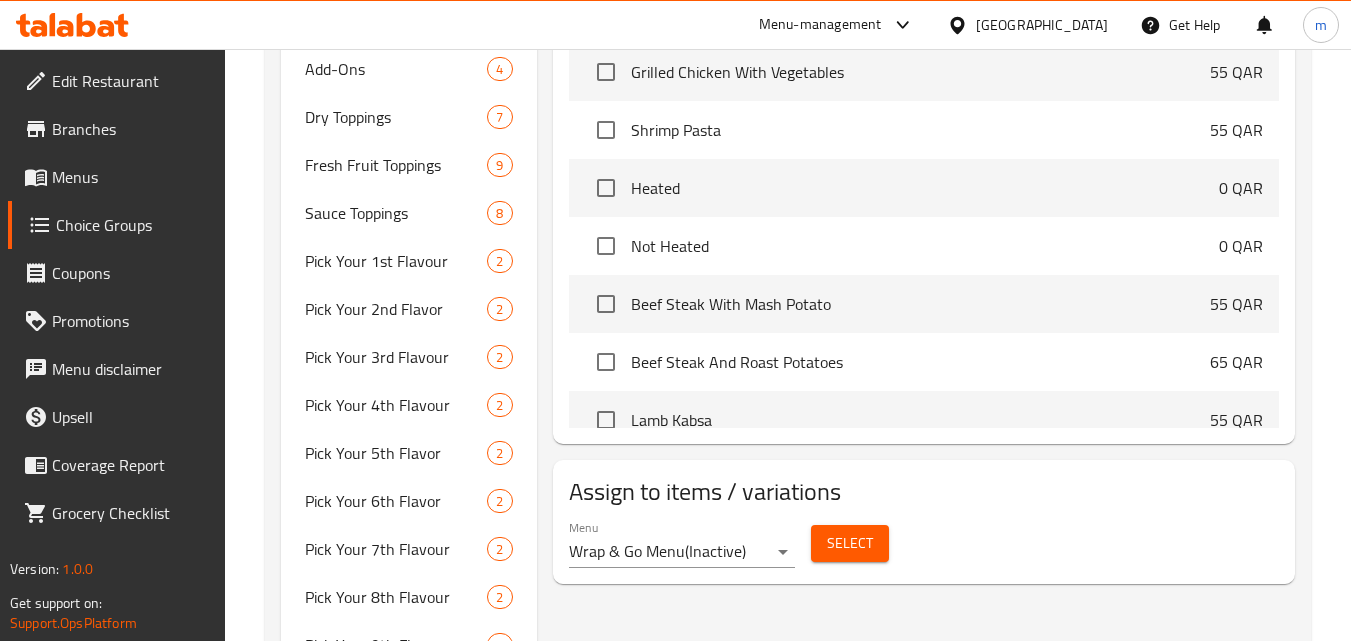 scroll, scrollTop: 684, scrollLeft: 0, axis: vertical 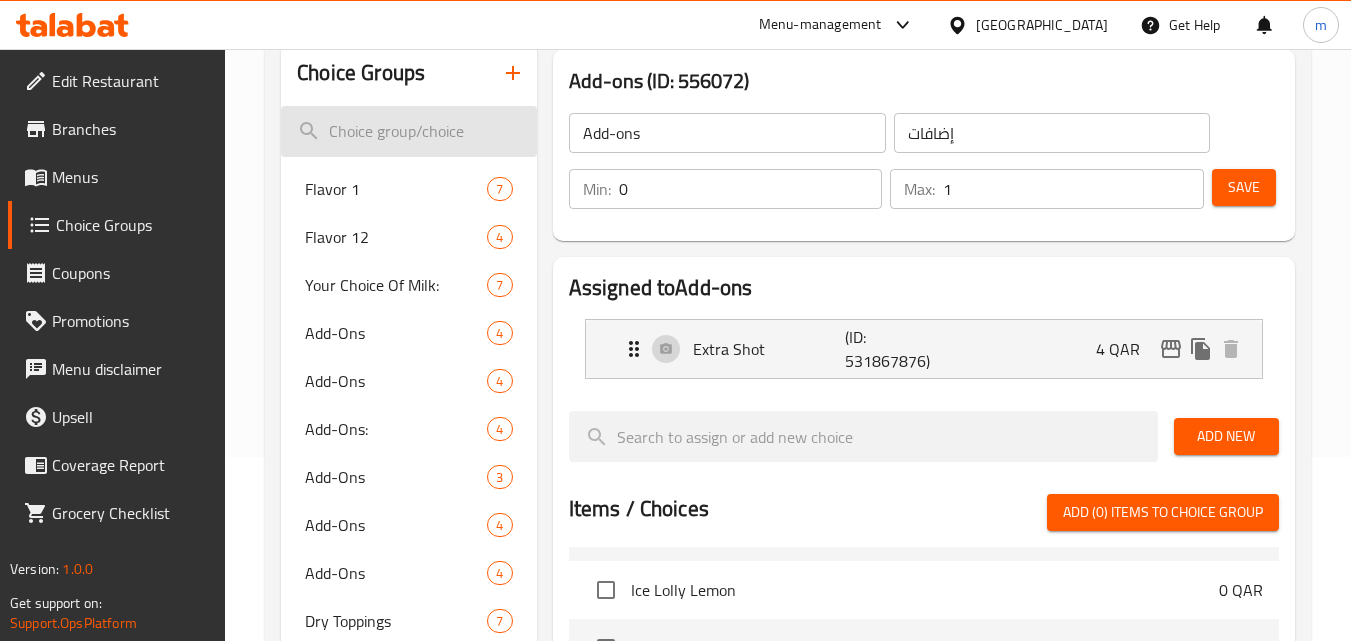 click at bounding box center [408, 131] 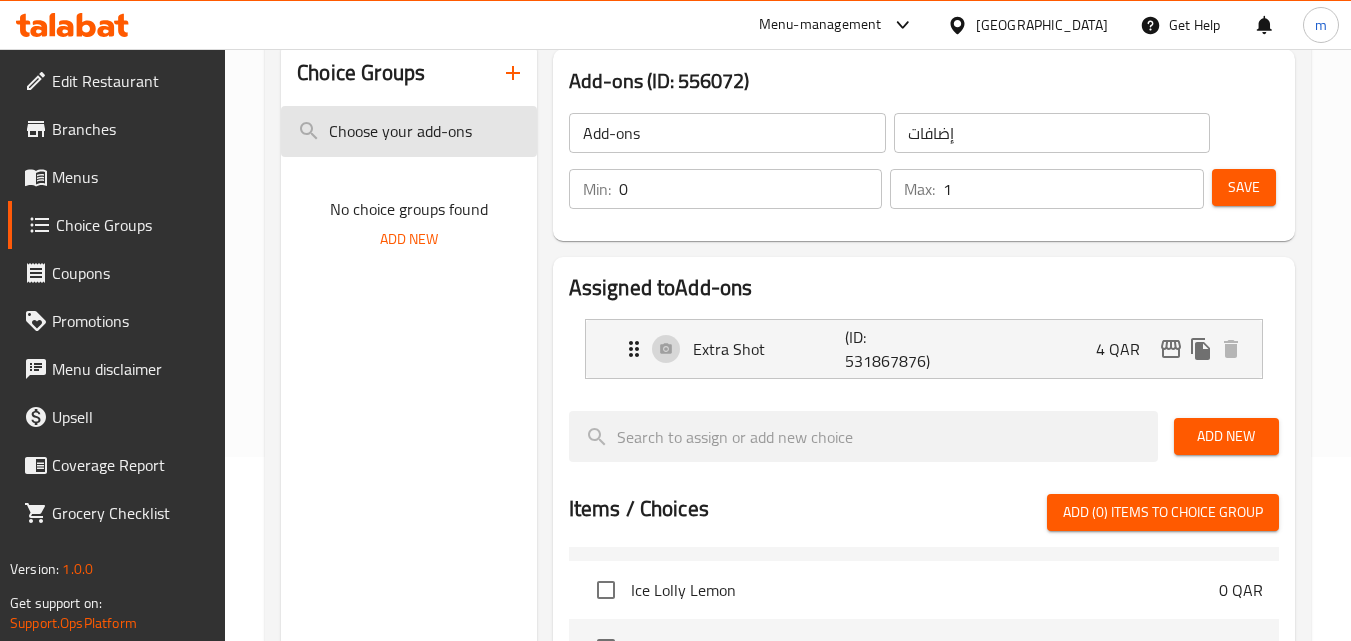 click on "Choose your add-ons" at bounding box center (408, 131) 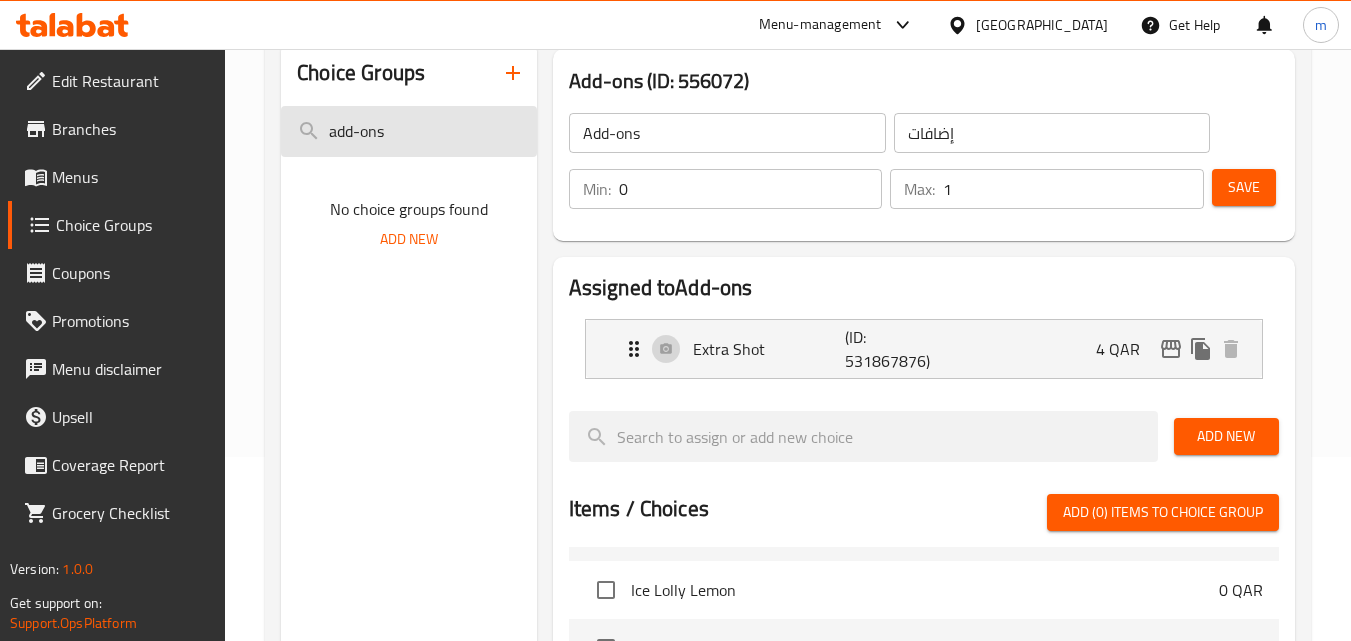 click on "add-ons" at bounding box center [408, 131] 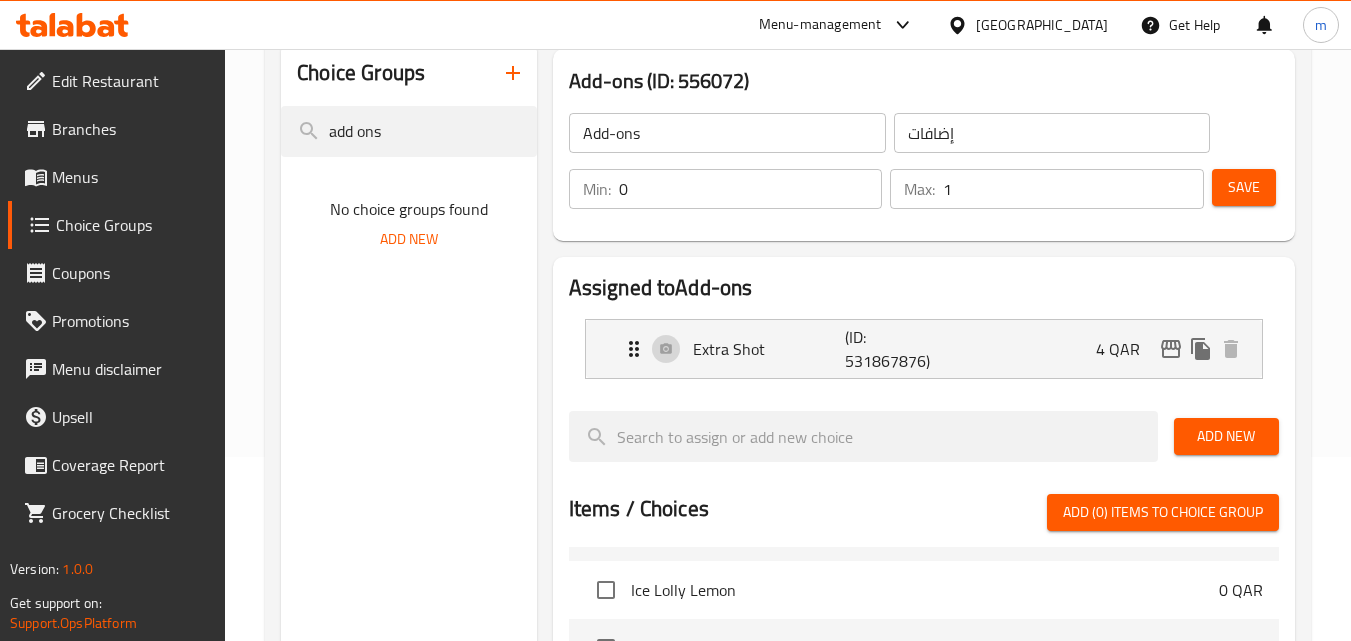 scroll, scrollTop: 584, scrollLeft: 0, axis: vertical 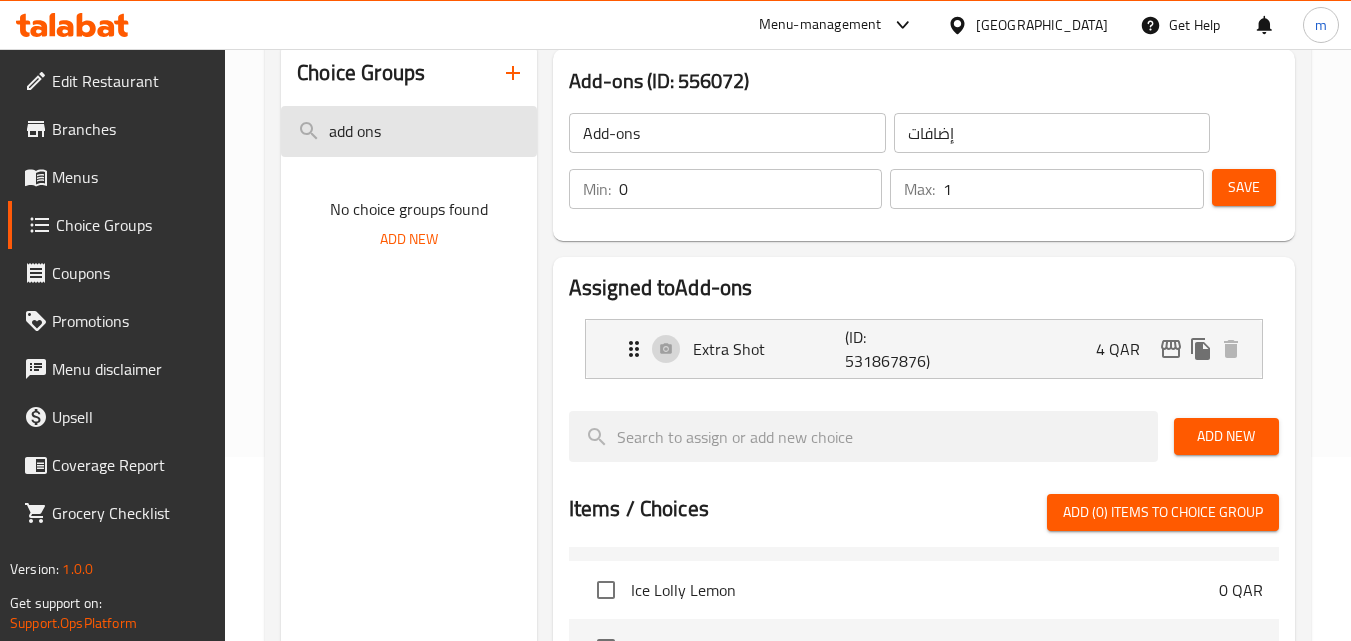 click on "add ons" at bounding box center (408, 131) 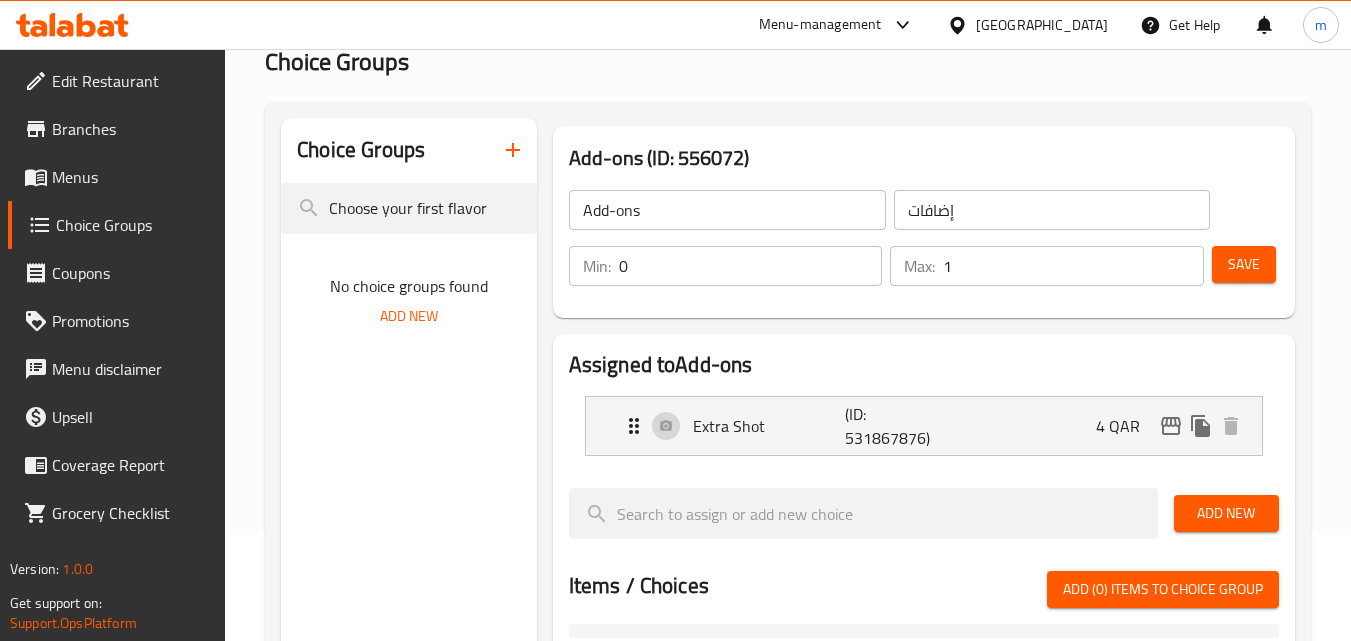 scroll, scrollTop: 84, scrollLeft: 0, axis: vertical 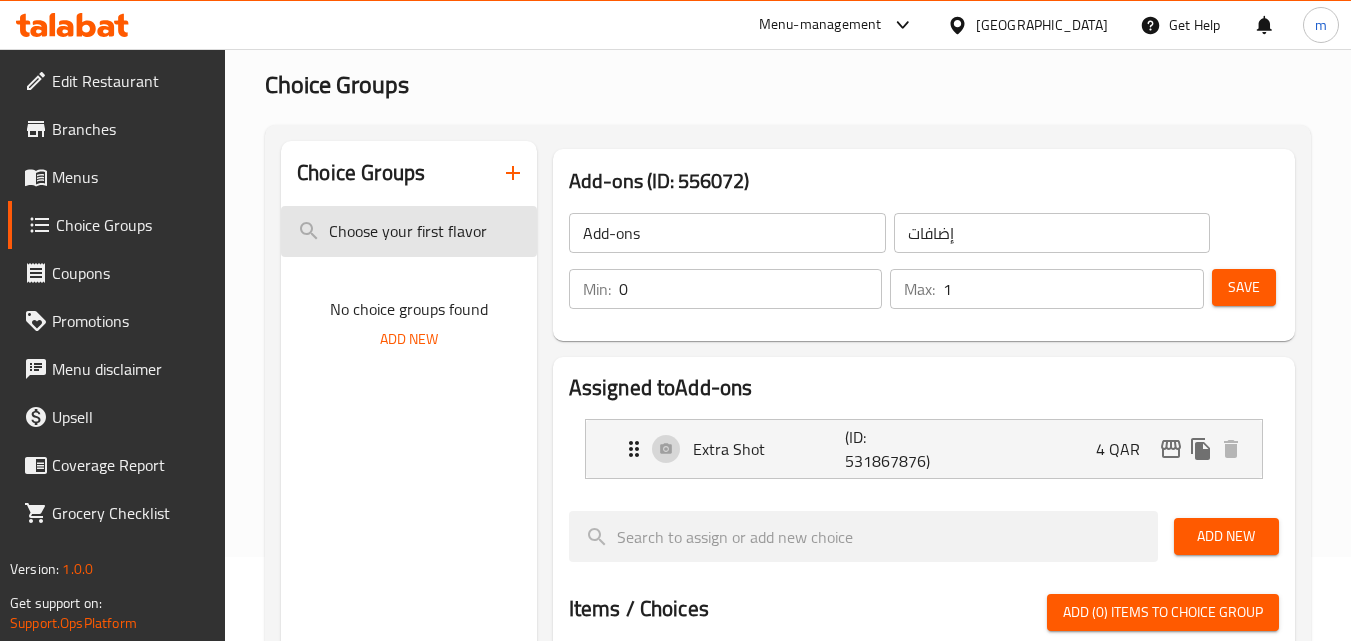 click on "Choose your first flavor" at bounding box center (408, 231) 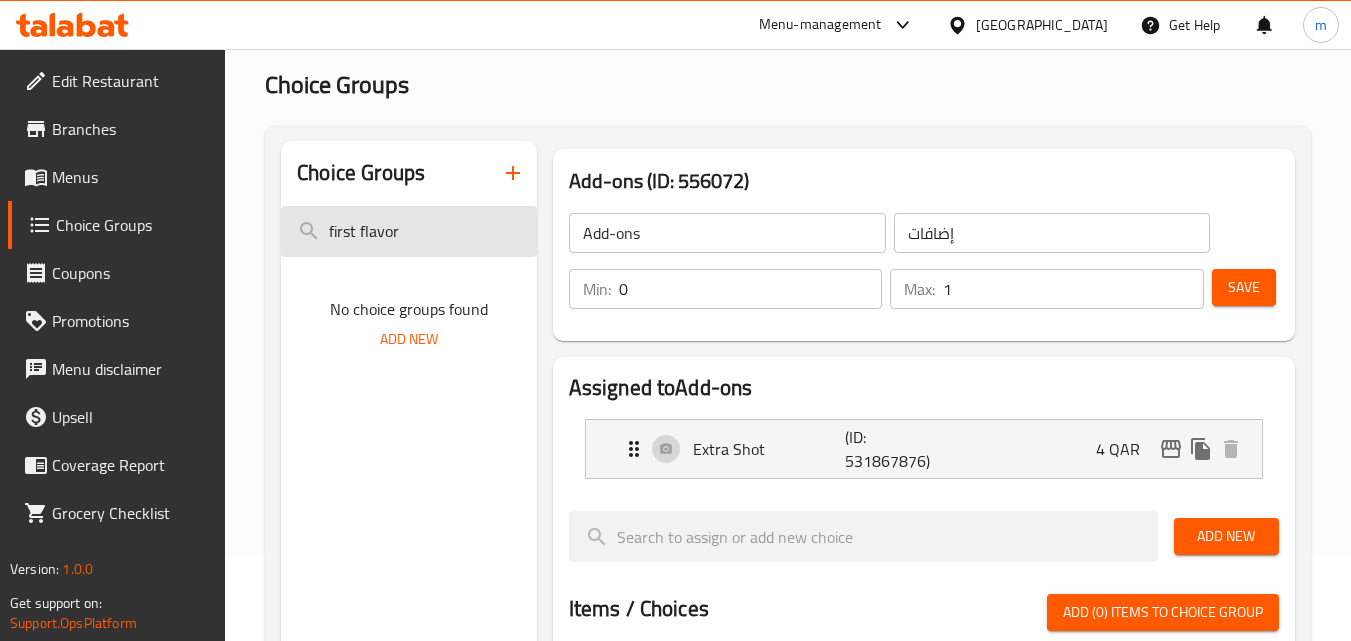 click on "first flavor" at bounding box center (408, 231) 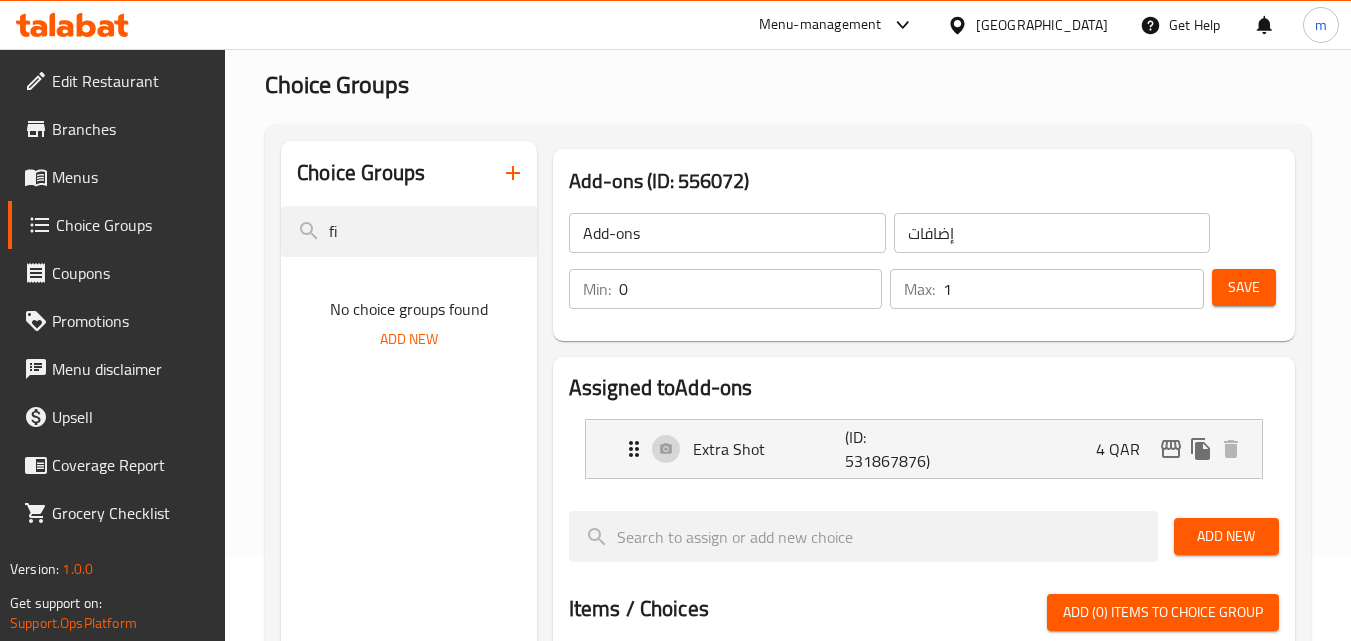 type on "f" 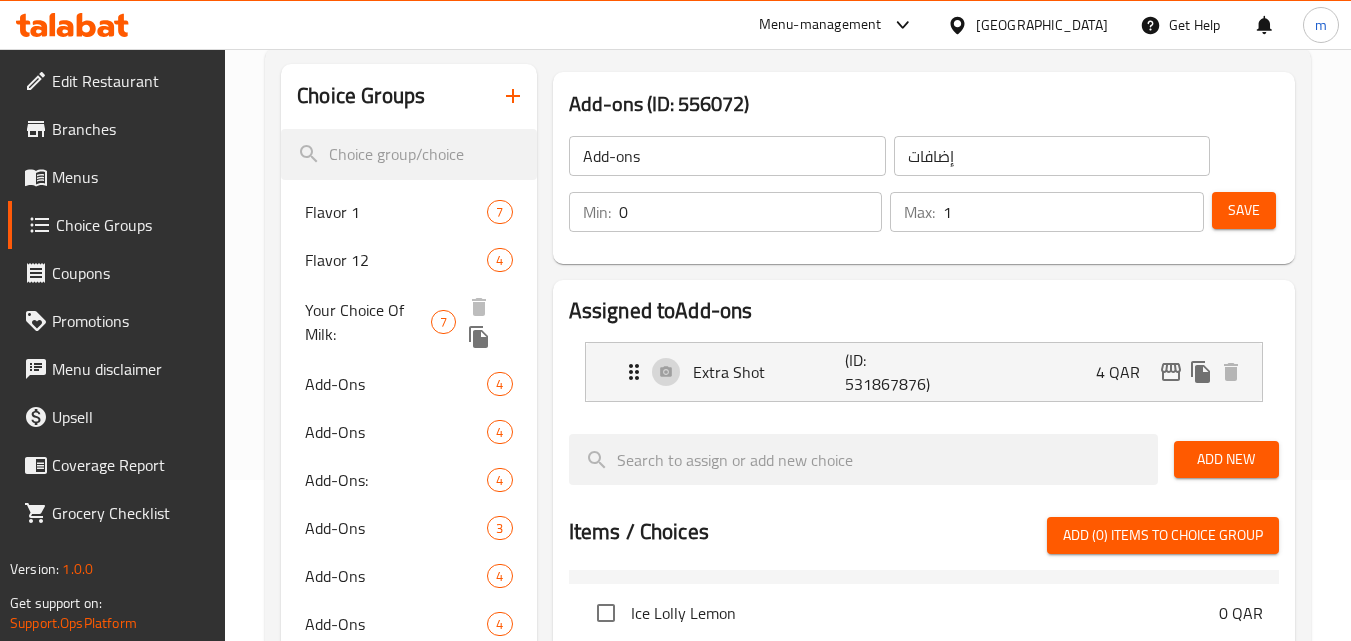 scroll, scrollTop: 184, scrollLeft: 0, axis: vertical 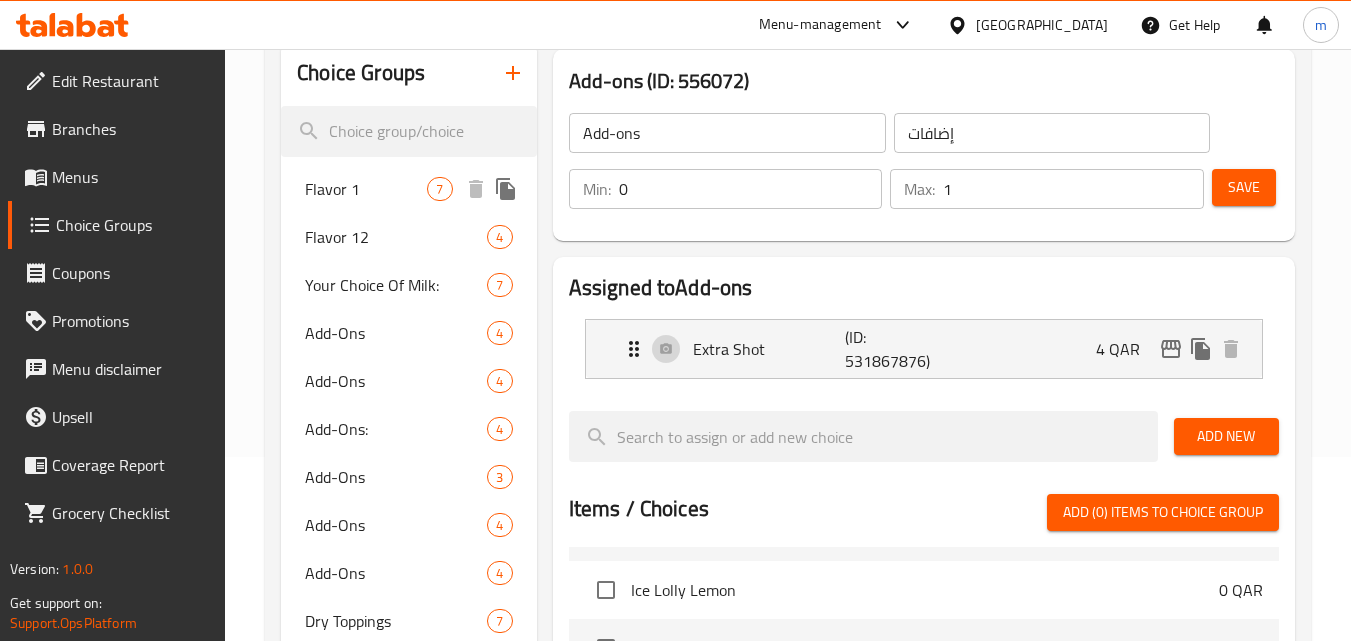 type 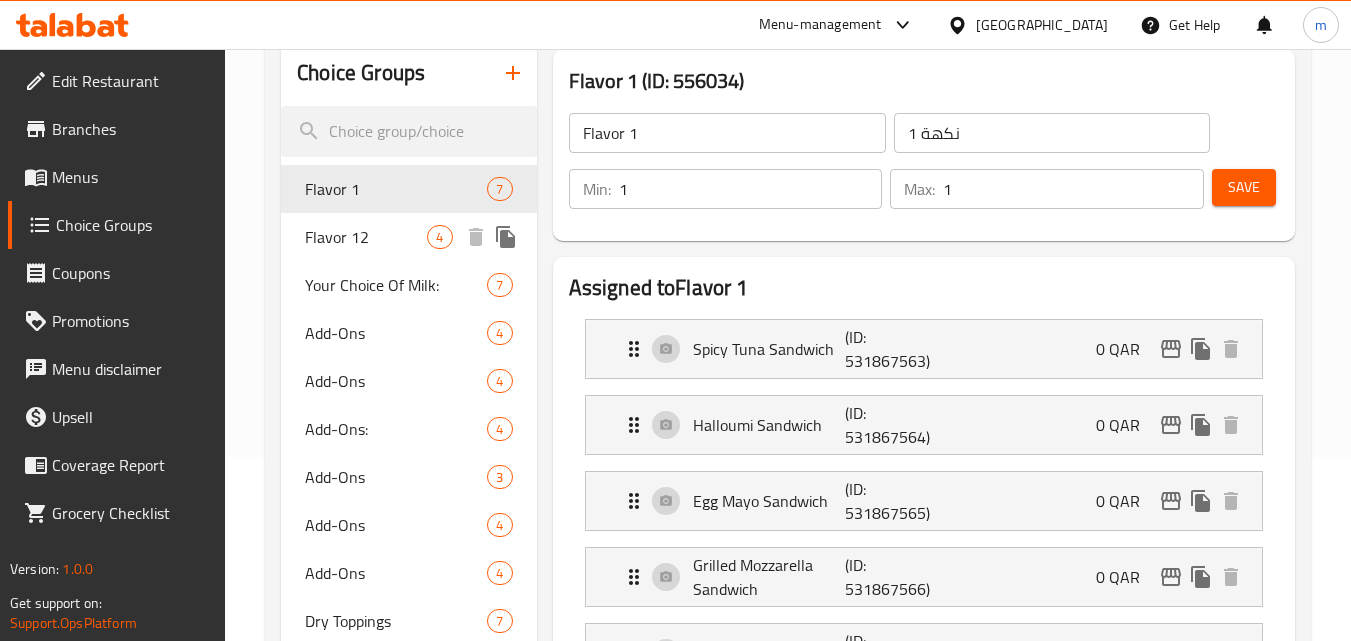 click on "Flavor 12" at bounding box center [366, 237] 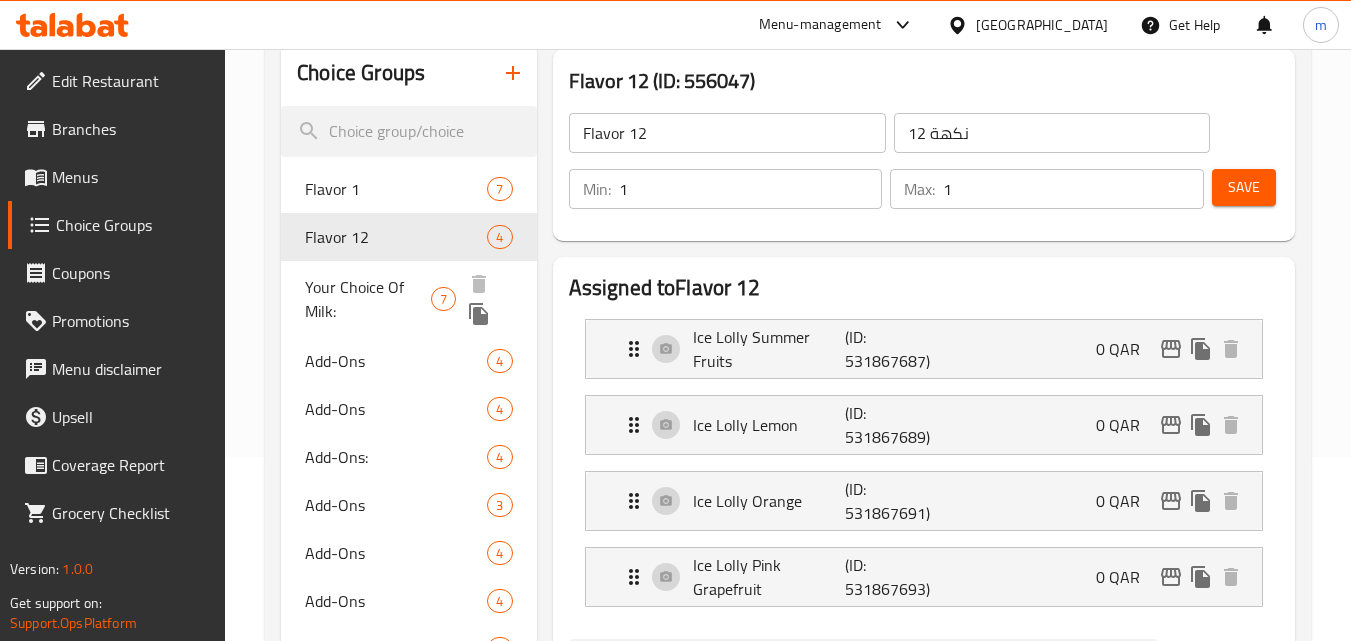 click on "Your Choice Of Milk:" at bounding box center [368, 299] 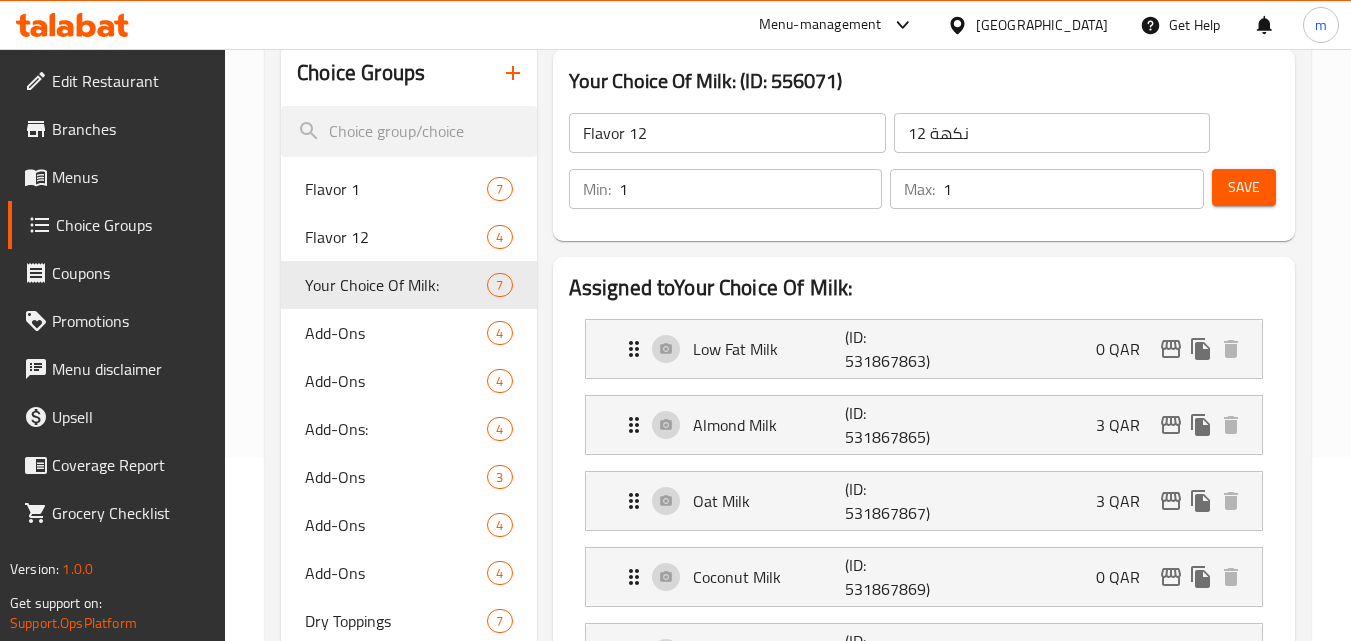 type on "Your Choice Of Milk:" 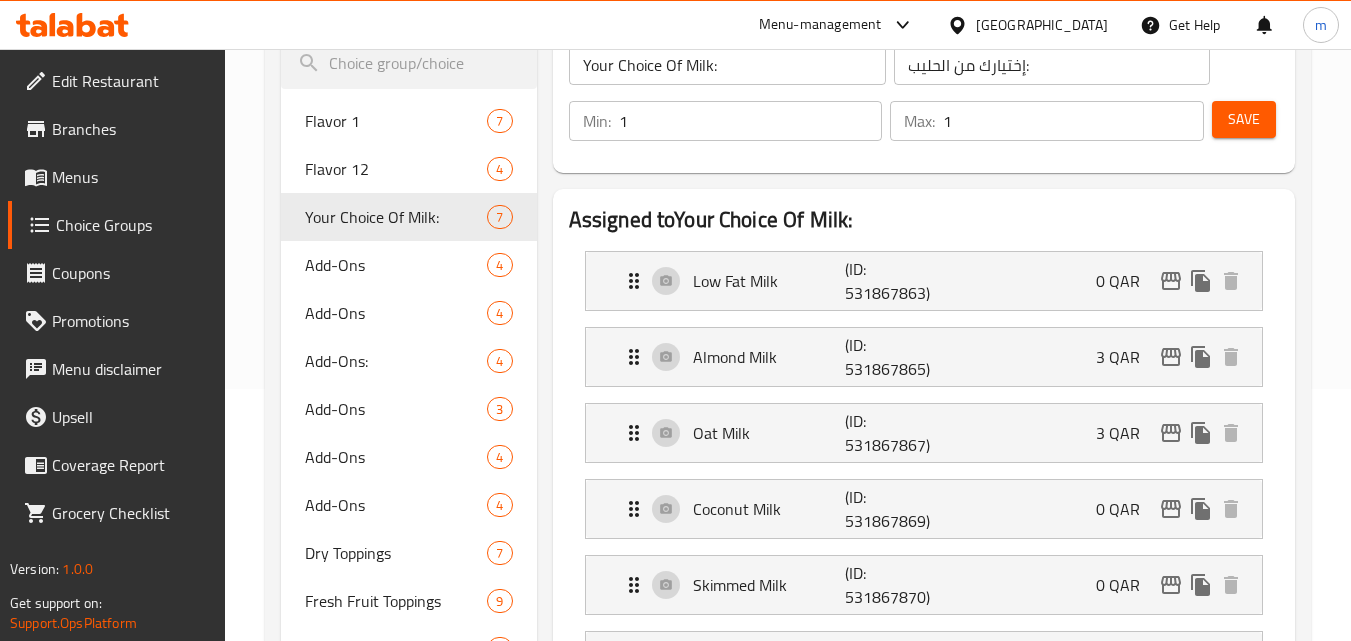 scroll, scrollTop: 284, scrollLeft: 0, axis: vertical 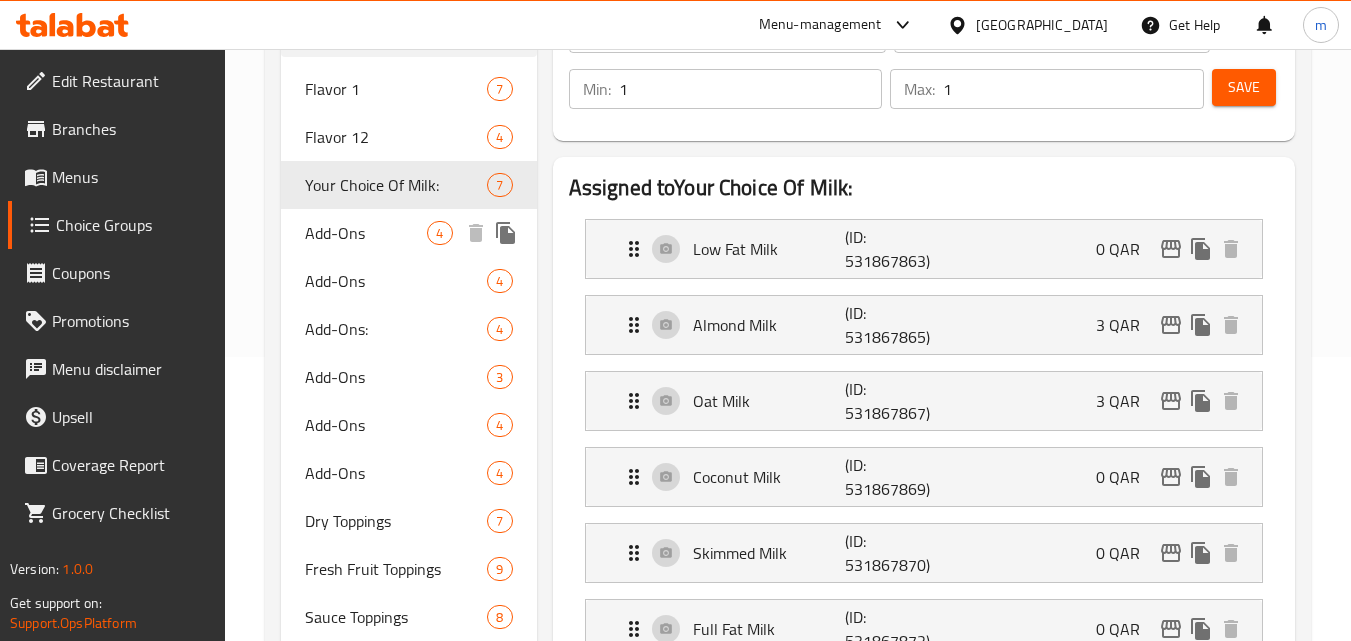 drag, startPoint x: 322, startPoint y: 241, endPoint x: 369, endPoint y: 256, distance: 49.335587 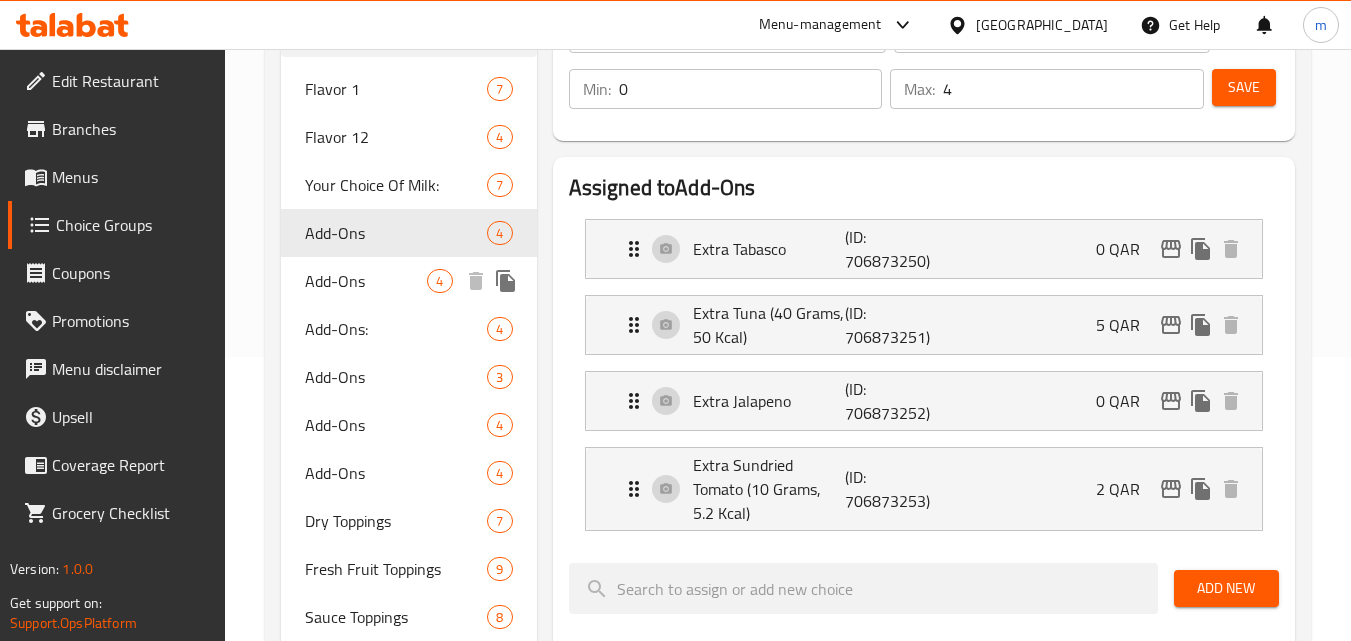 click on "Add-Ons" at bounding box center [366, 281] 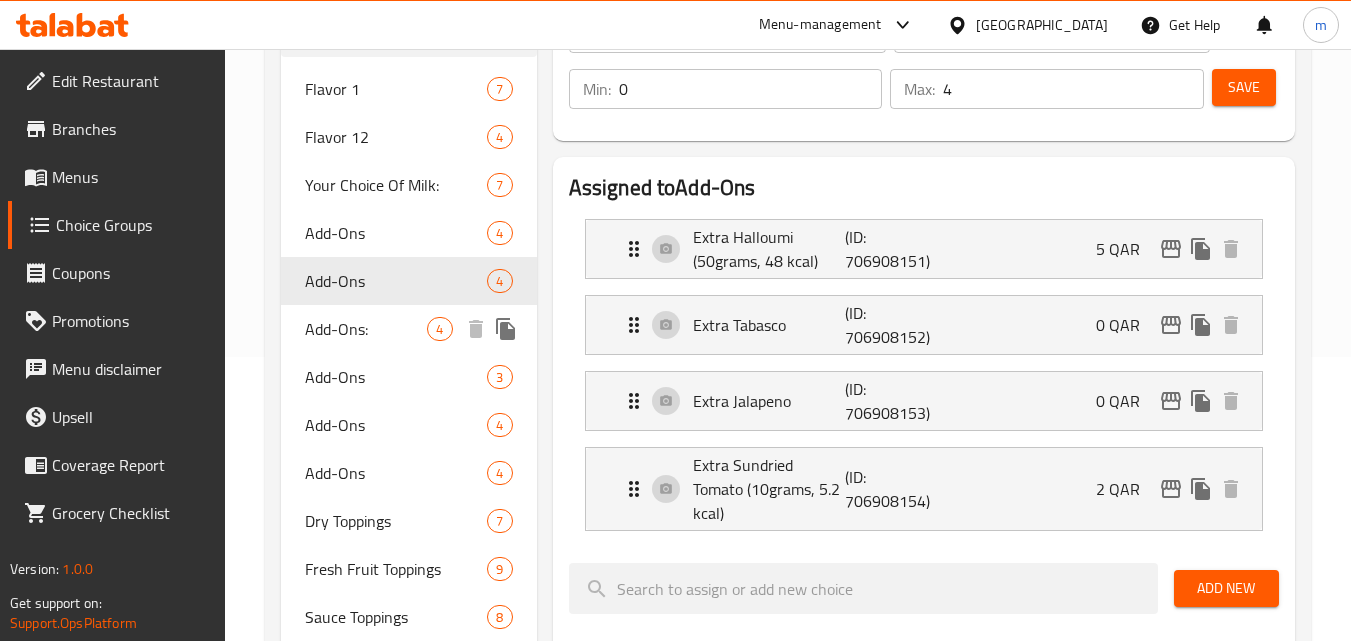 click on "Add-Ons:" at bounding box center [366, 329] 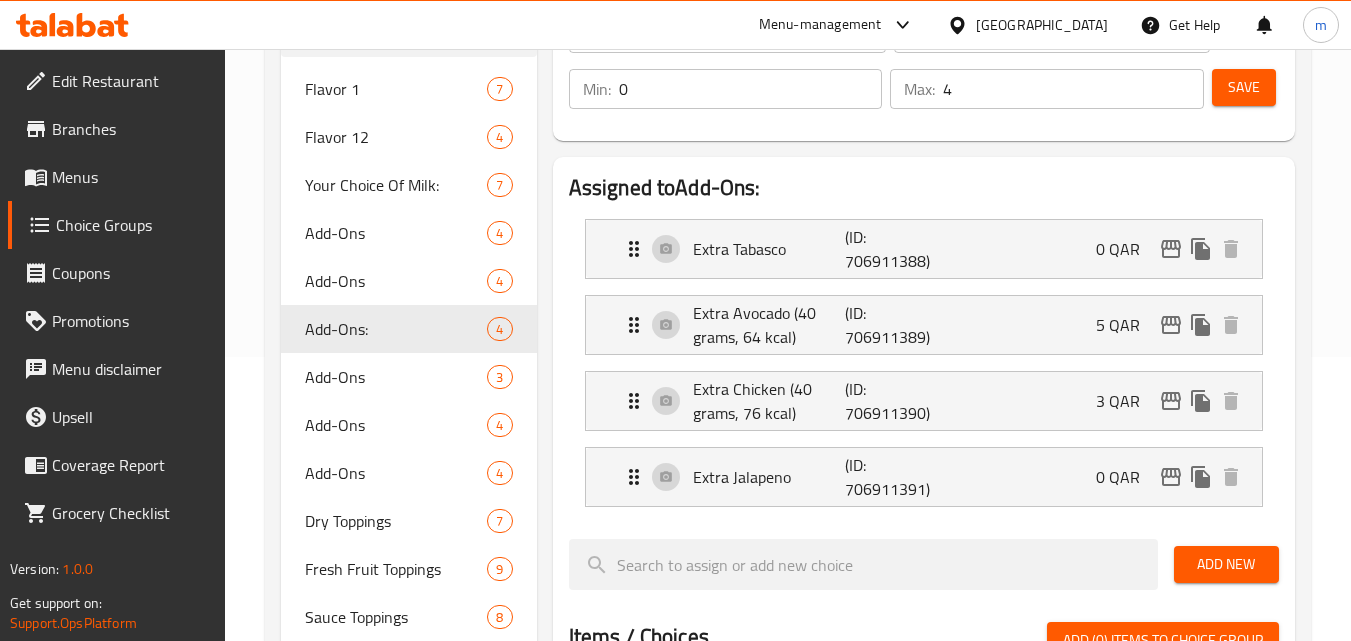 type on "Add-Ons:" 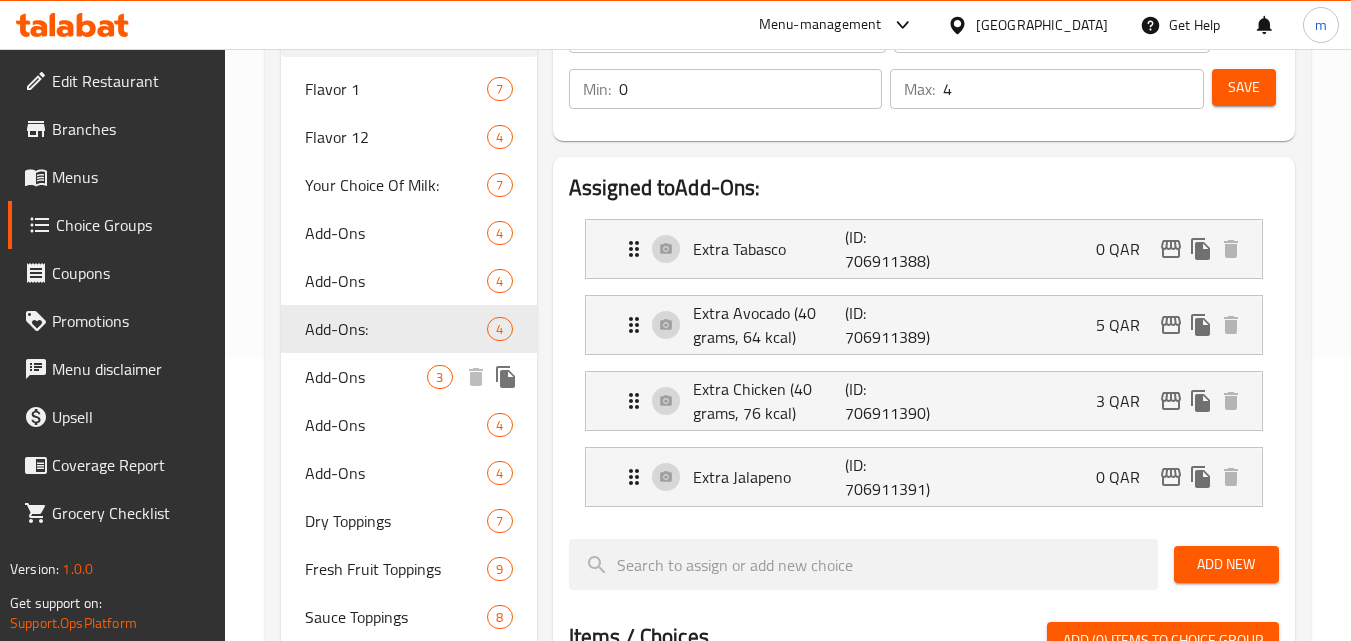 click on "Add-Ons" at bounding box center (366, 377) 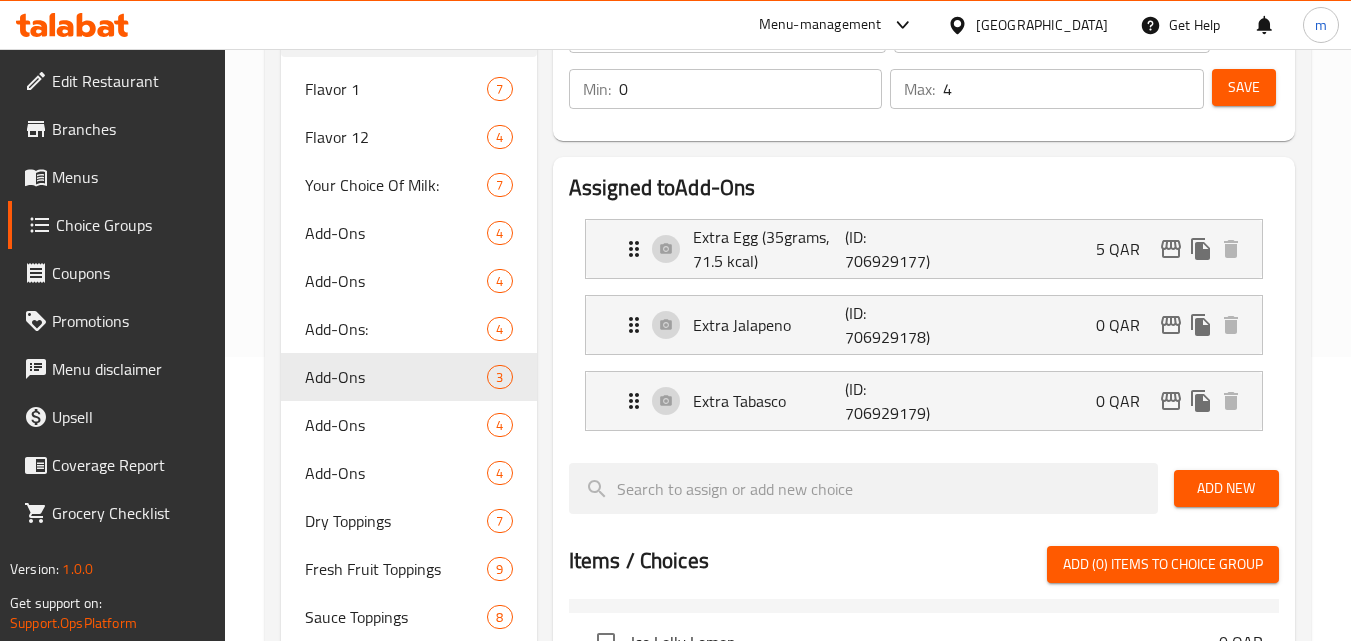 type on "Add-Ons" 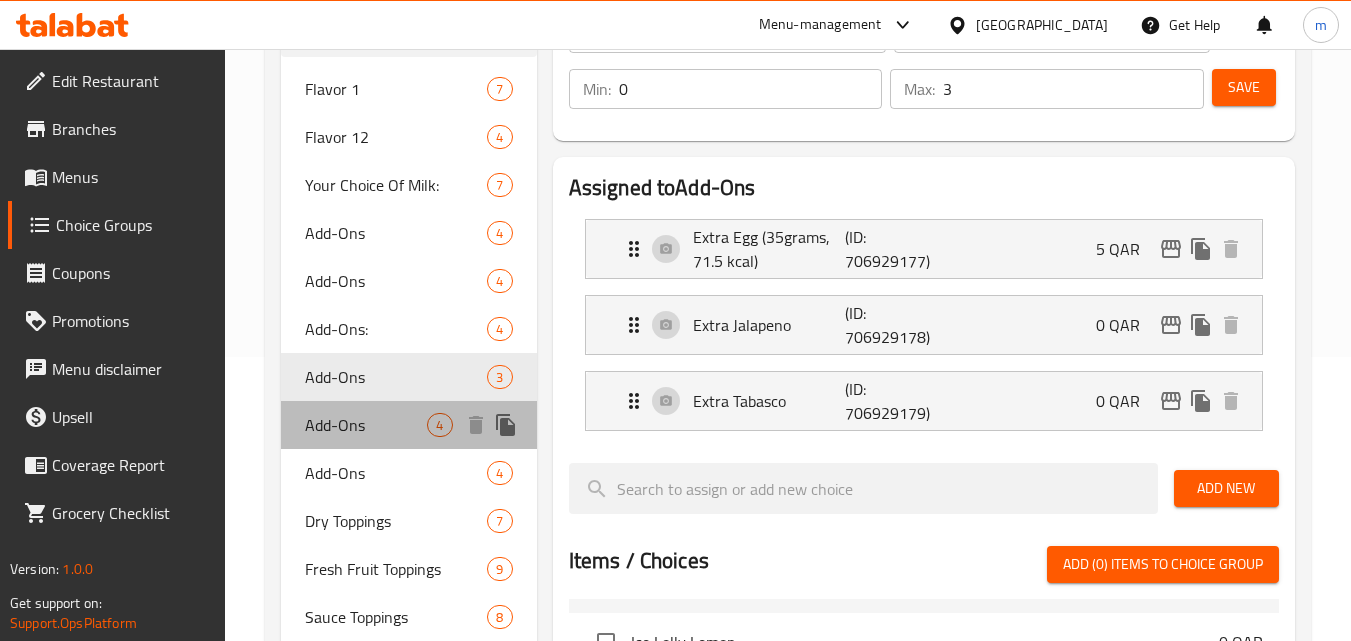click on "Add-Ons" at bounding box center (366, 425) 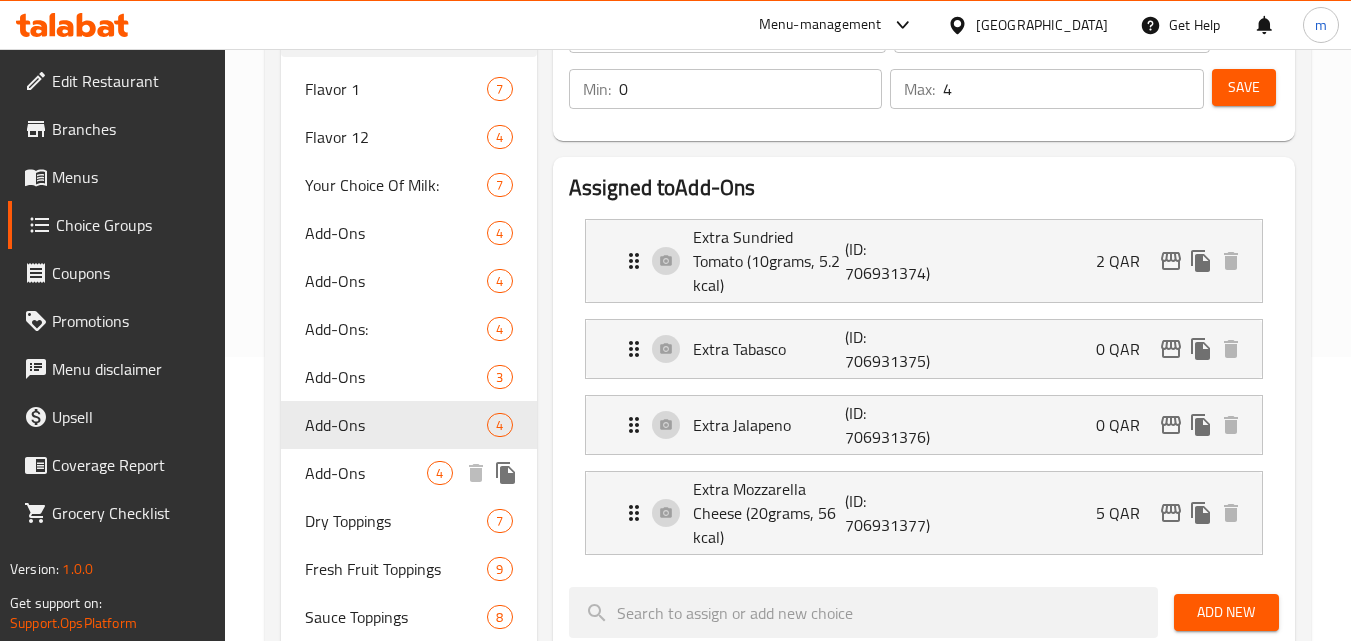 click on "Add-Ons" at bounding box center [366, 473] 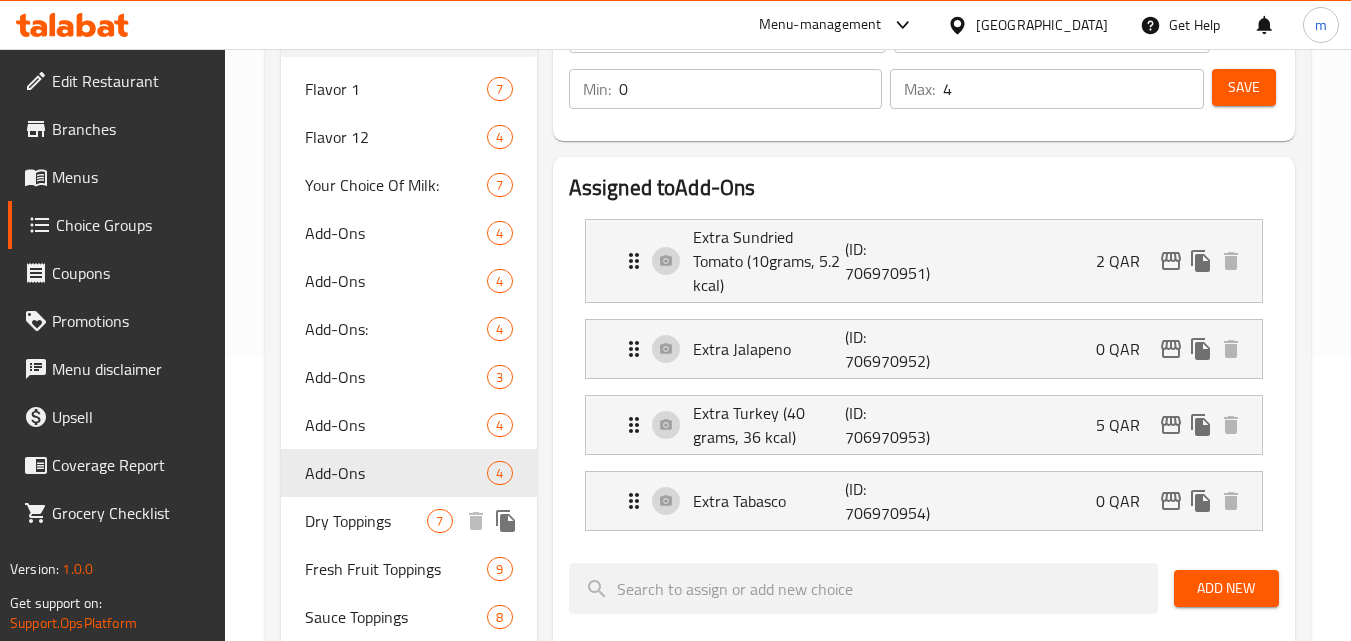 click on "Dry Toppings" at bounding box center (366, 521) 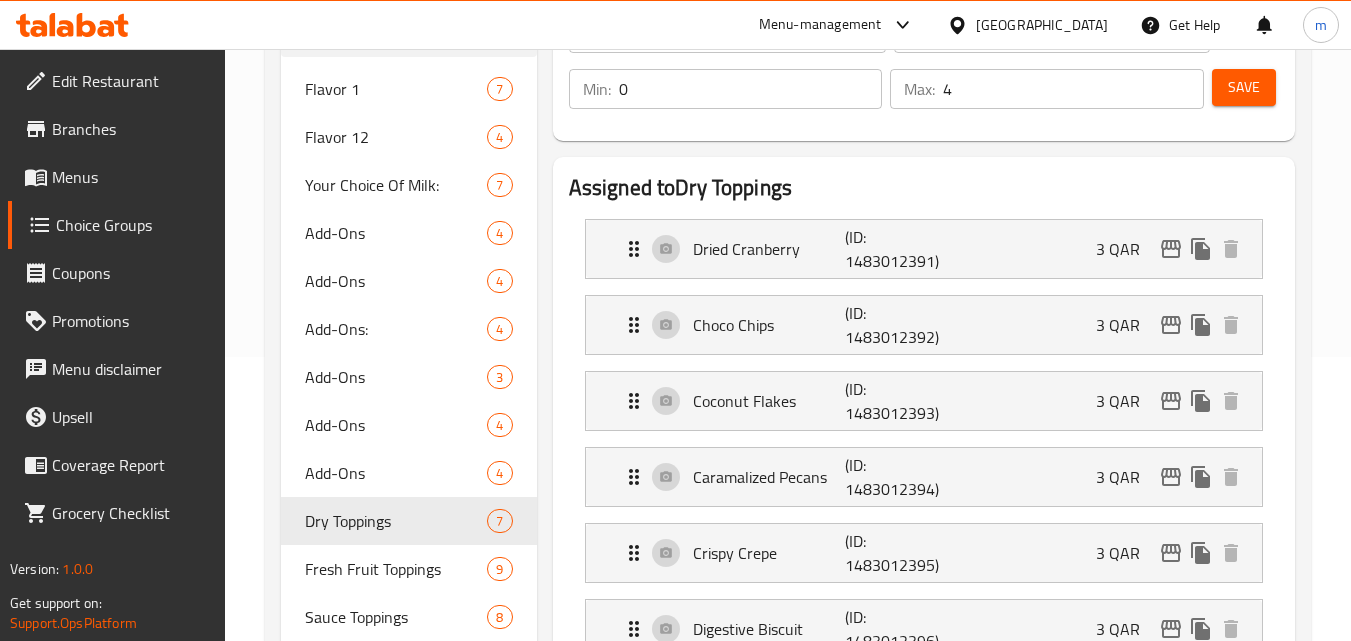 type on "Dry Toppings" 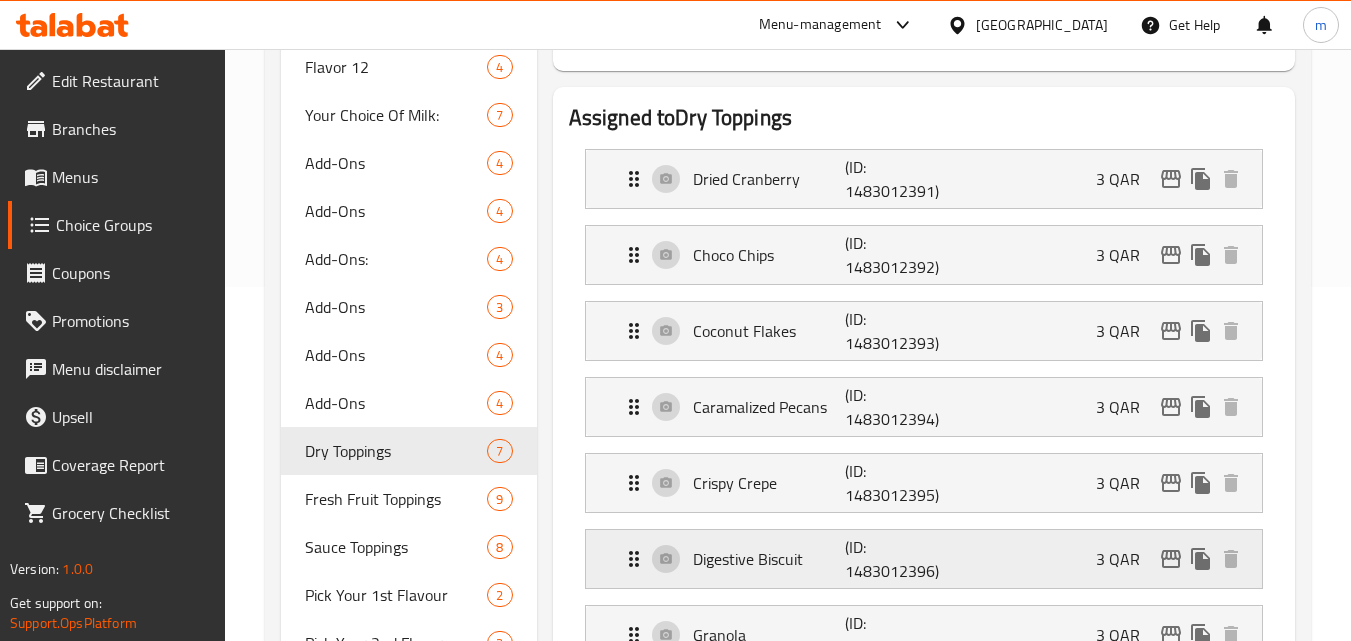 scroll, scrollTop: 384, scrollLeft: 0, axis: vertical 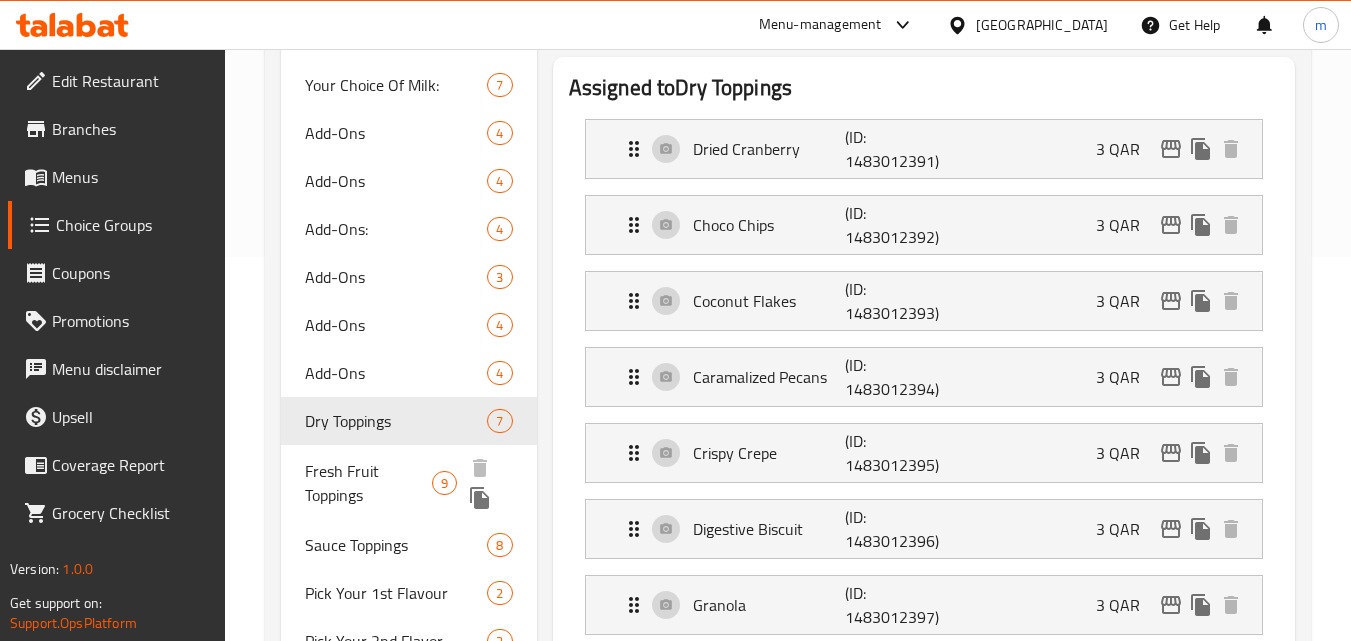 click on "Fresh Fruit Toppings" at bounding box center [368, 483] 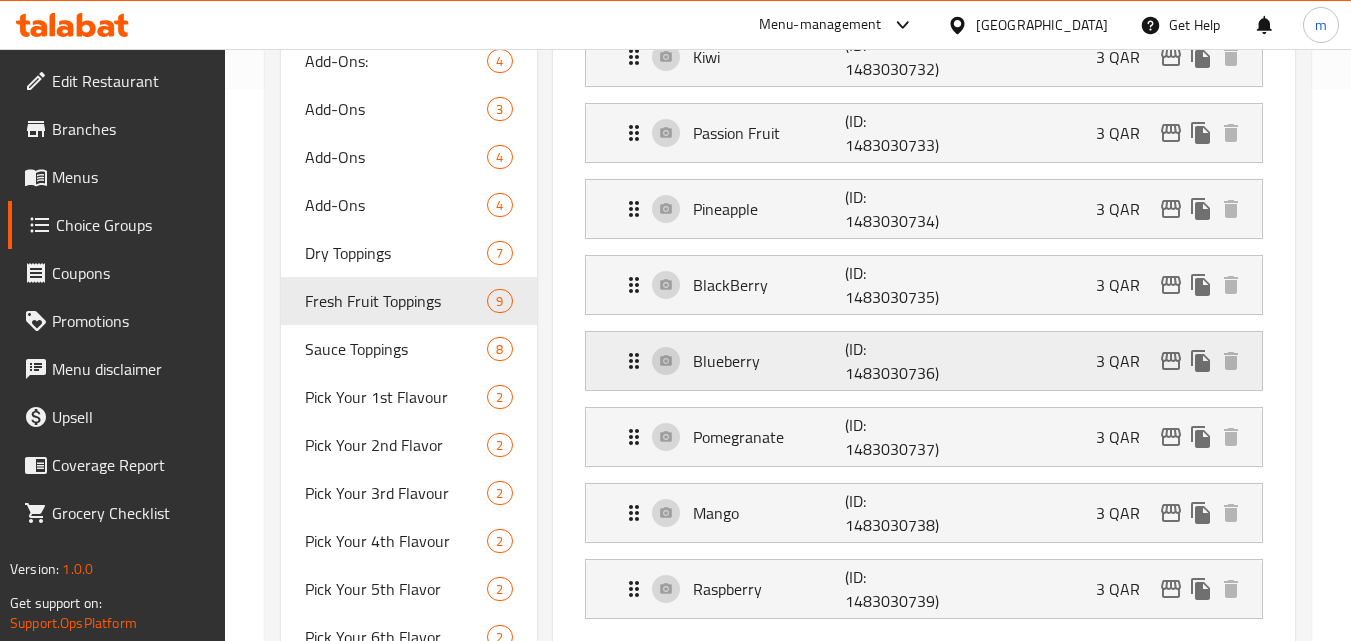 scroll, scrollTop: 584, scrollLeft: 0, axis: vertical 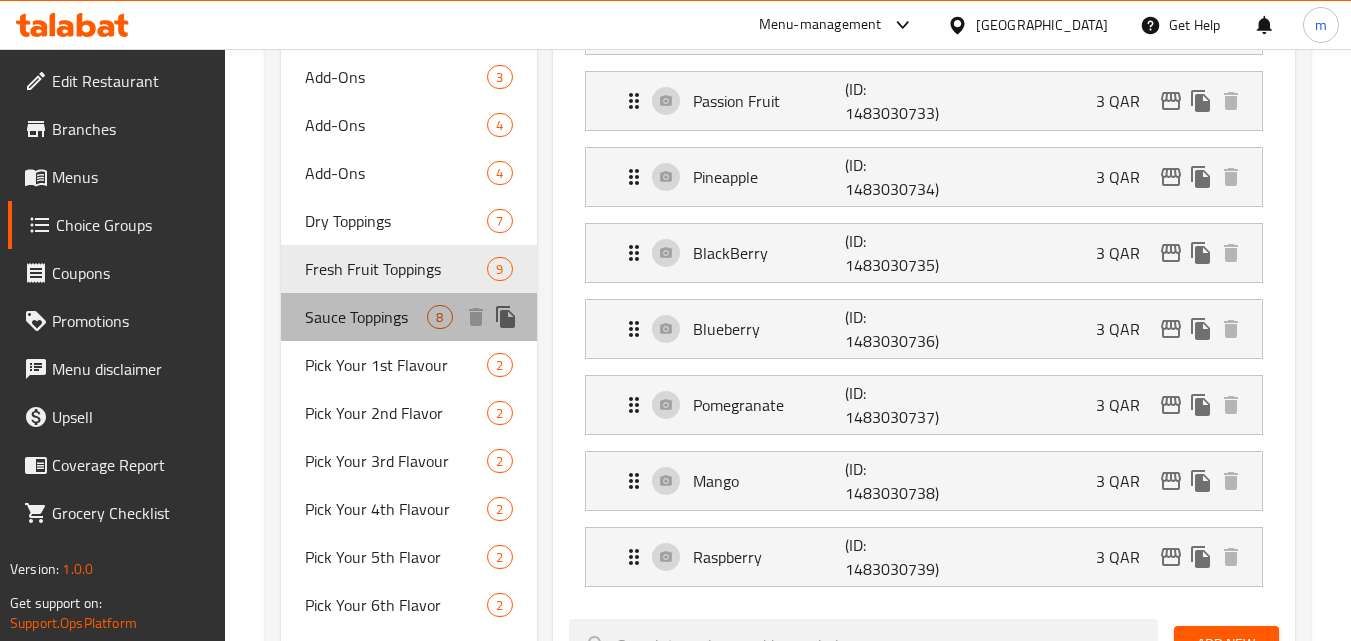 click on "Sauce Toppings" at bounding box center [366, 317] 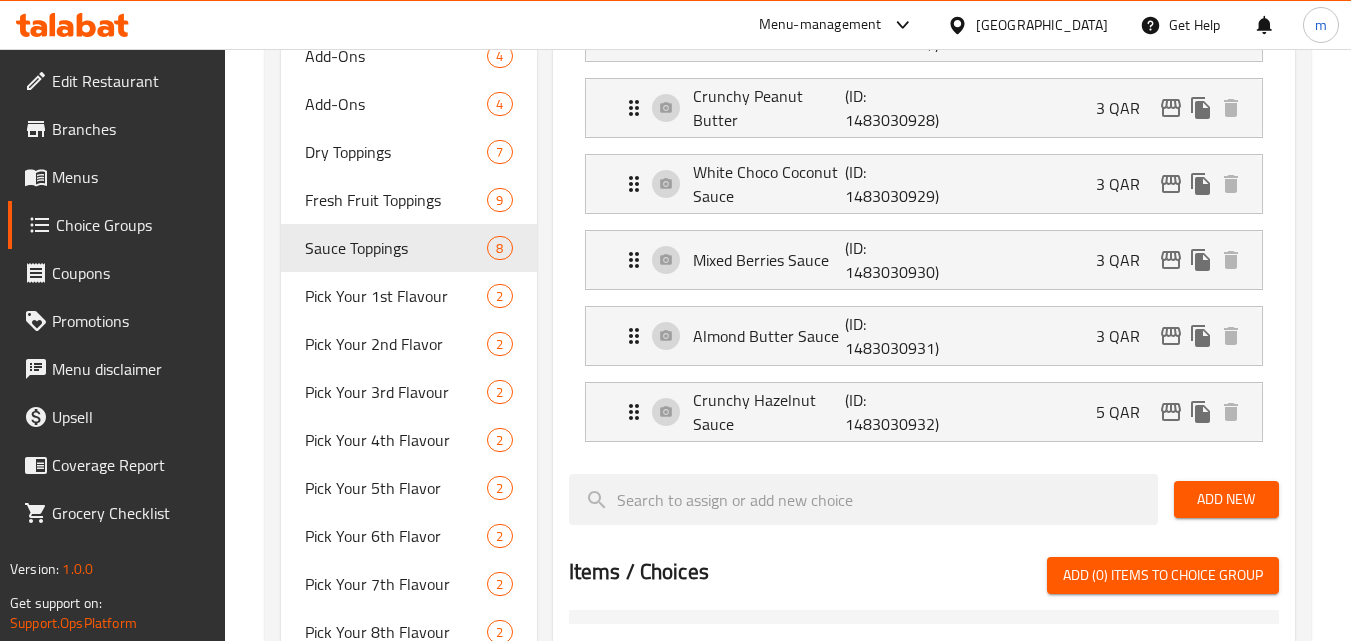 scroll, scrollTop: 684, scrollLeft: 0, axis: vertical 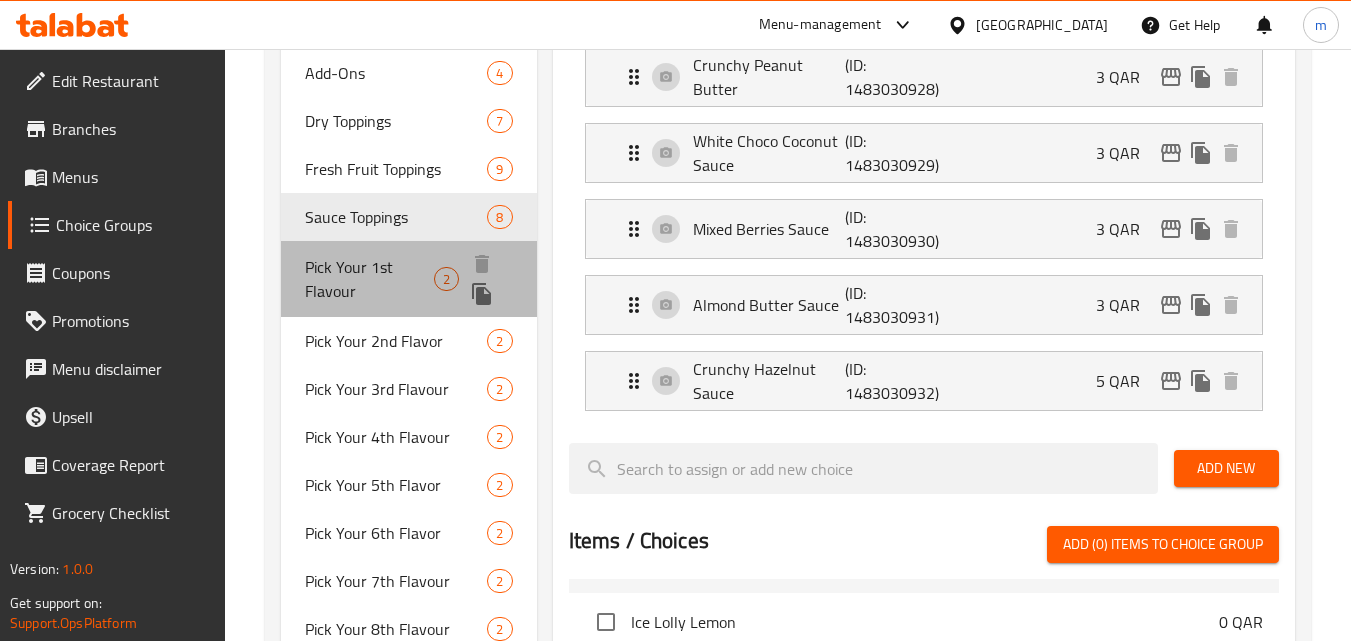 click on "Pick Your 1st Flavour" at bounding box center (369, 279) 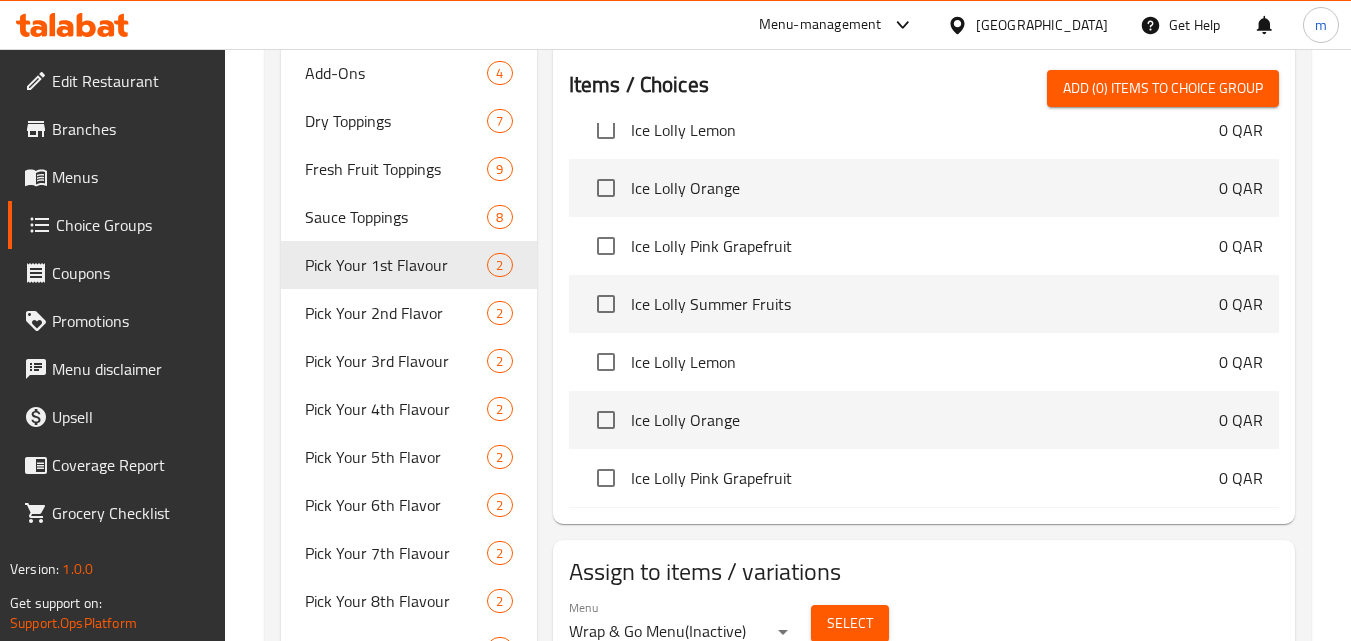 scroll, scrollTop: 9500, scrollLeft: 0, axis: vertical 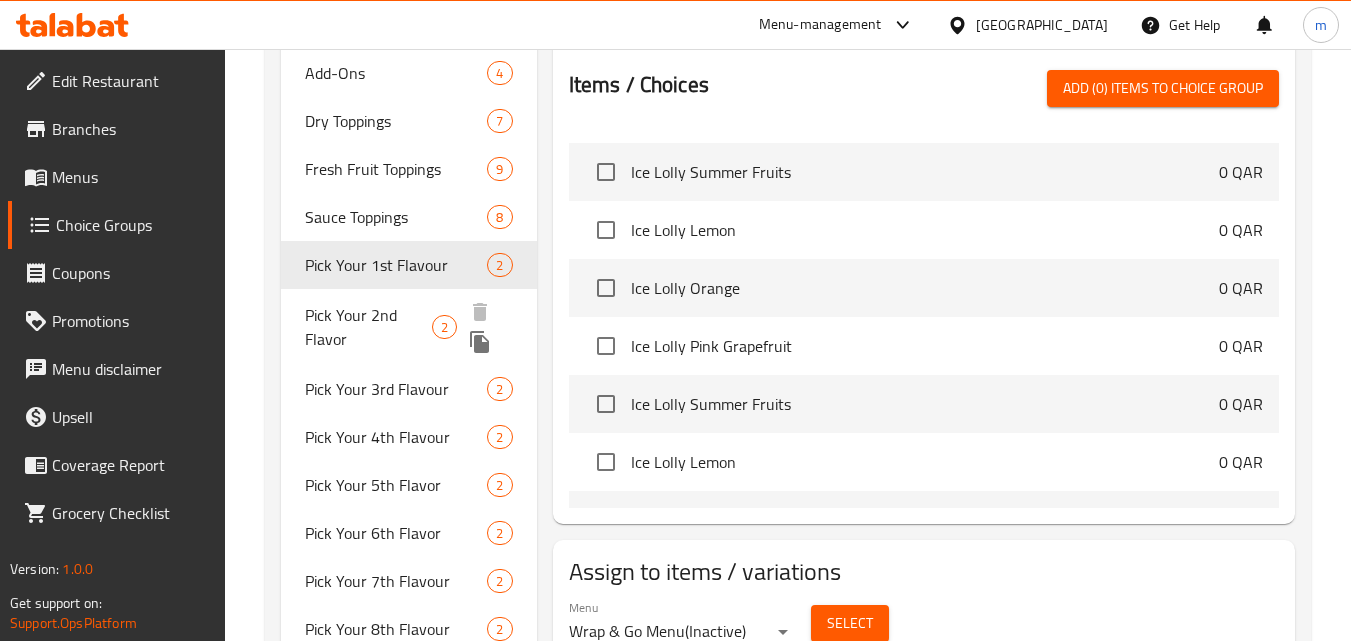 click on "Pick Your 2nd Flavor" at bounding box center [368, 327] 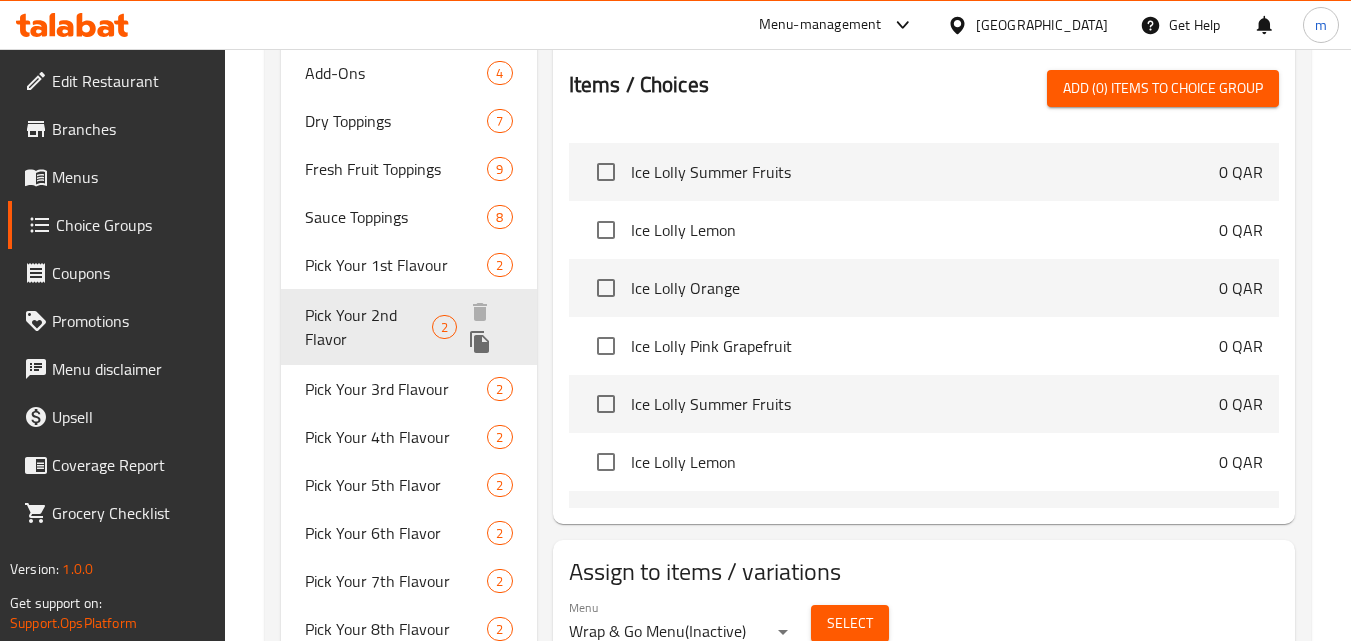 type on "Pick Your 2nd Flavor" 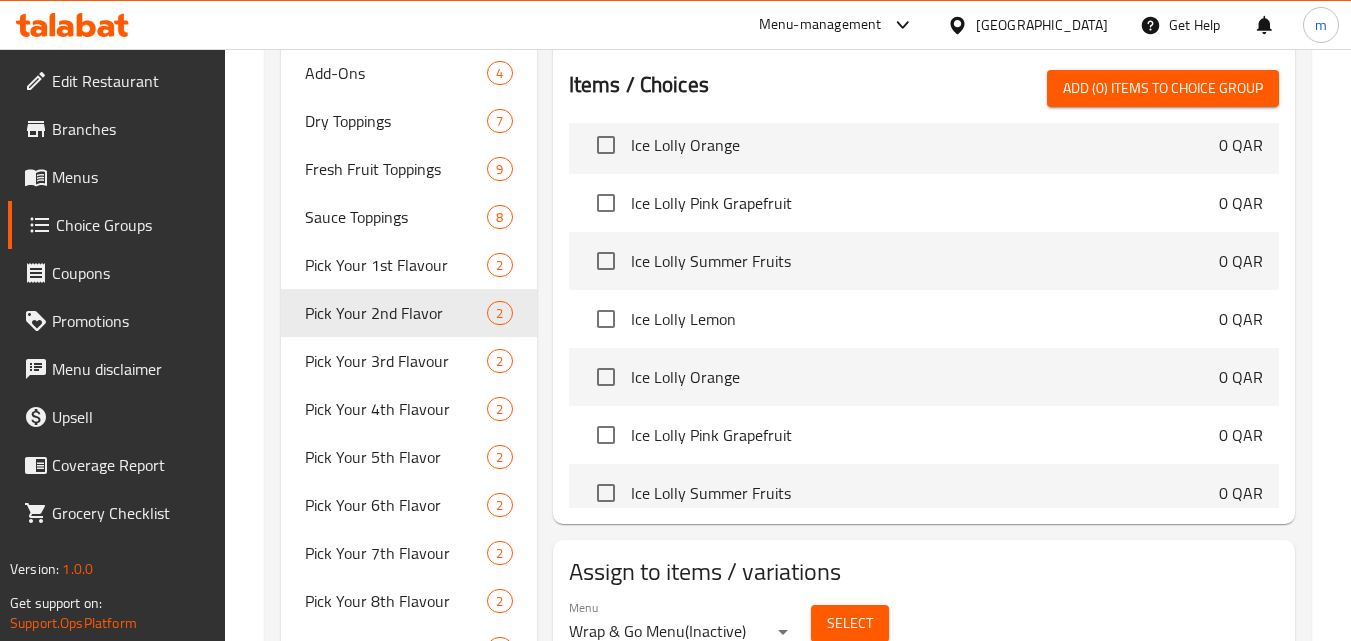 scroll, scrollTop: 10400, scrollLeft: 0, axis: vertical 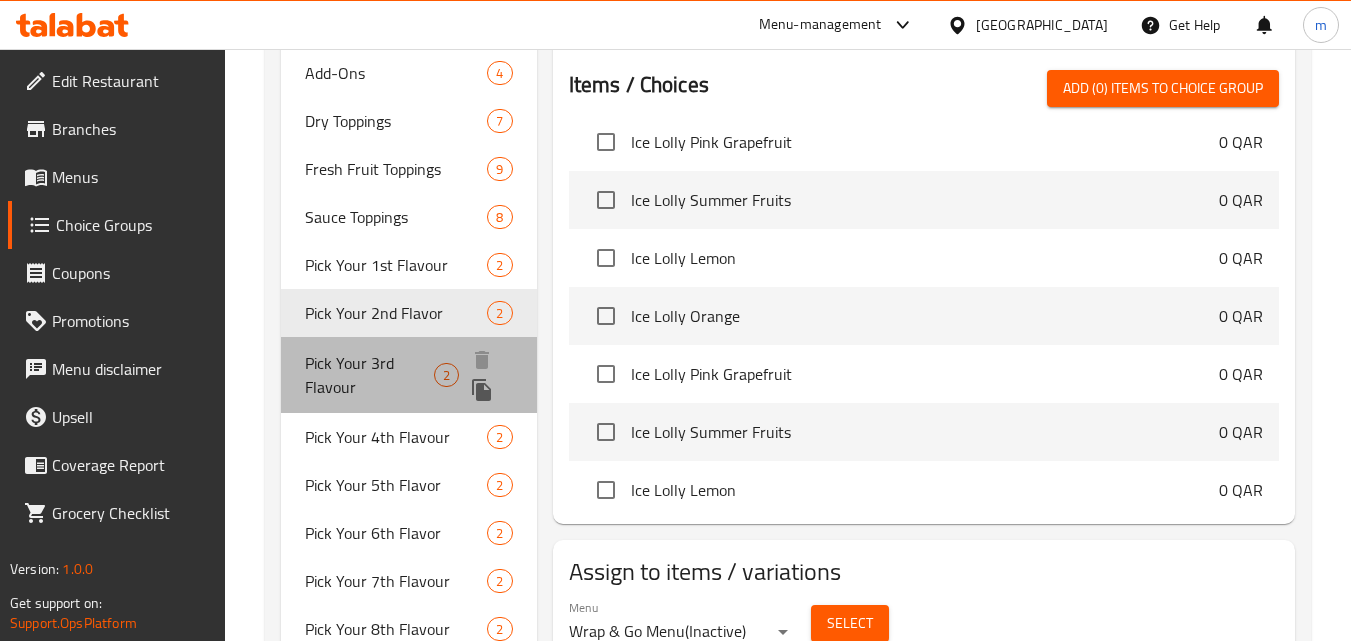 click on "Pick Your 3rd Flavour" at bounding box center (369, 375) 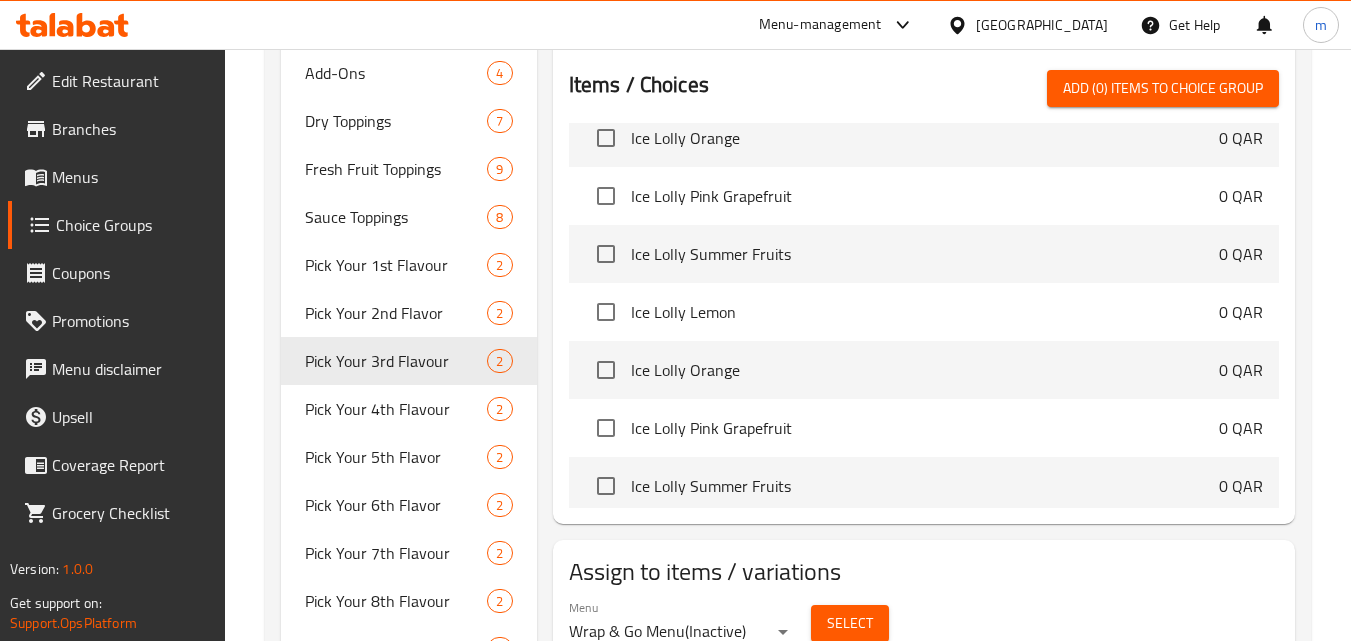scroll, scrollTop: 10600, scrollLeft: 0, axis: vertical 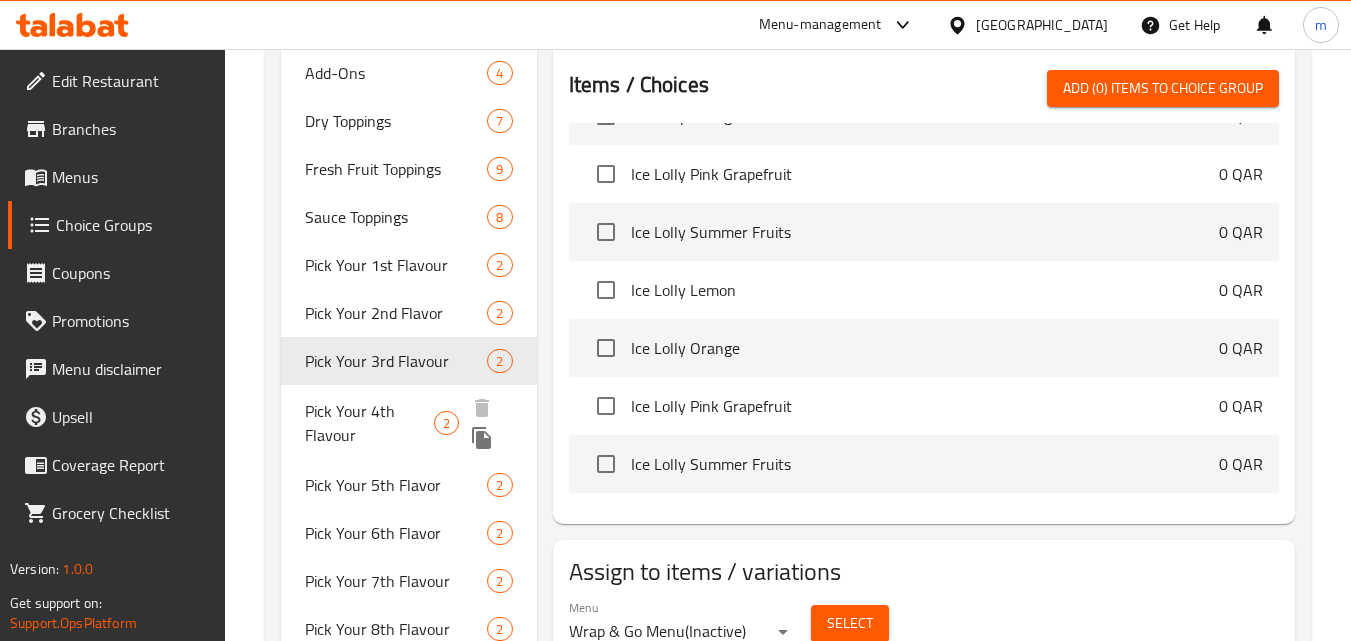 click on "Pick Your 4th Flavour" at bounding box center [369, 423] 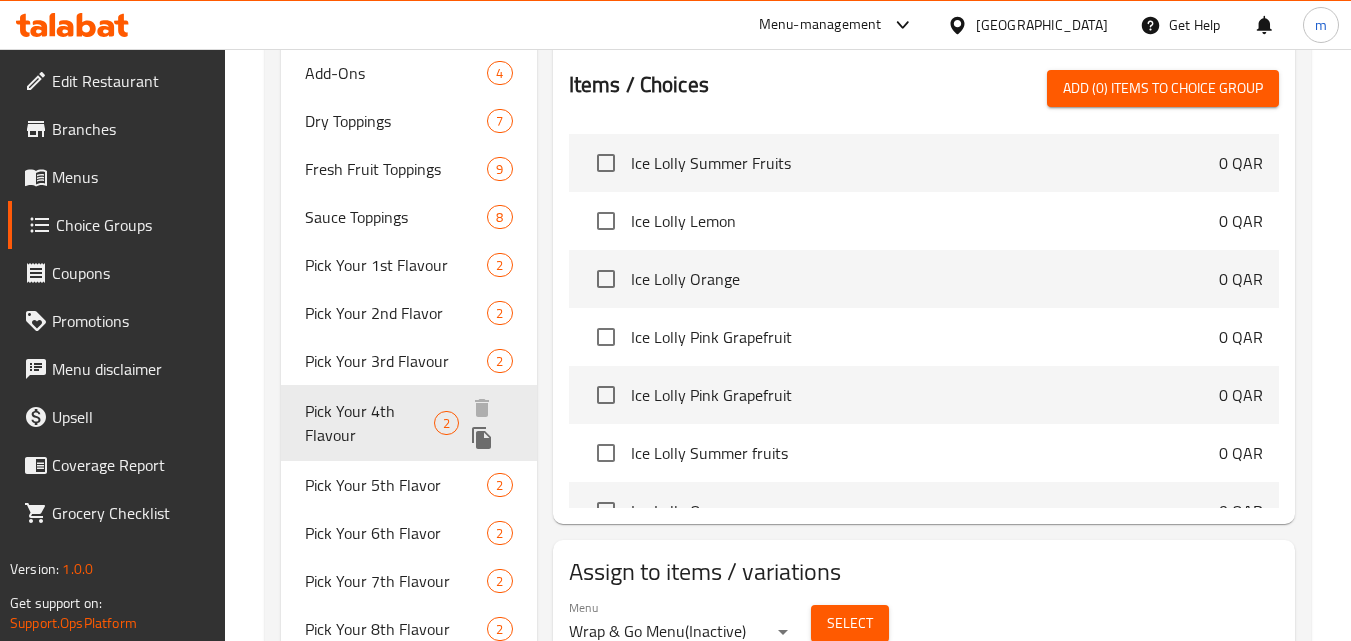 scroll, scrollTop: 10900, scrollLeft: 0, axis: vertical 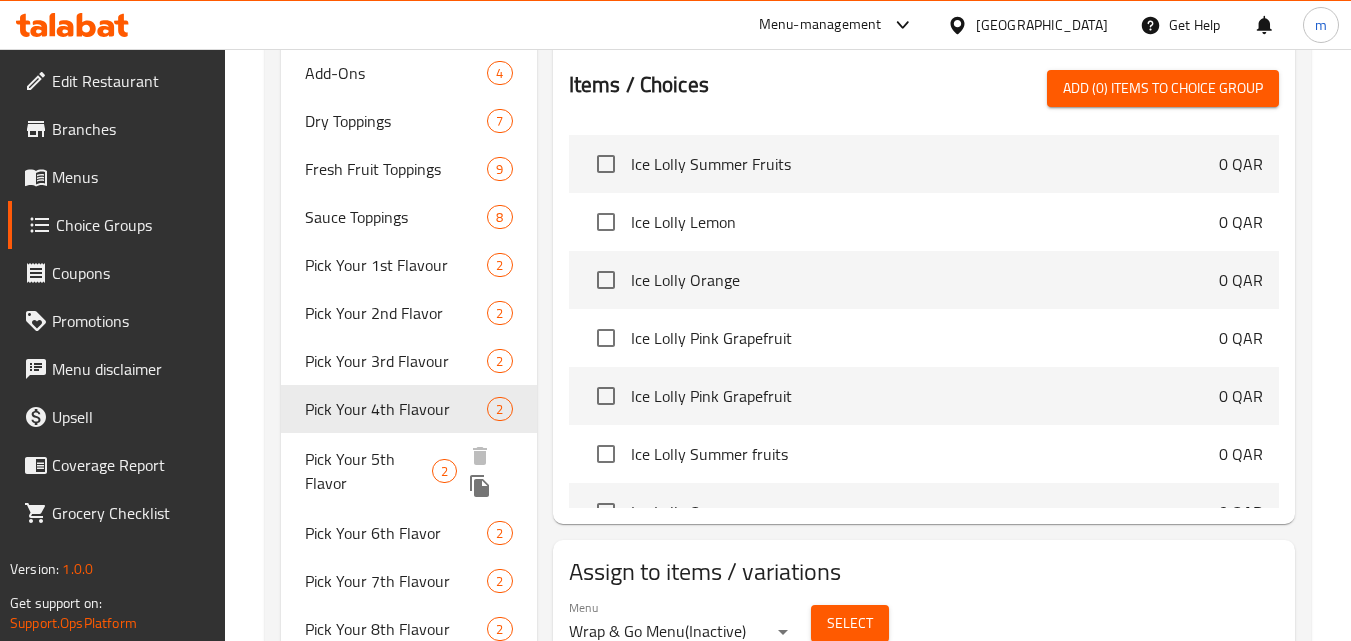 click on "Pick Your 5th Flavor" at bounding box center [368, 471] 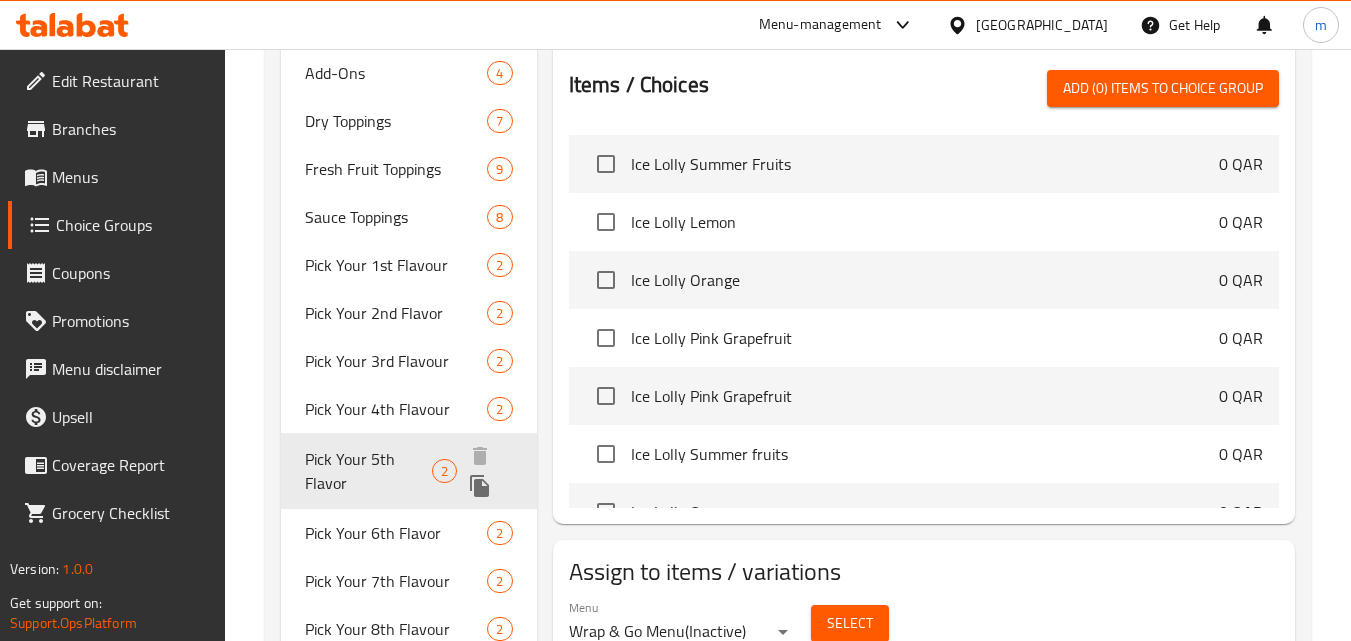 type on "Pick Your 5th Flavor" 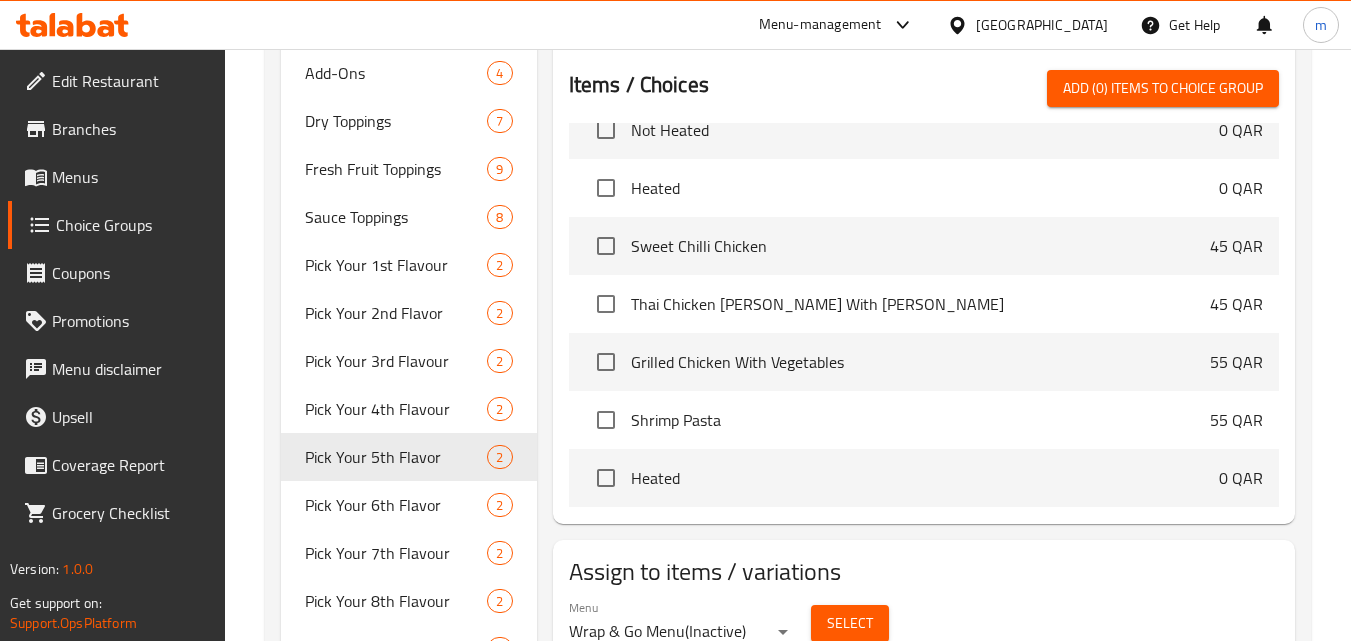 scroll, scrollTop: 12800, scrollLeft: 0, axis: vertical 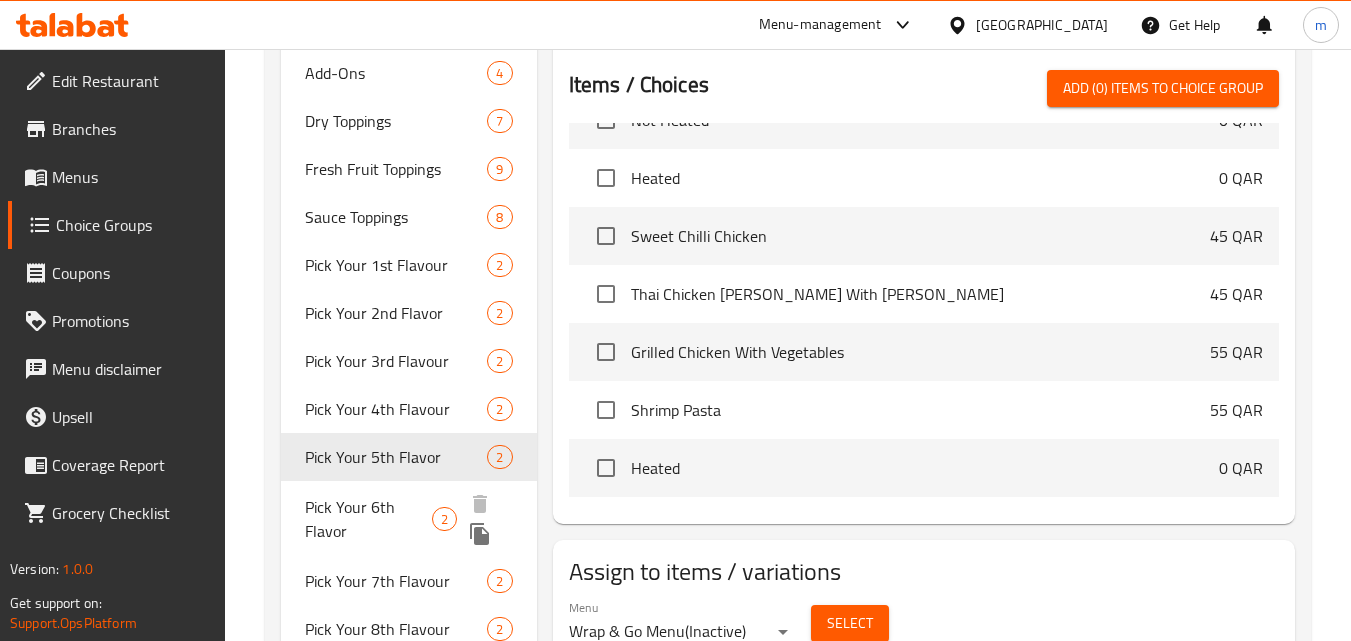 click on "Pick Your 6th Flavor" at bounding box center [368, 519] 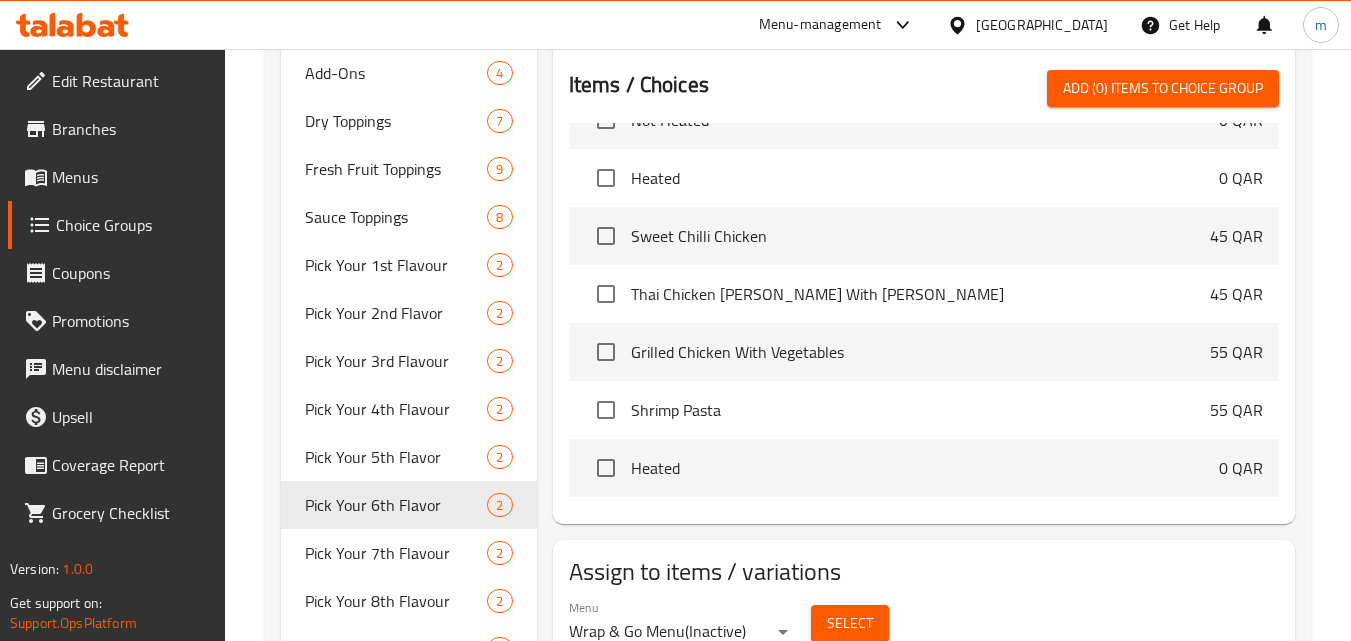 type on "Pick Your 6th Flavor" 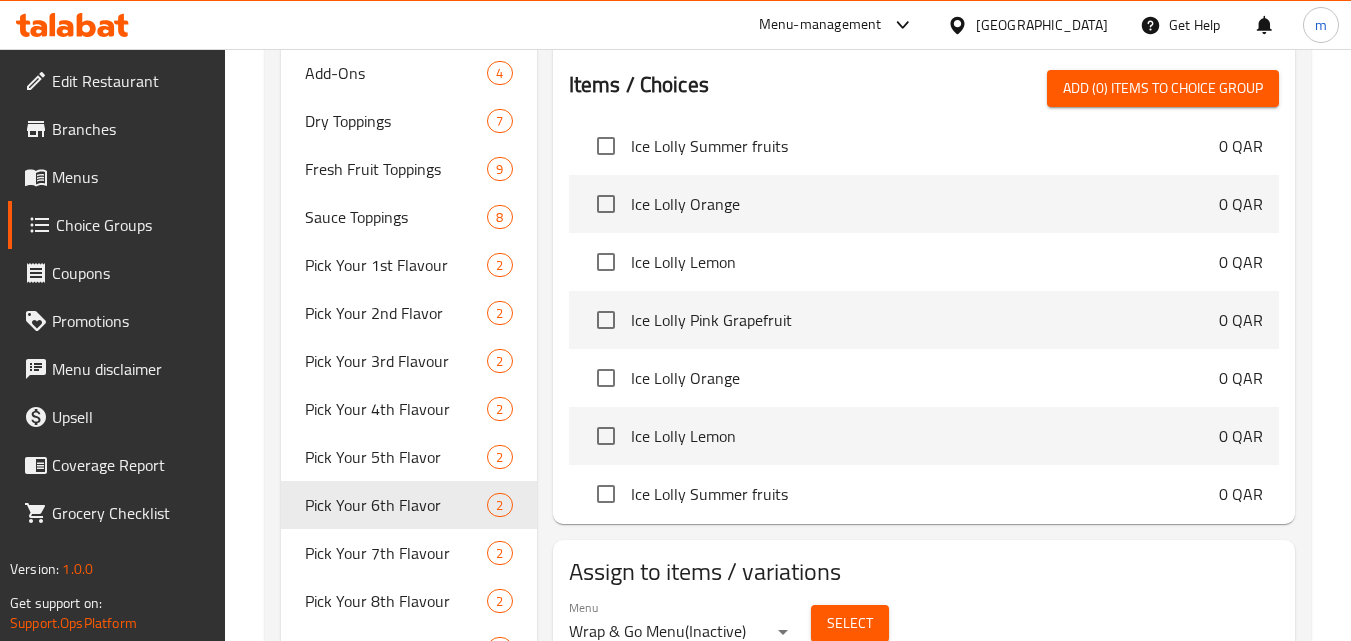 scroll, scrollTop: 11200, scrollLeft: 0, axis: vertical 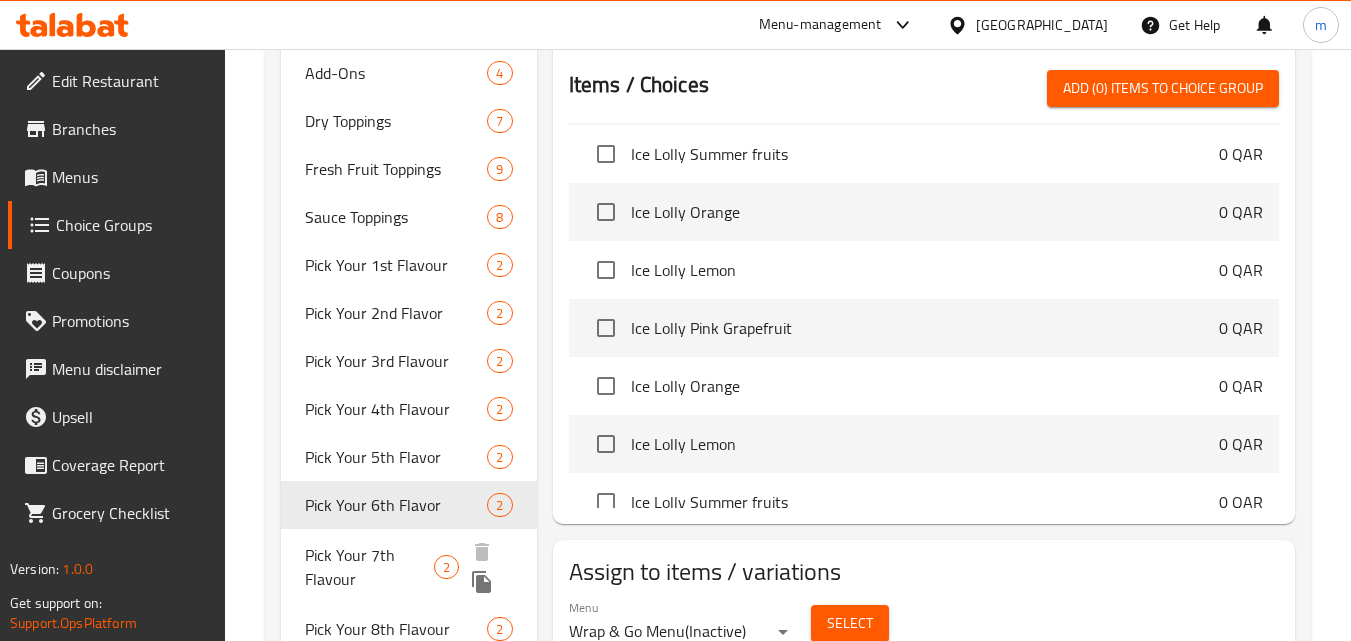 drag, startPoint x: 333, startPoint y: 574, endPoint x: 411, endPoint y: 533, distance: 88.11924 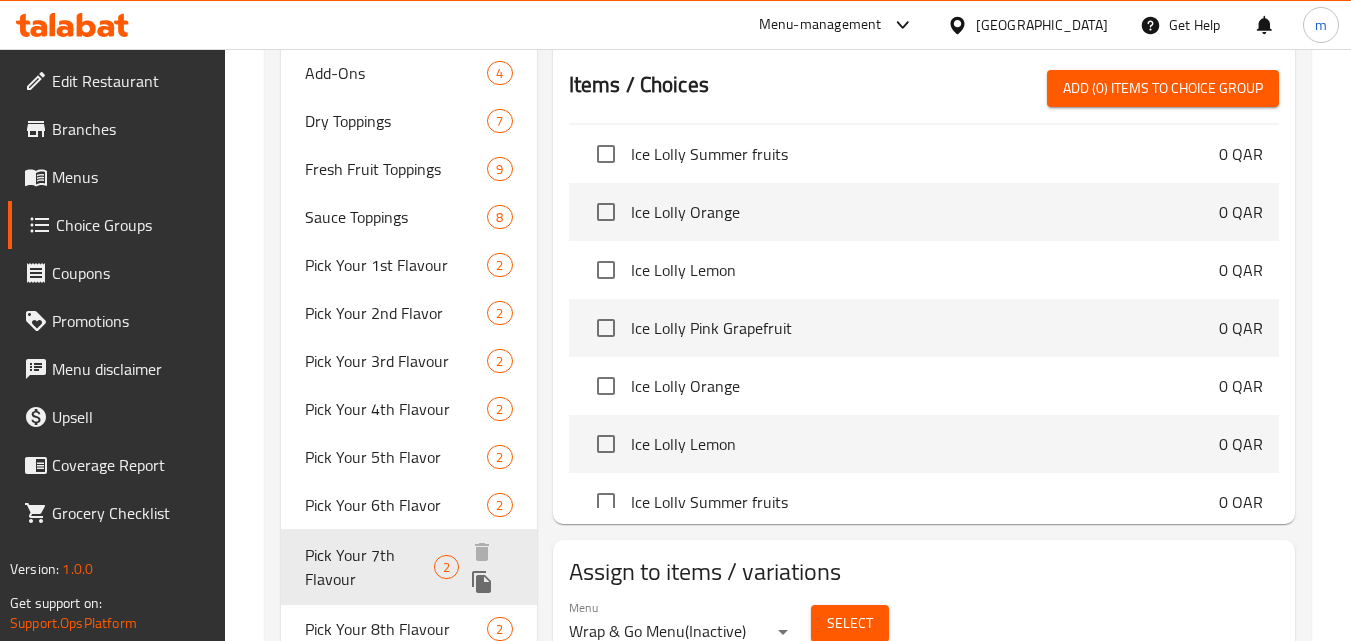 type on "Pick Your 7th Flavour" 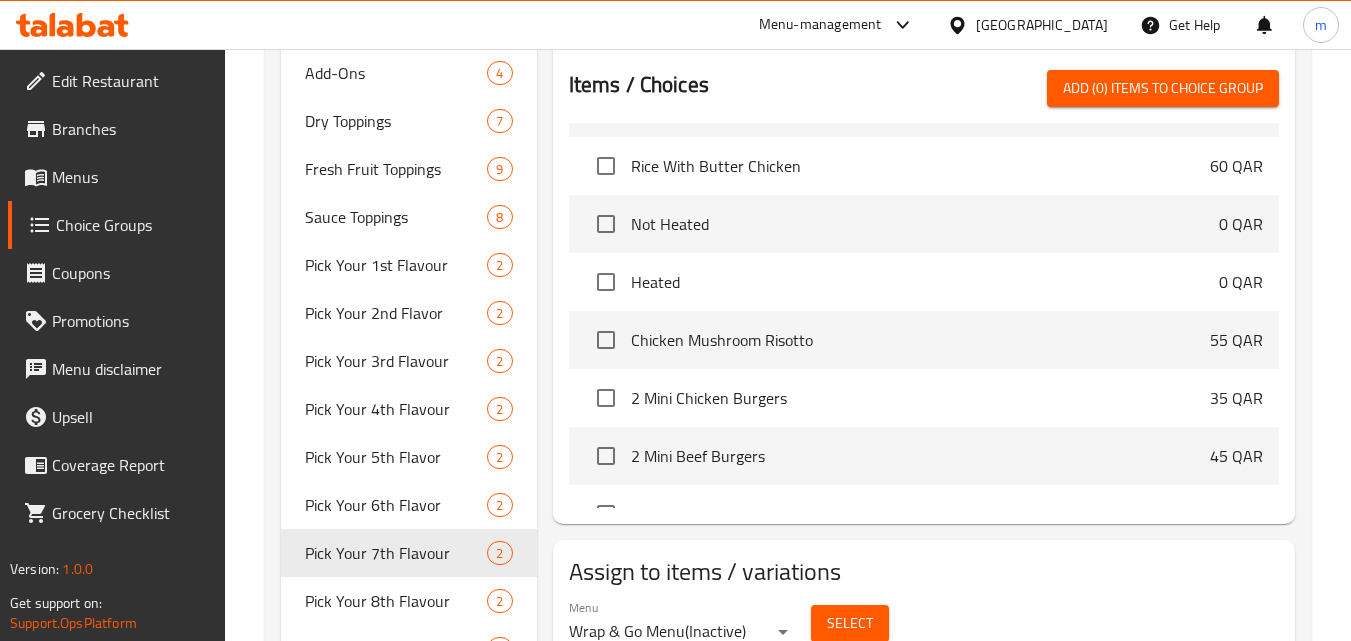 scroll, scrollTop: 12400, scrollLeft: 0, axis: vertical 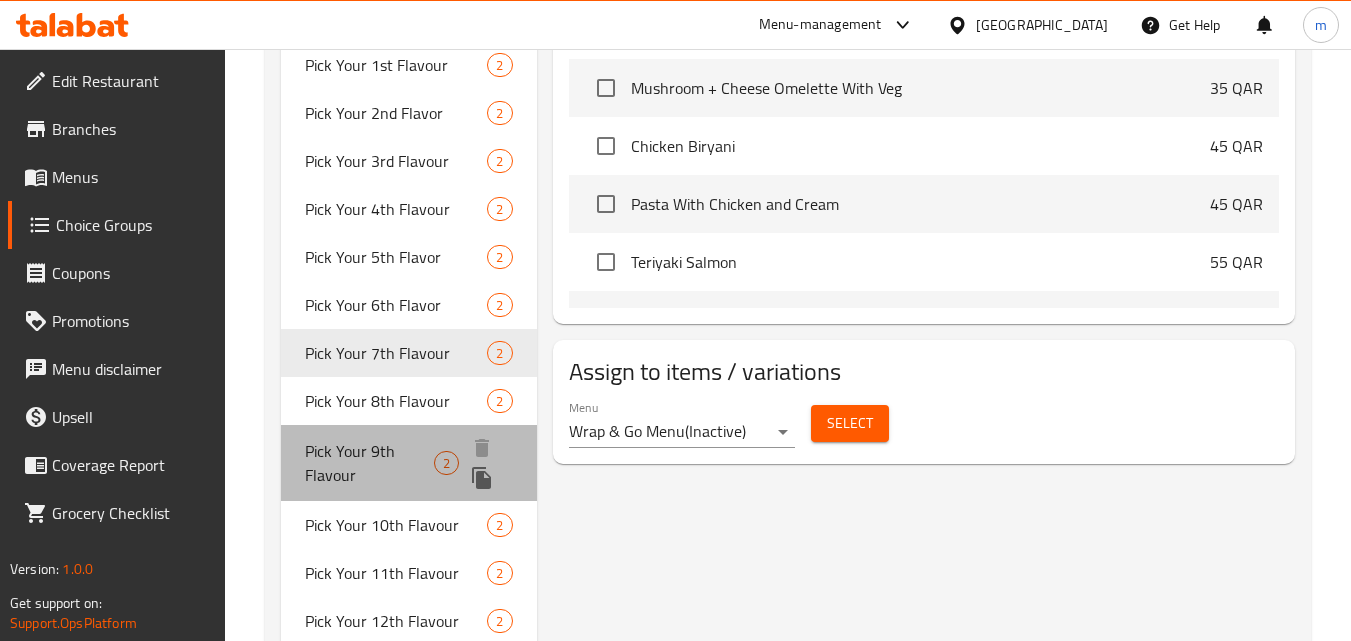 click on "Pick Your 9th Flavour" at bounding box center (369, 463) 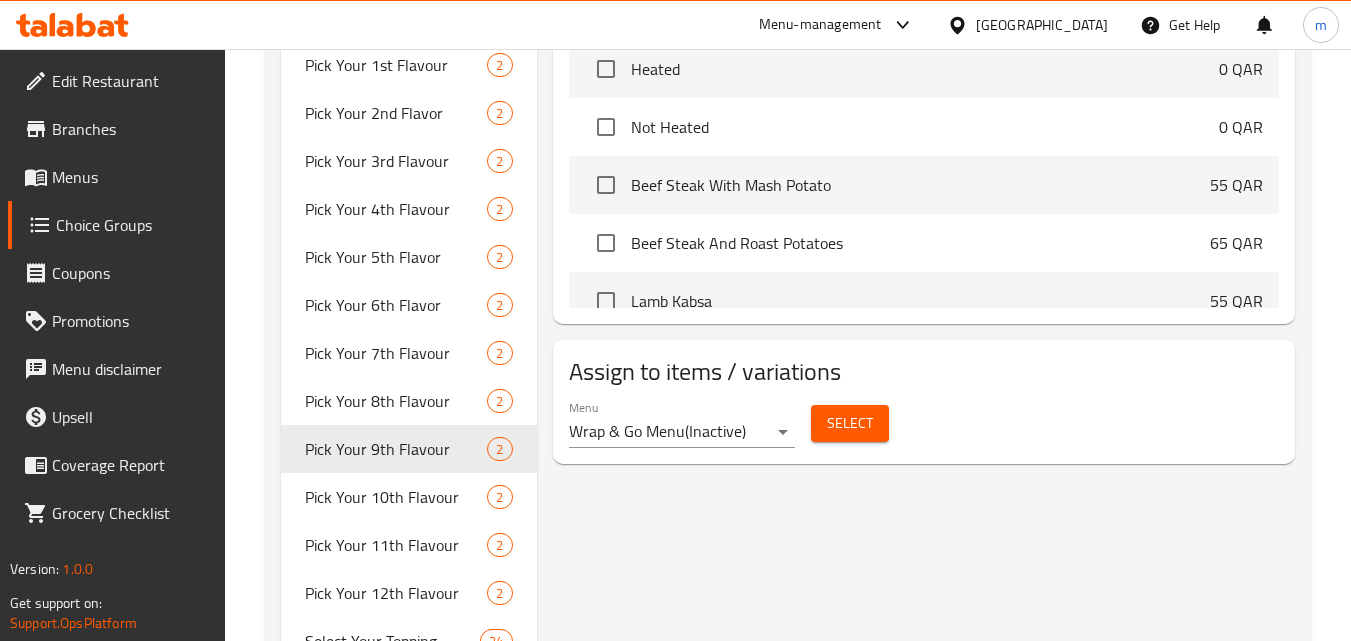 scroll, scrollTop: 13000, scrollLeft: 0, axis: vertical 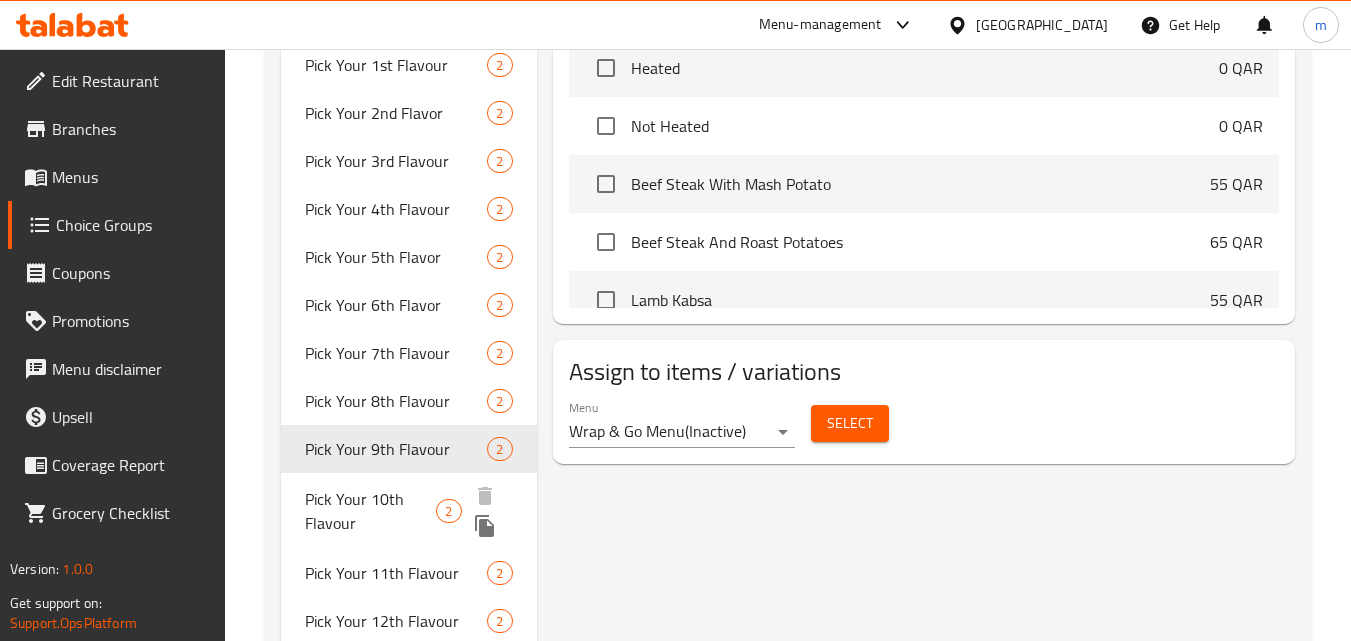 click on "Pick Your 10th Flavour" at bounding box center (370, 511) 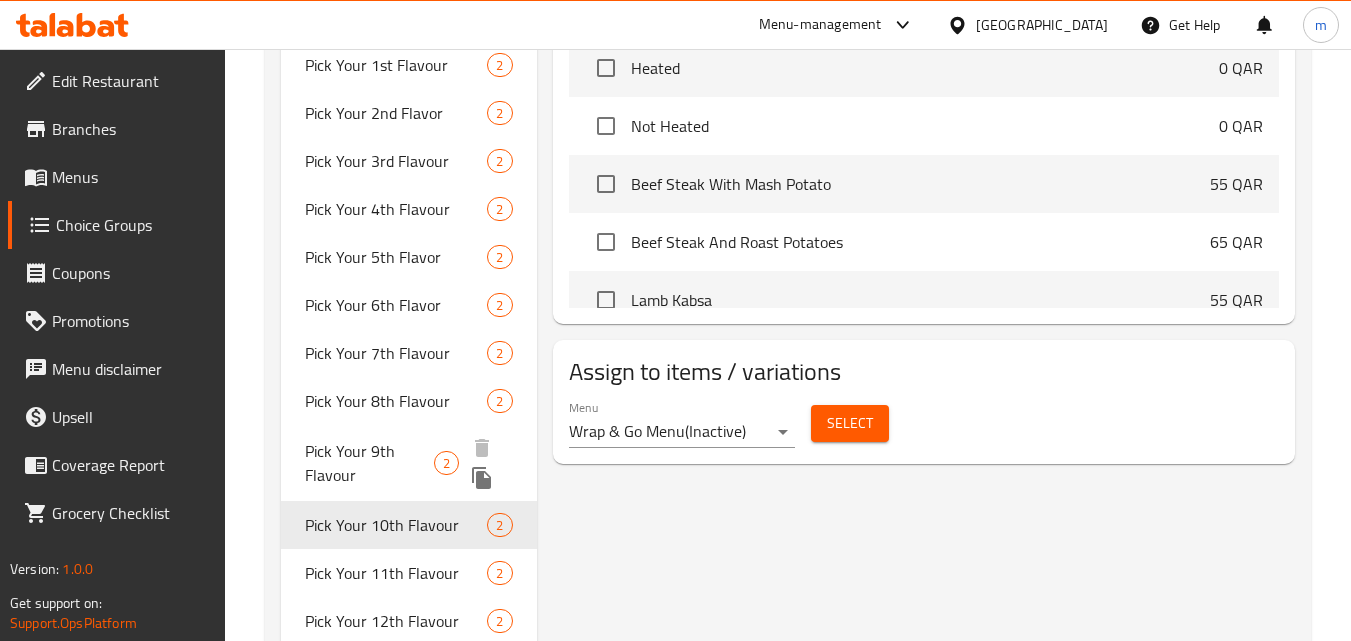 type on "Pick Your 10th Flavour" 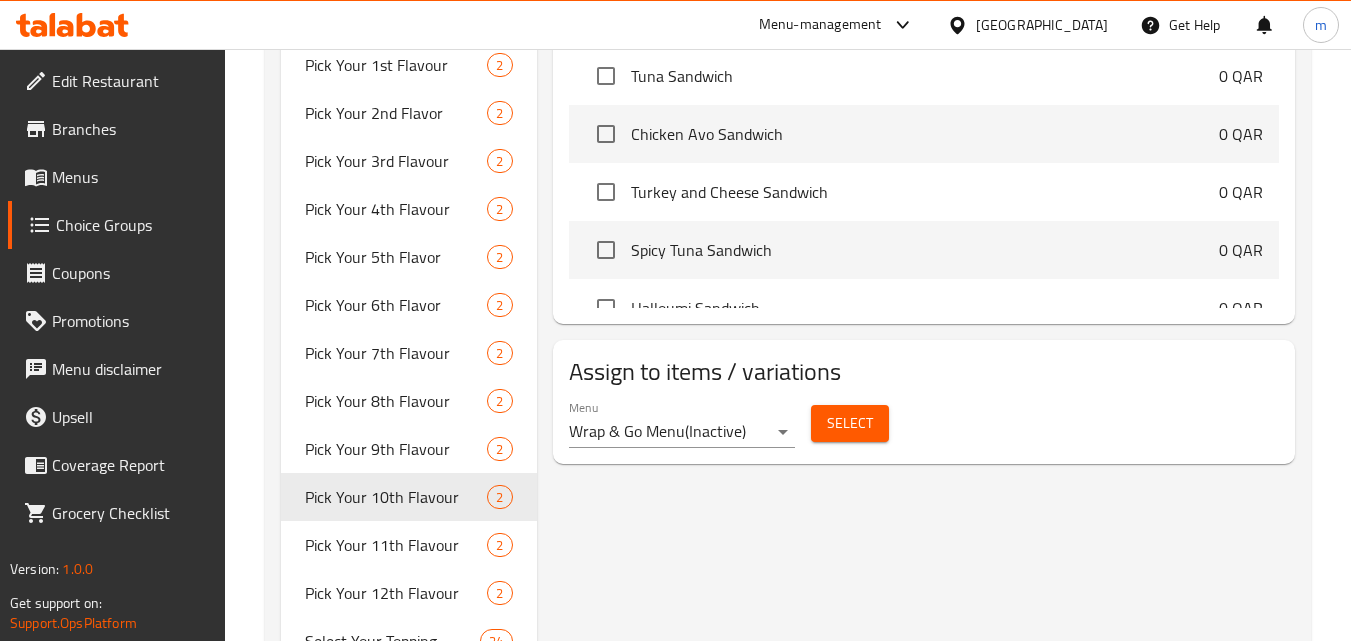 scroll, scrollTop: 7700, scrollLeft: 0, axis: vertical 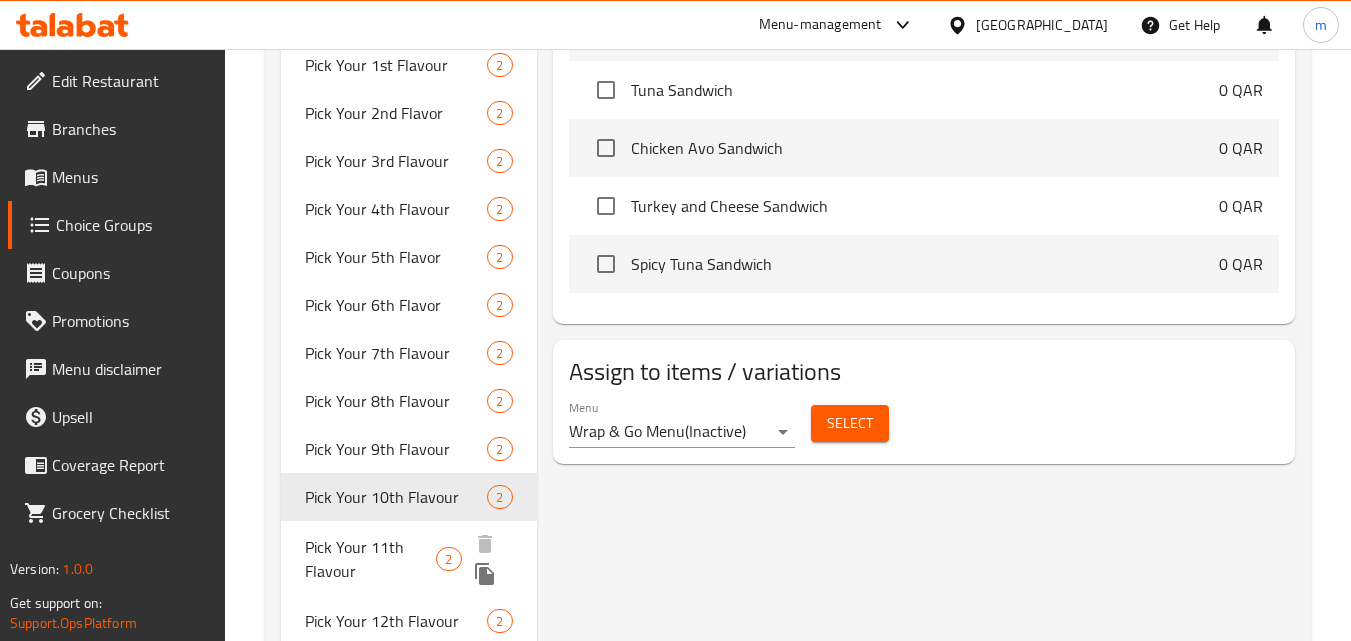 click on "Pick Your 11th Flavour" at bounding box center [370, 559] 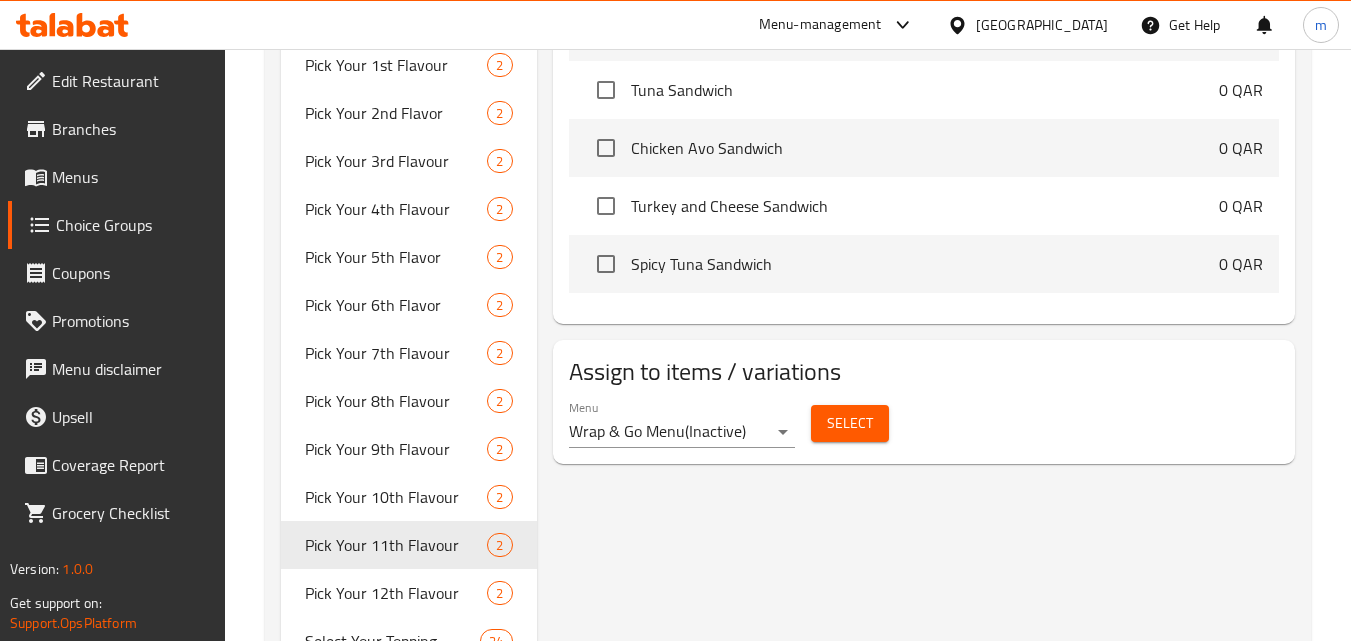type on "Pick Your 11th Flavour" 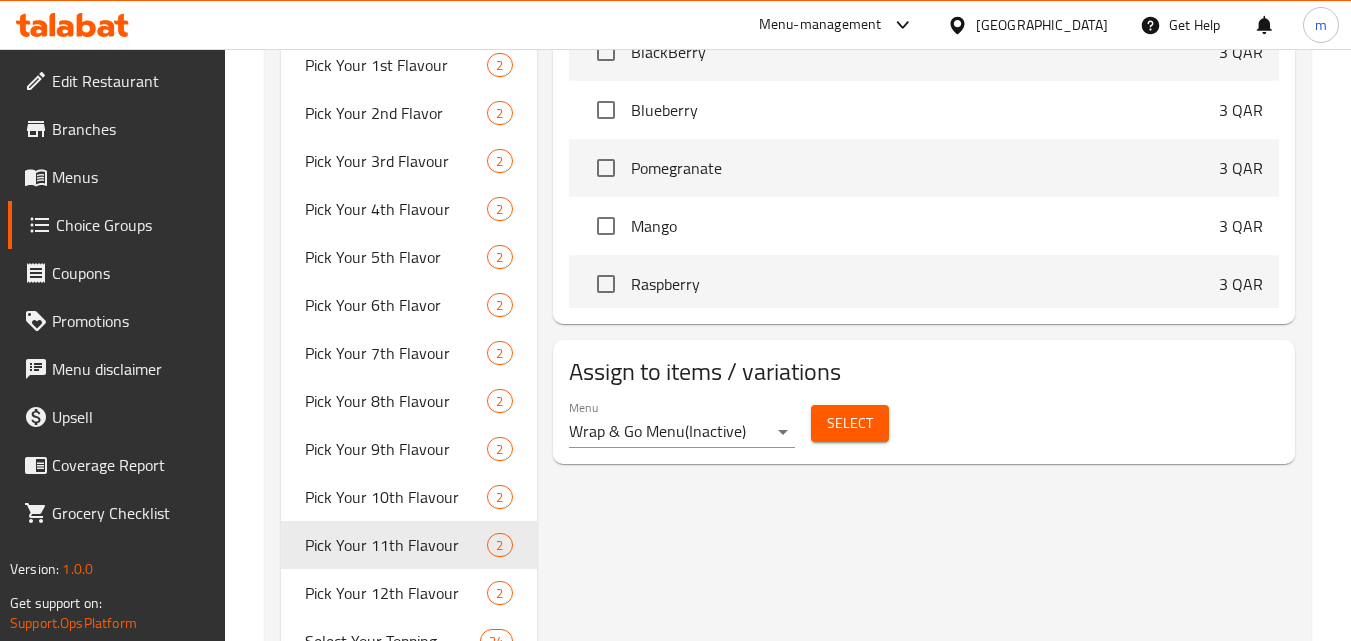 scroll, scrollTop: 600, scrollLeft: 0, axis: vertical 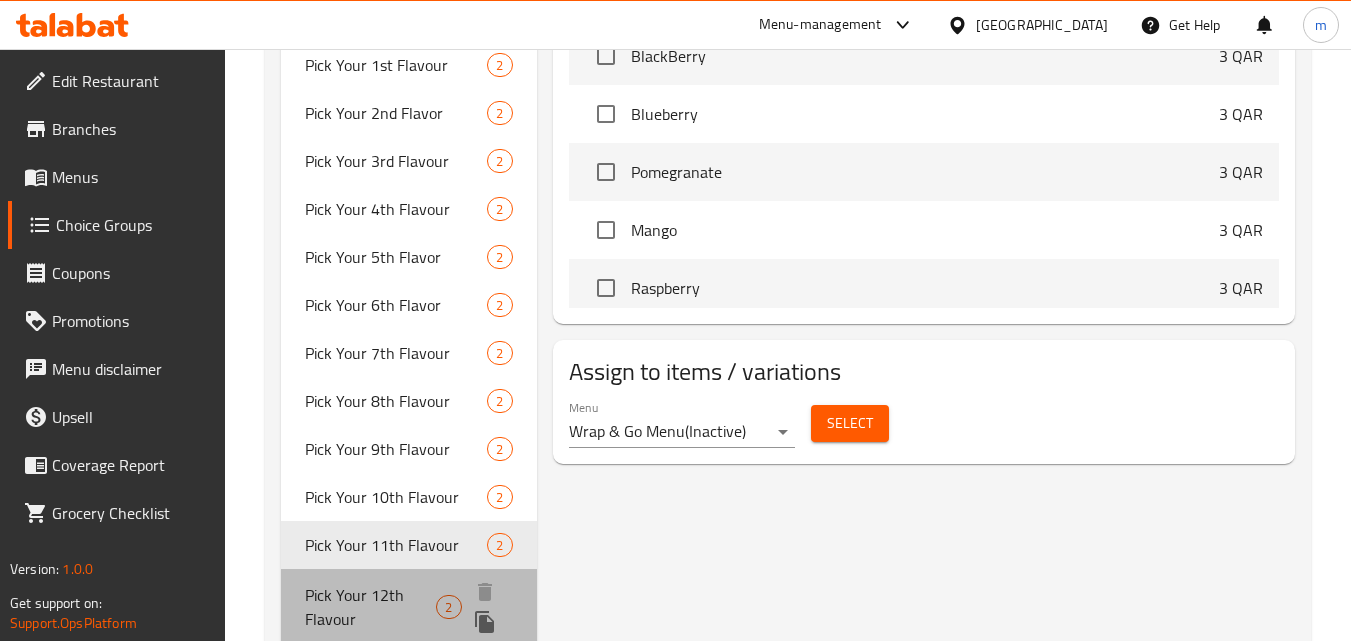 click on "Pick Your 12th Flavour" at bounding box center [370, 607] 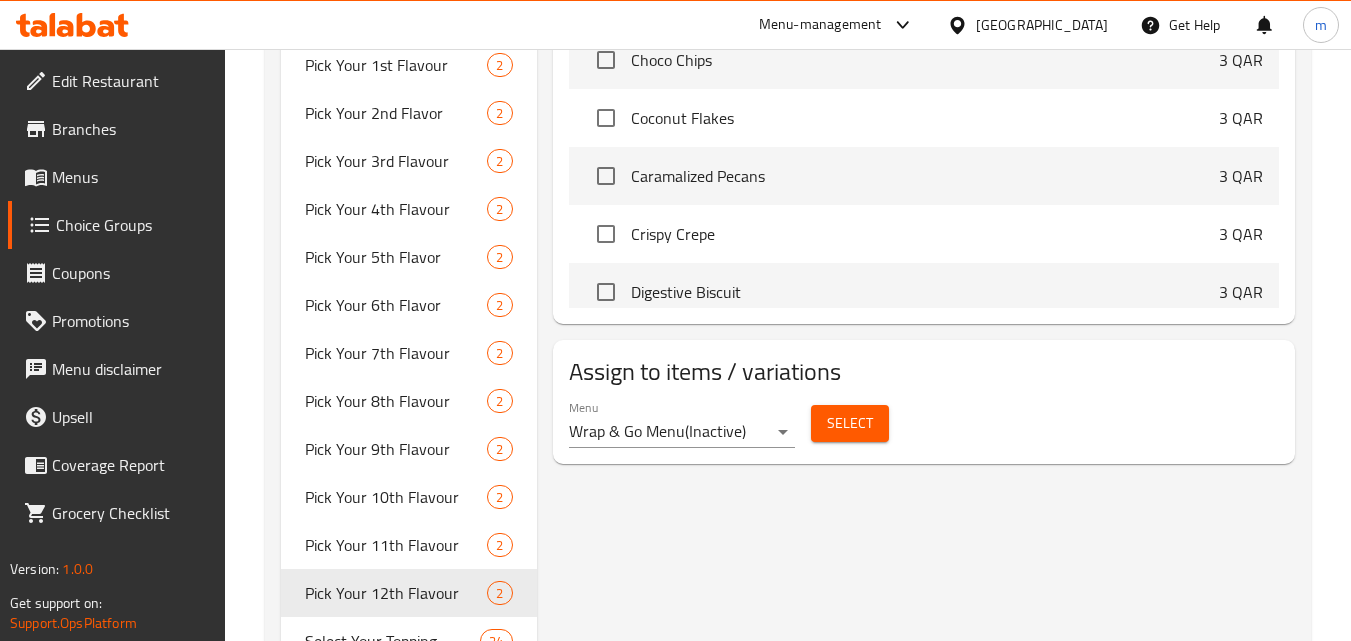 scroll, scrollTop: 0, scrollLeft: 0, axis: both 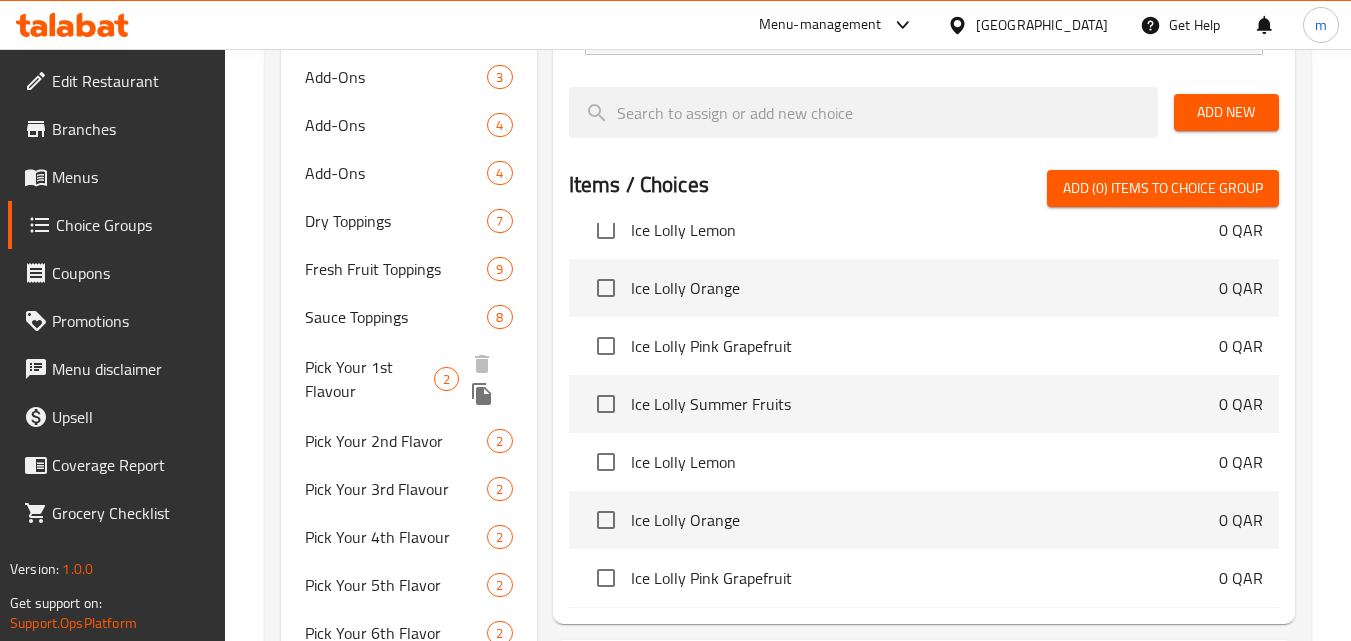 click on "Pick Your 1st Flavour" at bounding box center [369, 379] 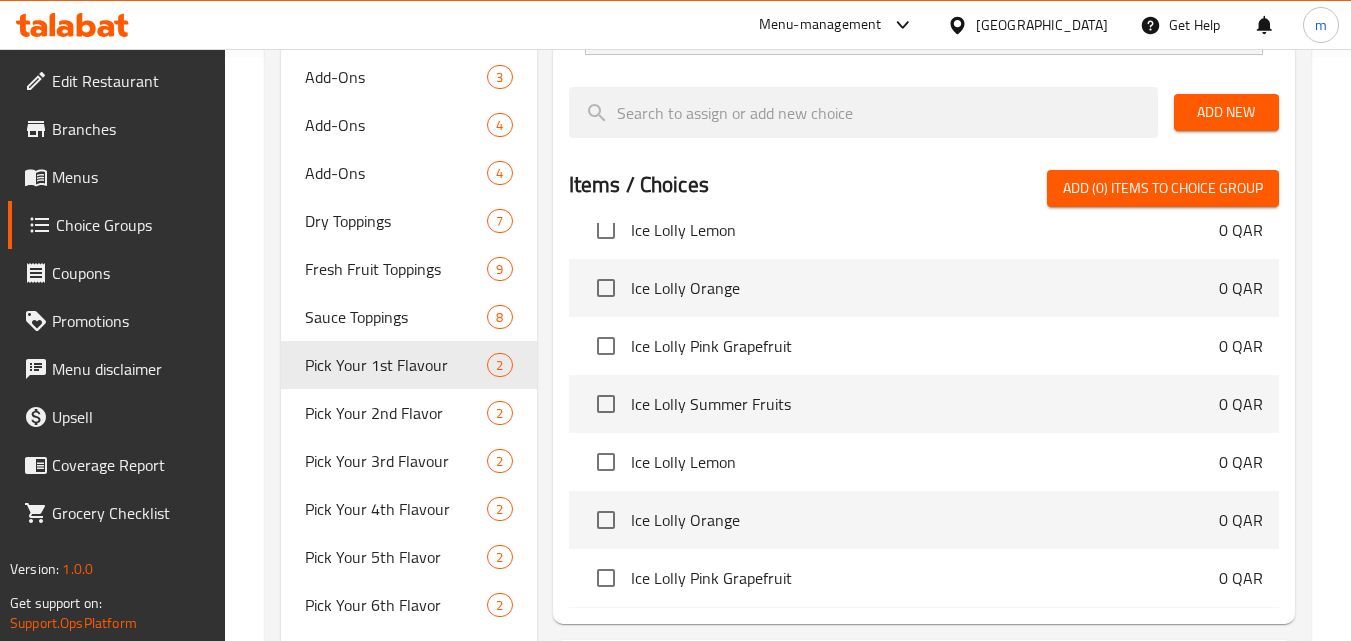 type on "Pick Your 1st Flavour" 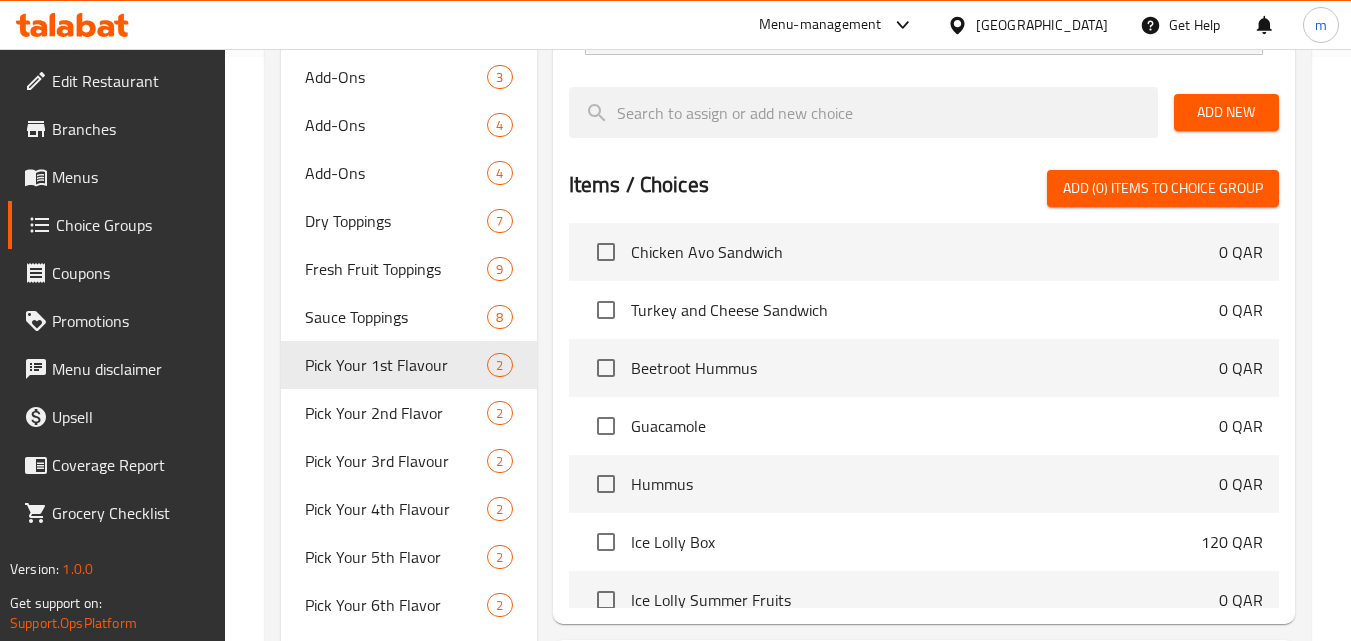 scroll, scrollTop: 8600, scrollLeft: 0, axis: vertical 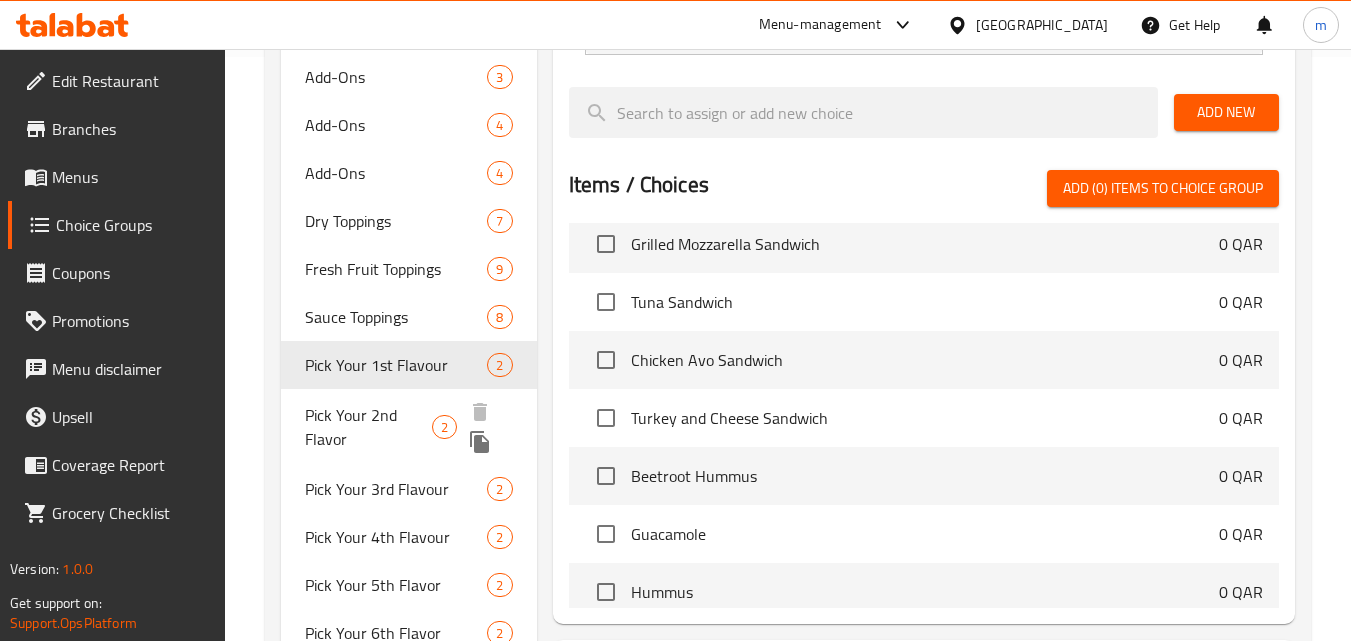 click on "Pick Your 2nd Flavor" at bounding box center [368, 427] 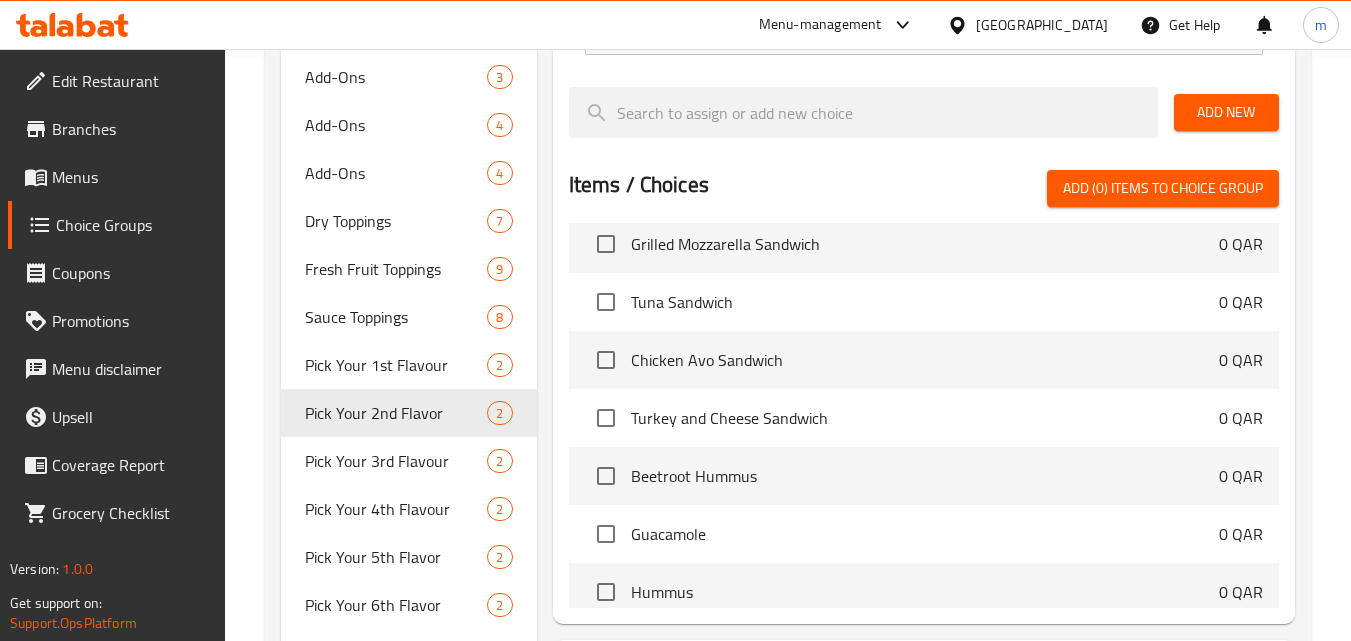type on "Pick Your 2nd Flavor" 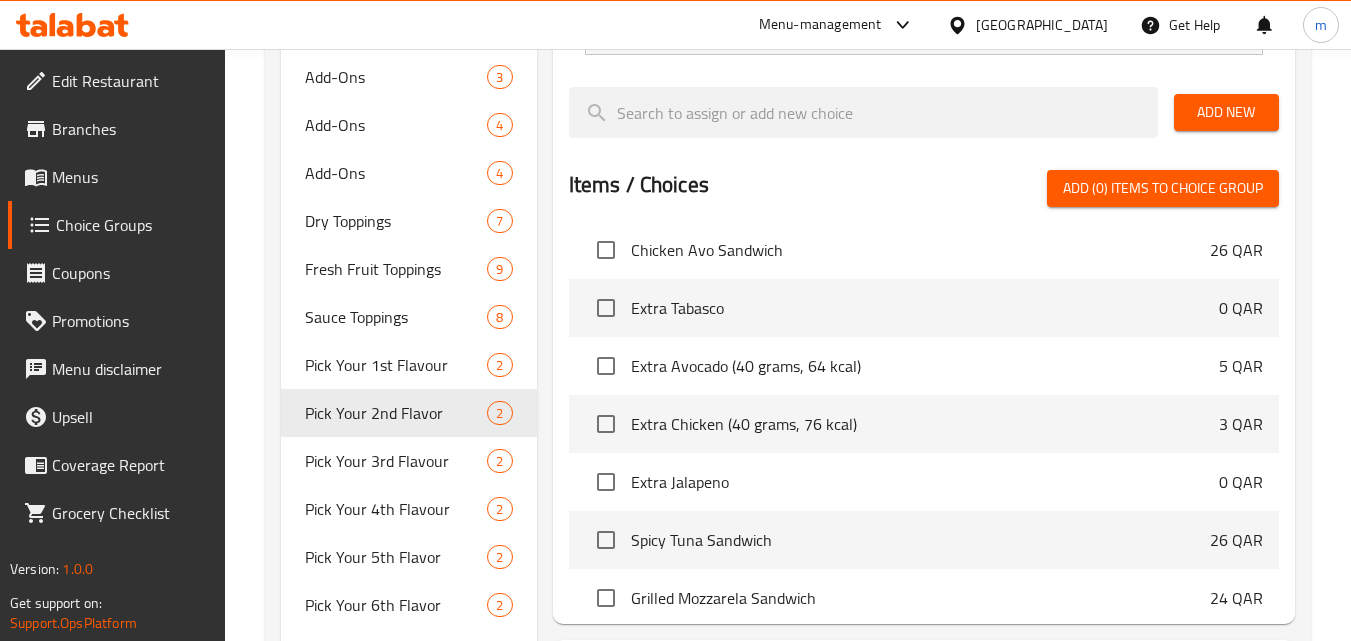 scroll, scrollTop: 3000, scrollLeft: 0, axis: vertical 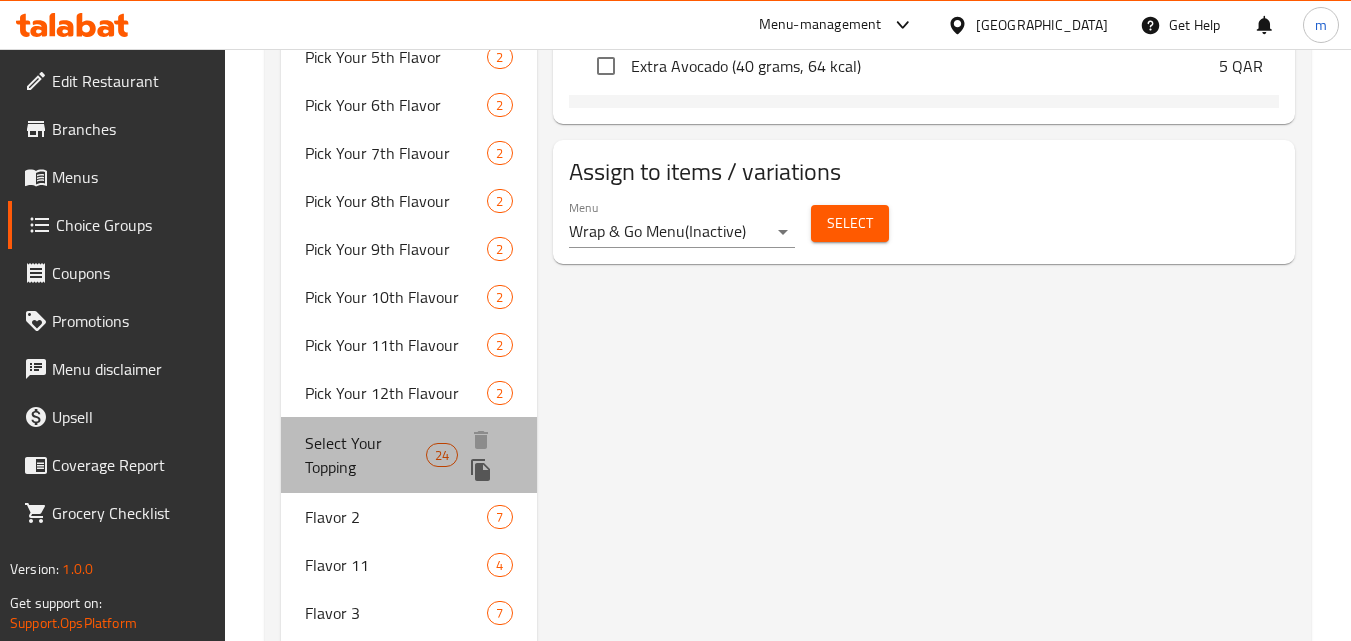 click on "Select Your Topping" at bounding box center [365, 455] 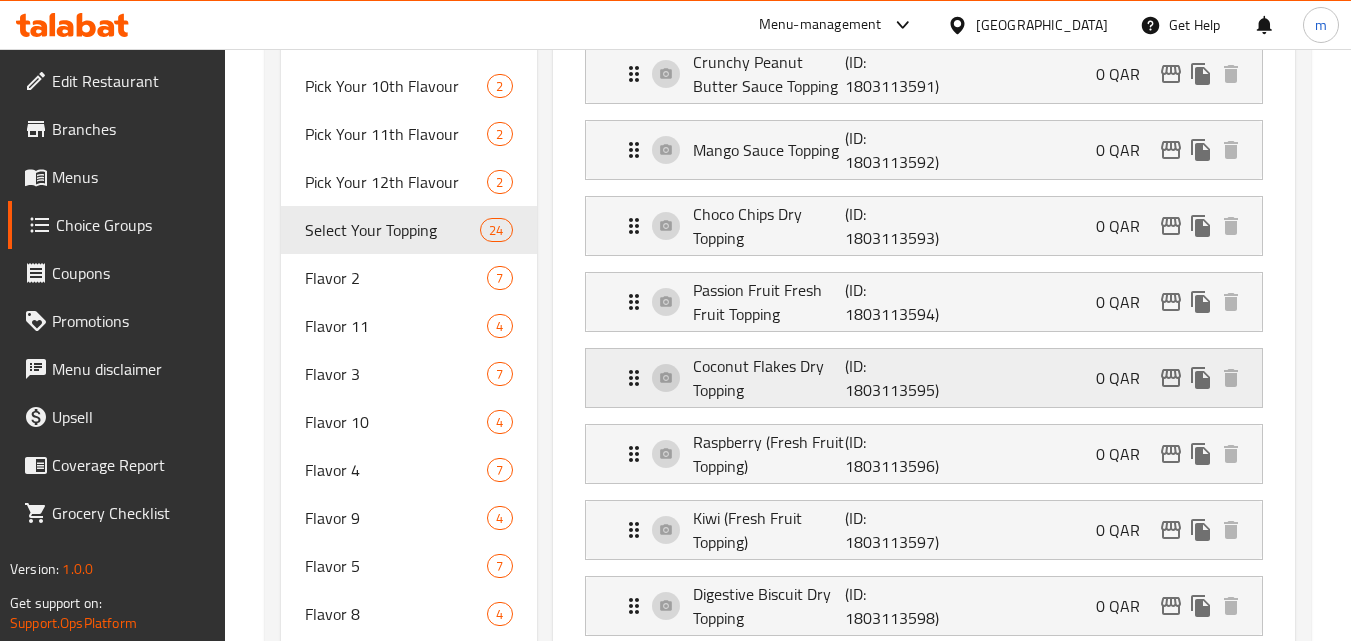 scroll, scrollTop: 1300, scrollLeft: 0, axis: vertical 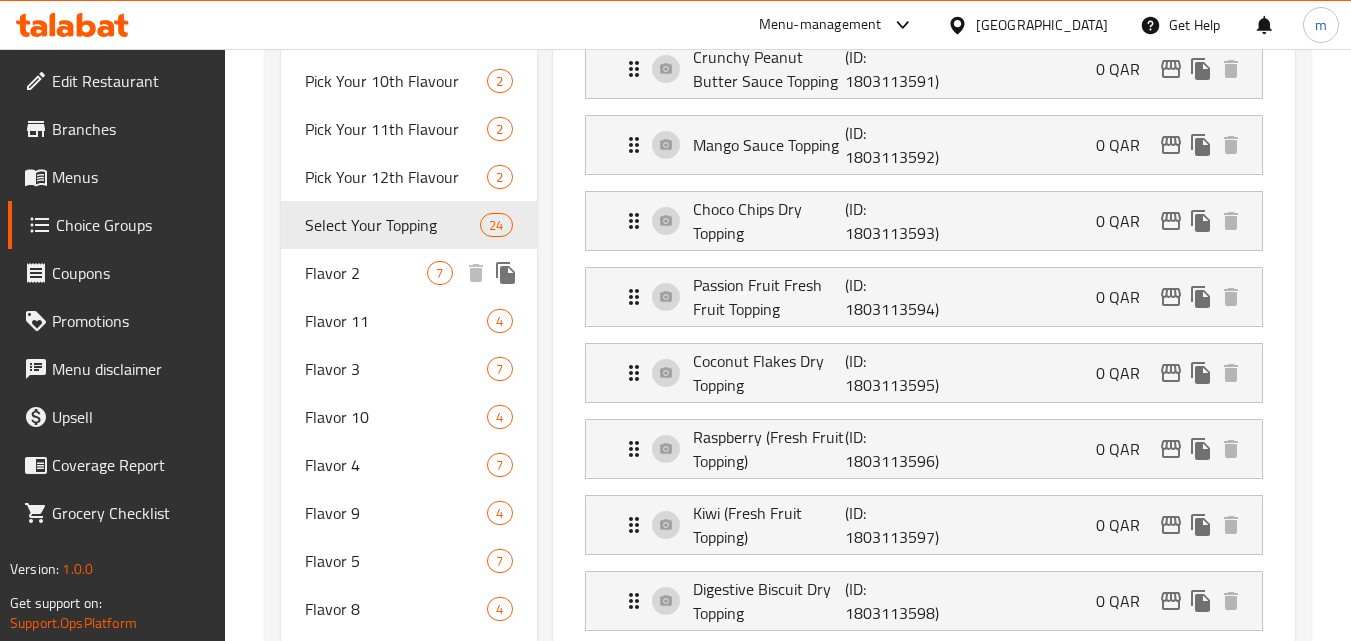 drag, startPoint x: 337, startPoint y: 279, endPoint x: 632, endPoint y: 329, distance: 299.20728 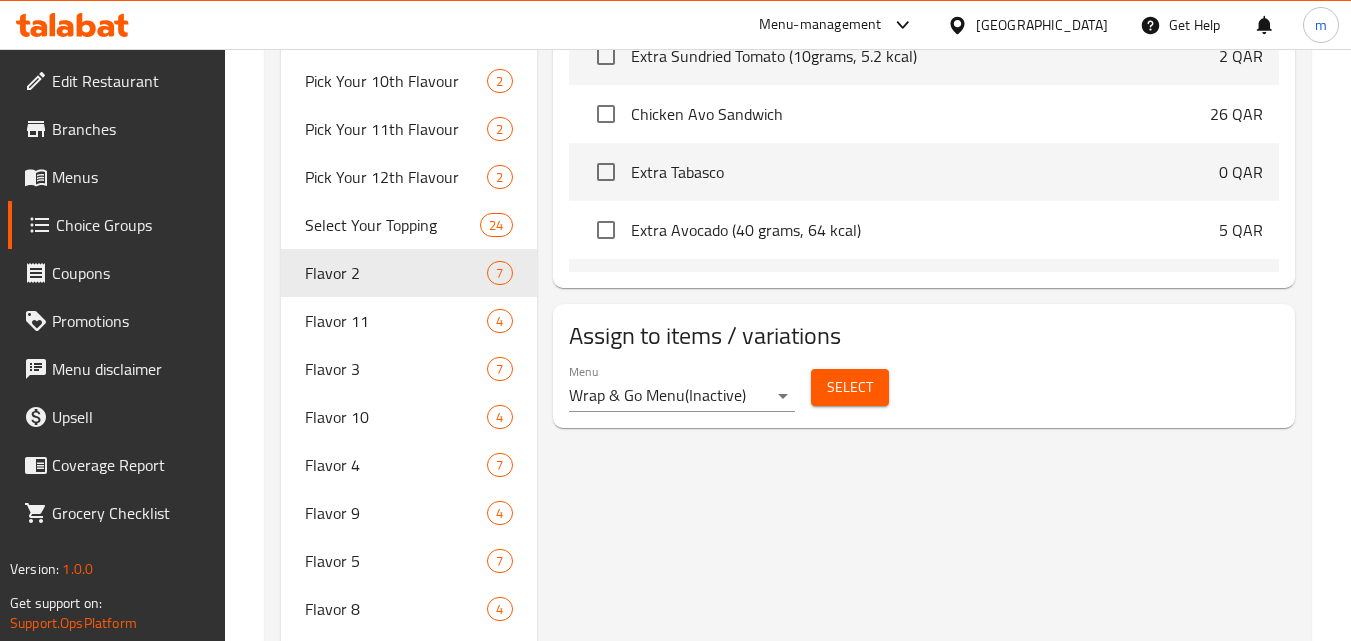type on "Flavor 2" 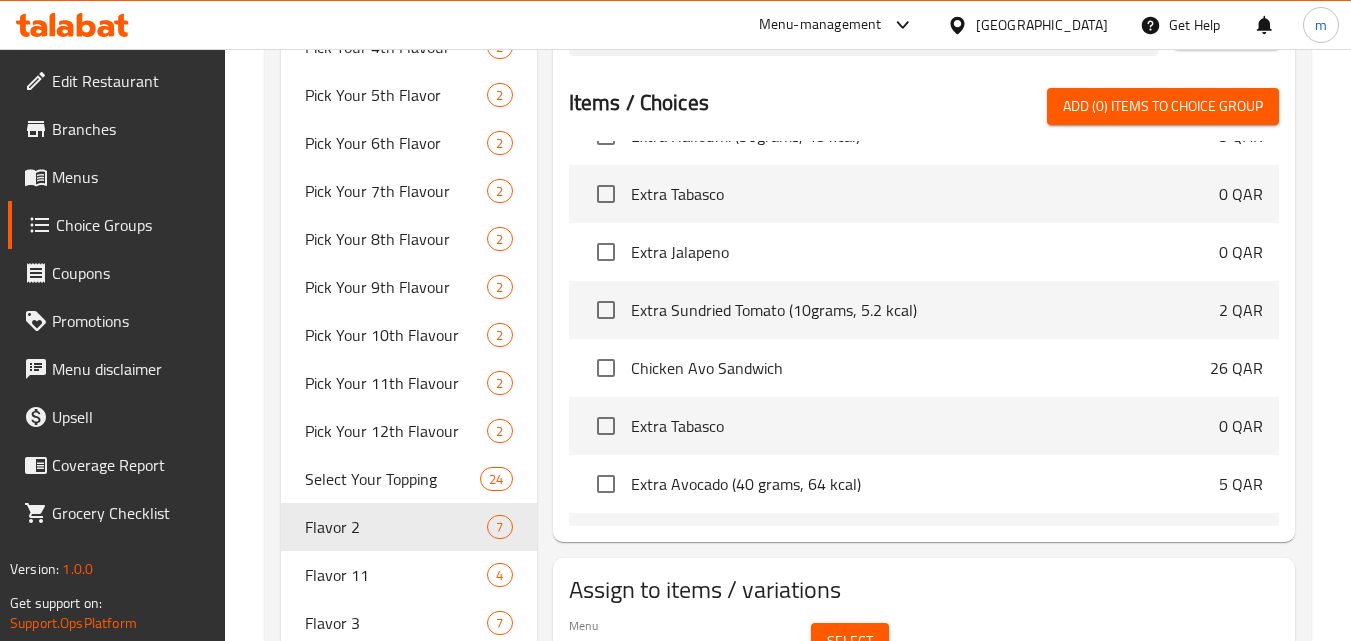 scroll, scrollTop: 1000, scrollLeft: 0, axis: vertical 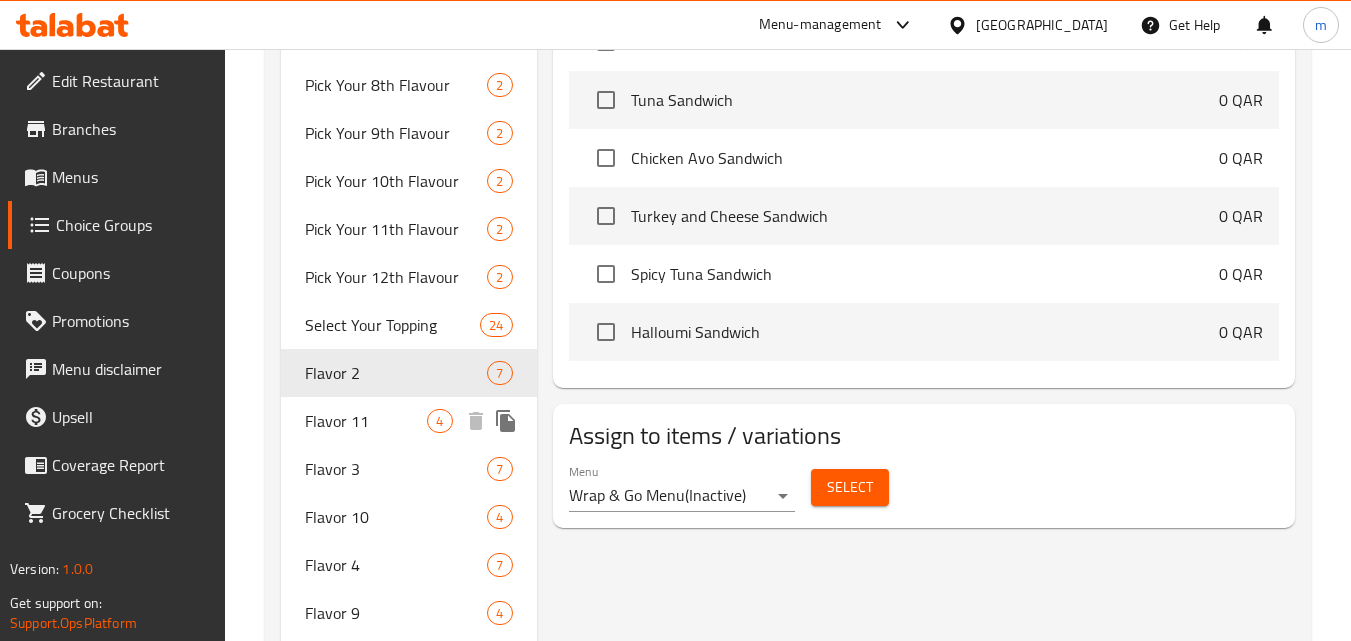 click on "Flavor 11" at bounding box center (366, 421) 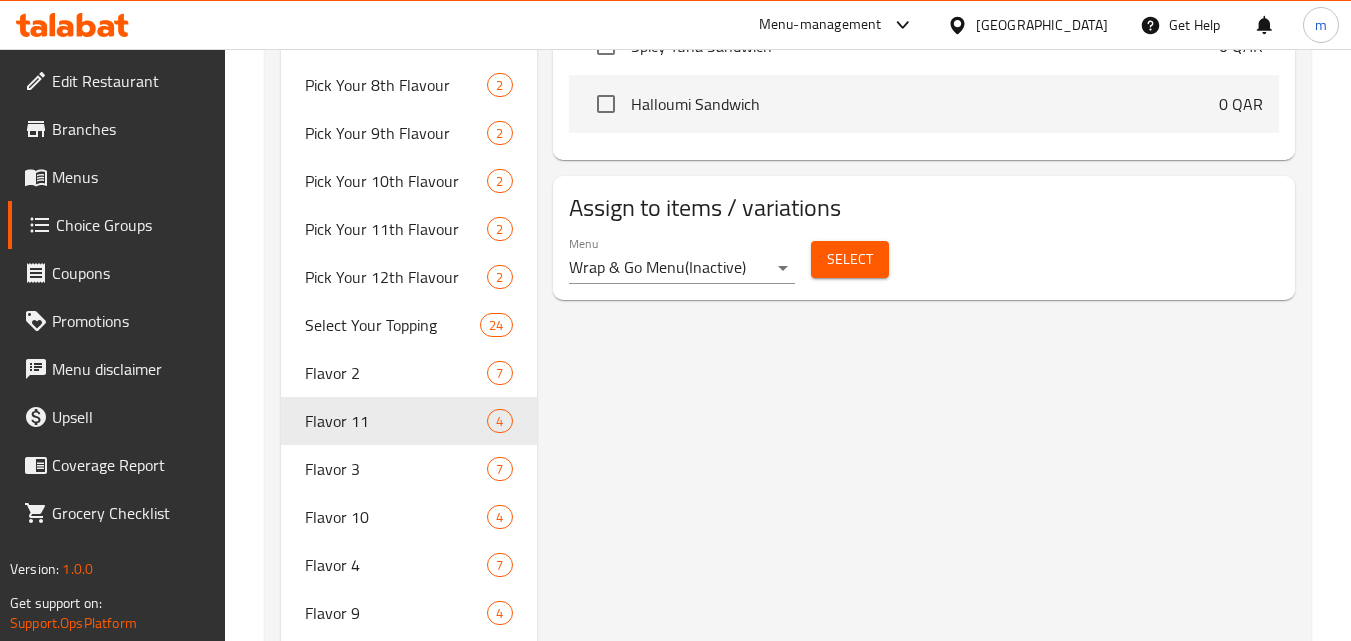 type on "Flavor 11" 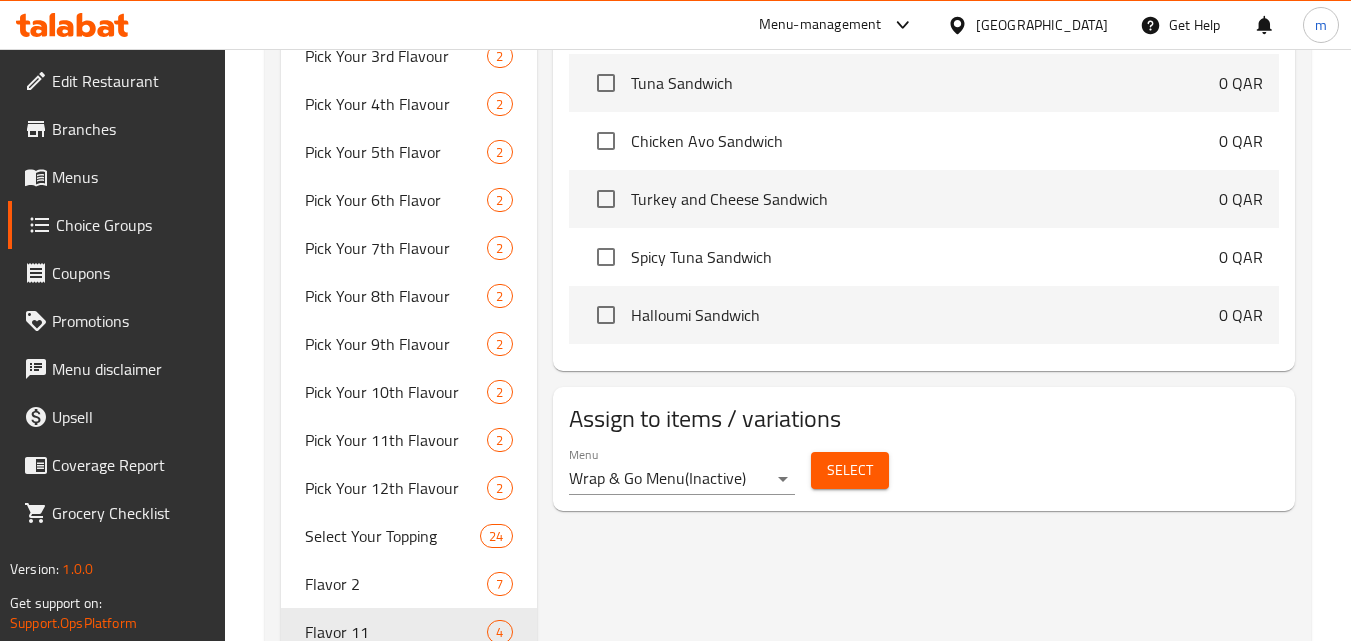 scroll, scrollTop: 900, scrollLeft: 0, axis: vertical 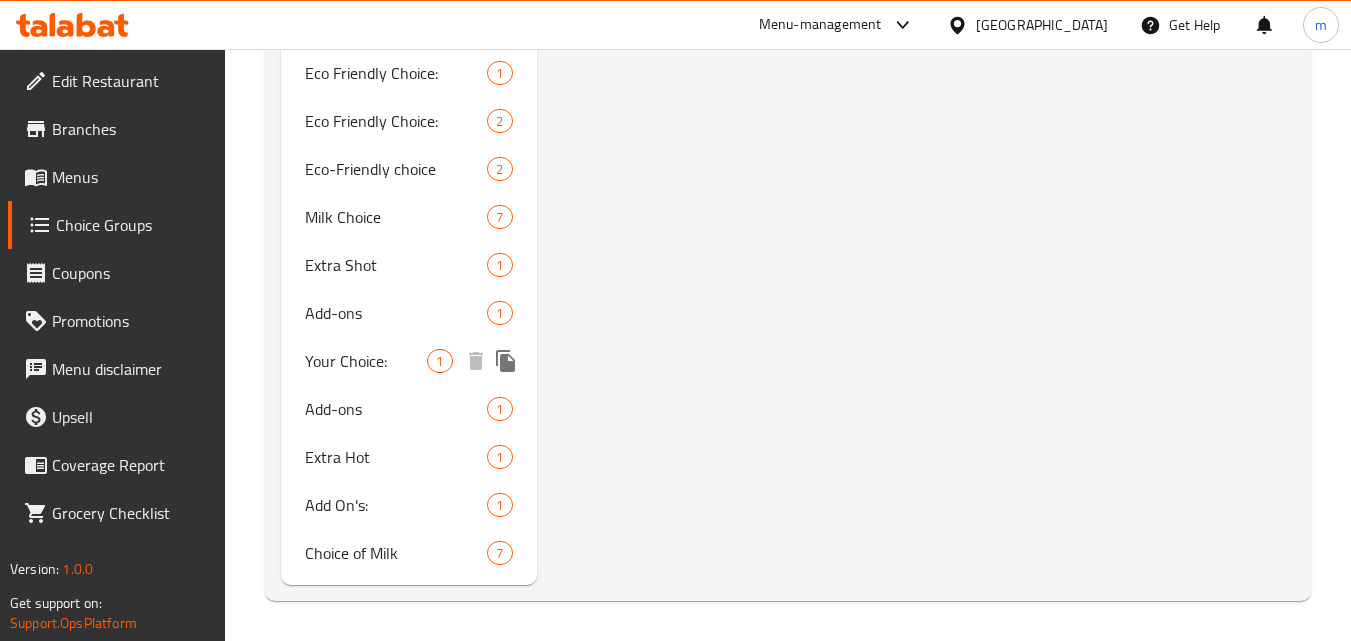 click on "Your Choice:" at bounding box center (366, 361) 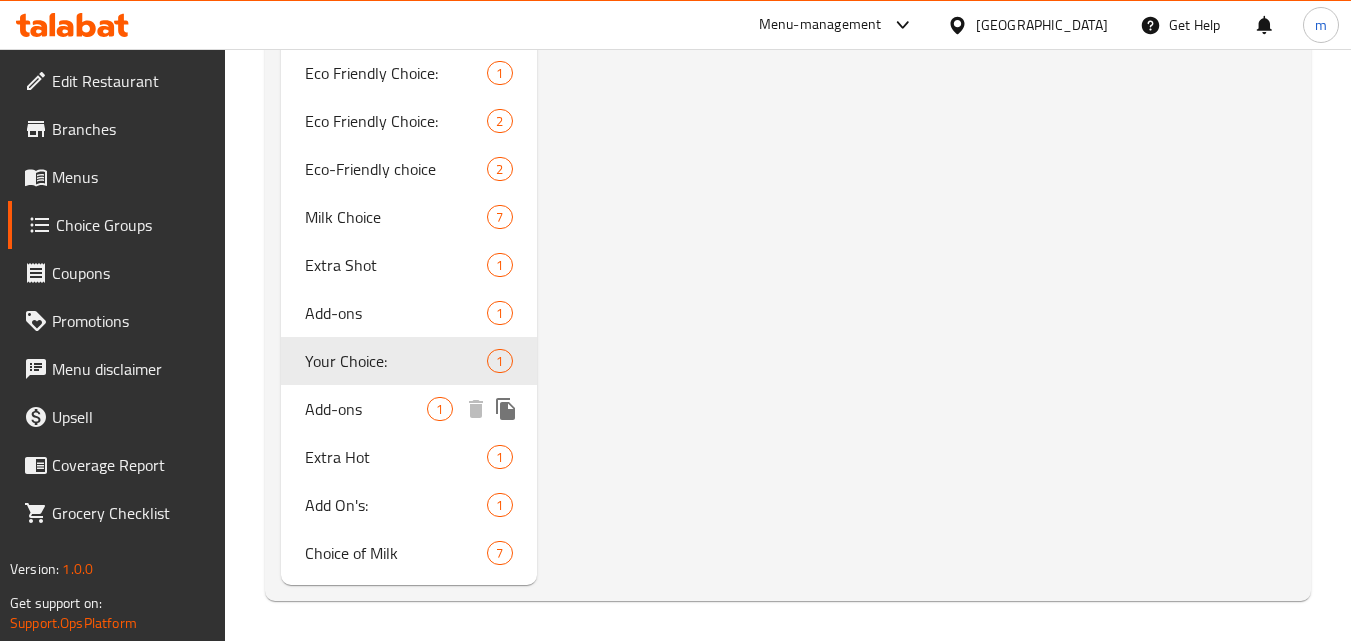 type on "Your Choice:" 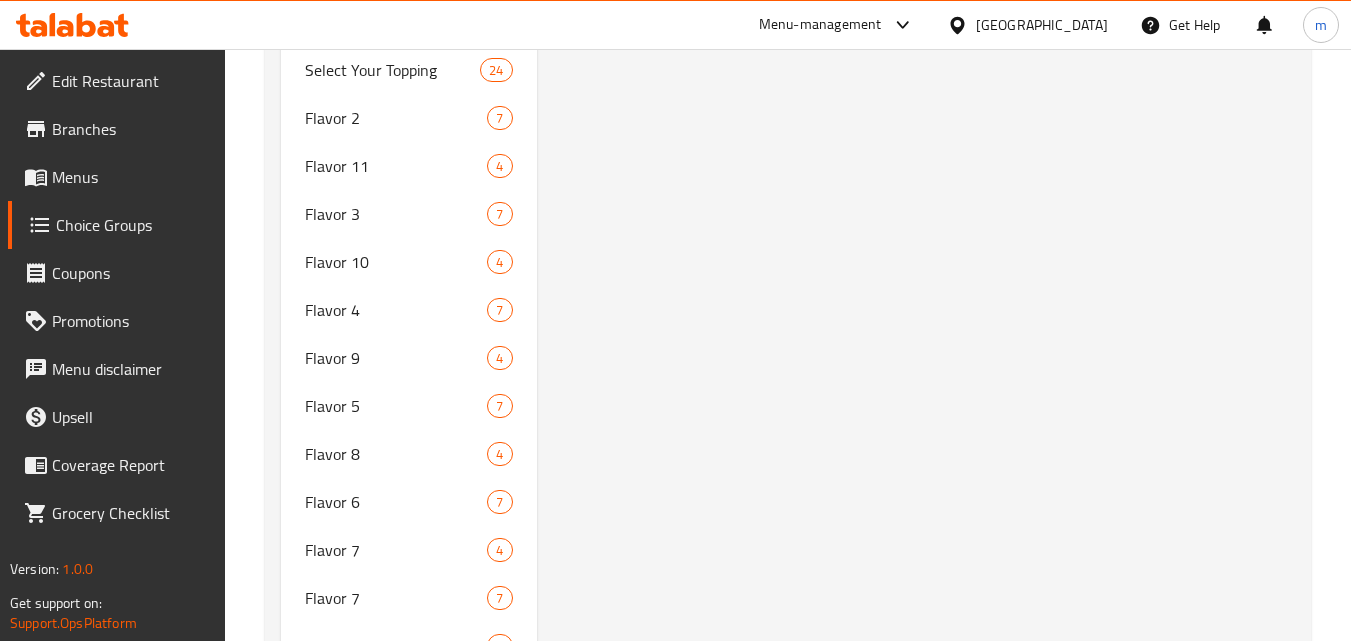 scroll, scrollTop: 1484, scrollLeft: 0, axis: vertical 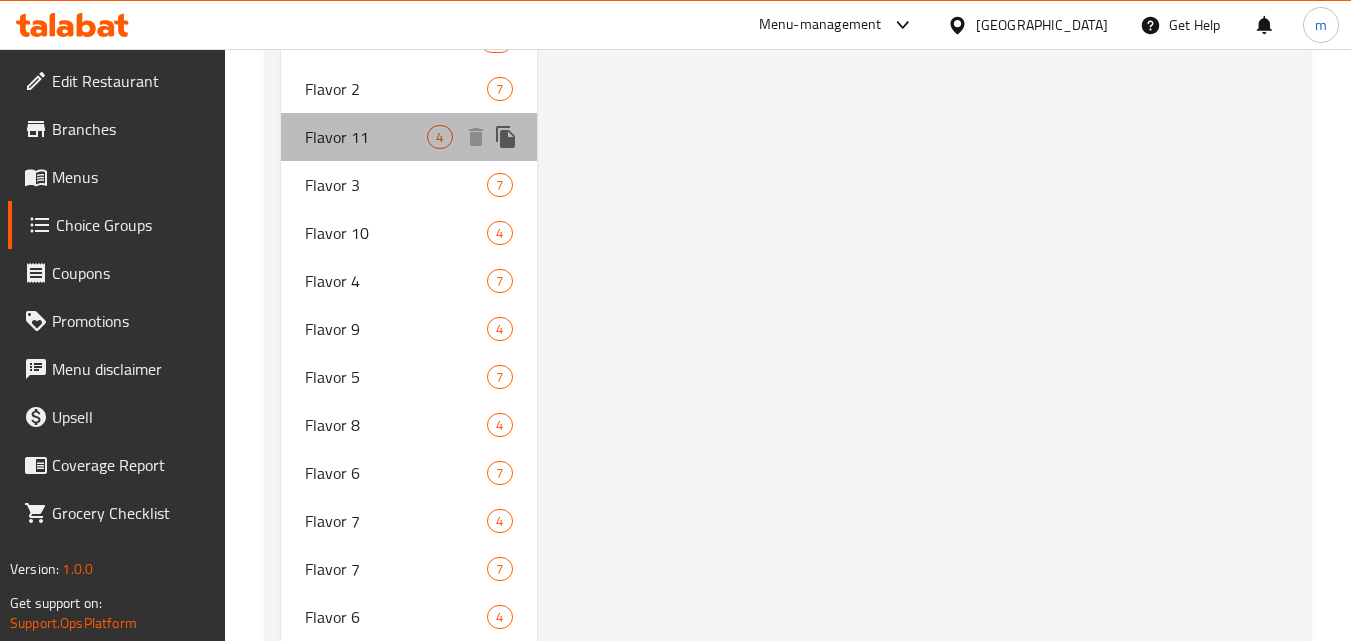 click on "Flavor 11" at bounding box center [366, 137] 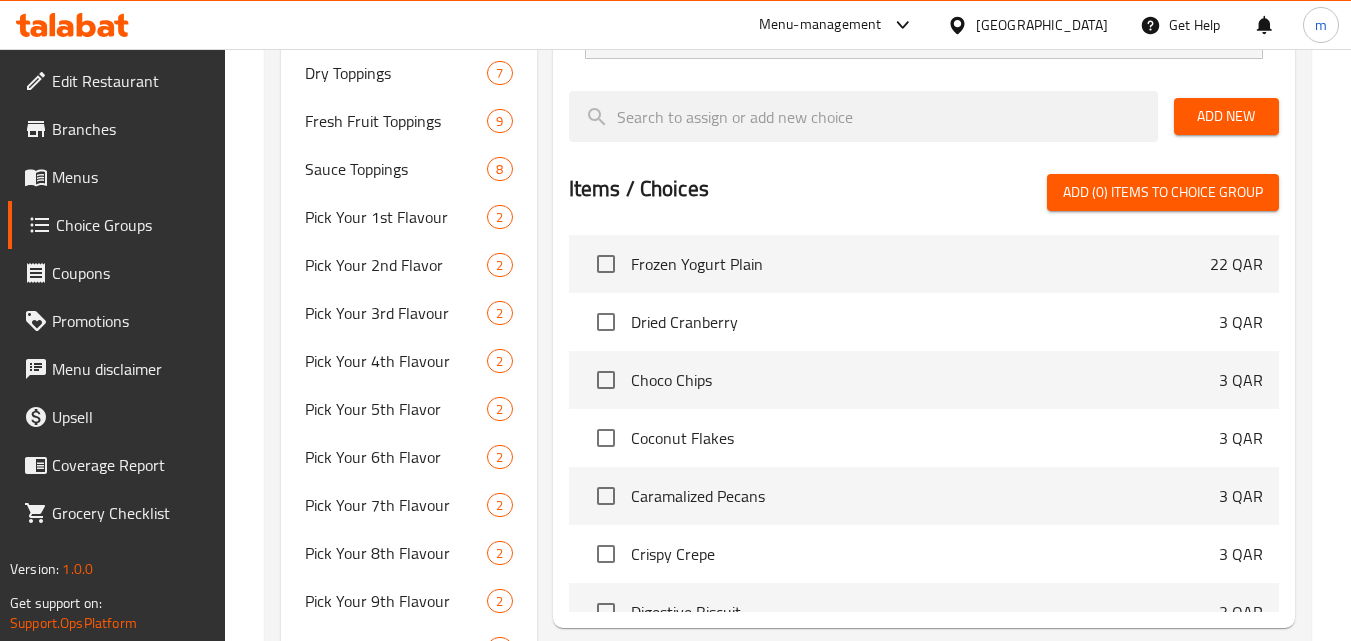 scroll, scrollTop: 584, scrollLeft: 0, axis: vertical 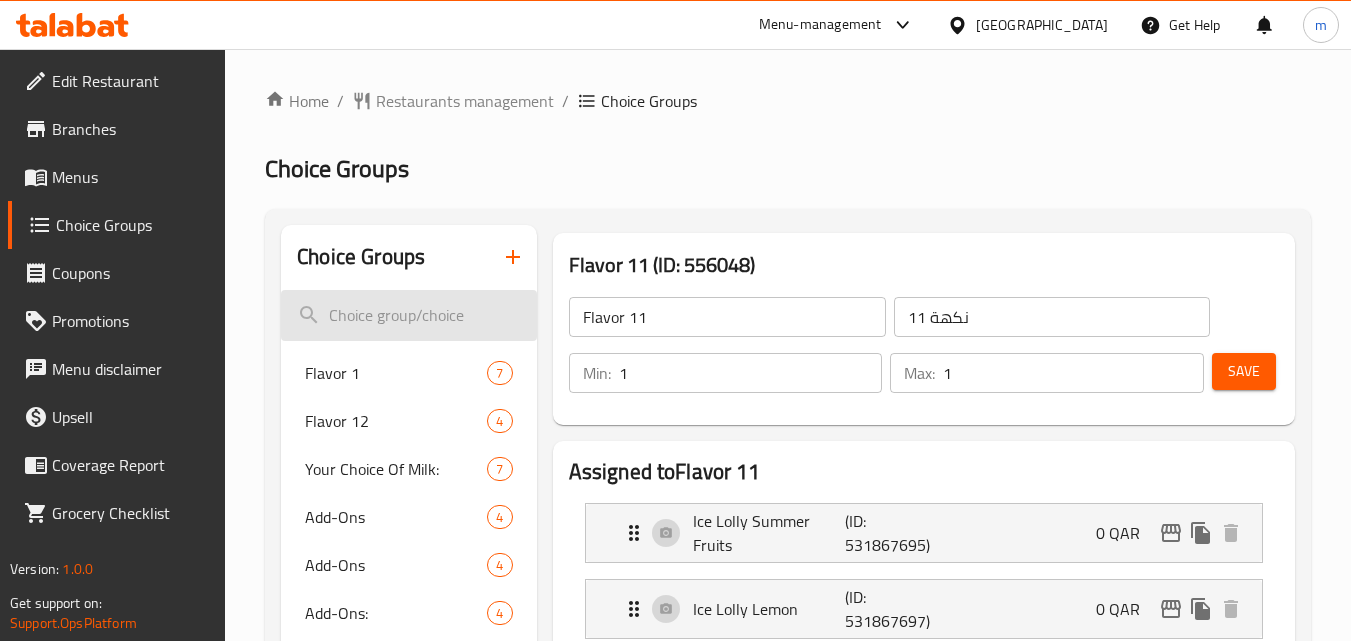 click at bounding box center (408, 315) 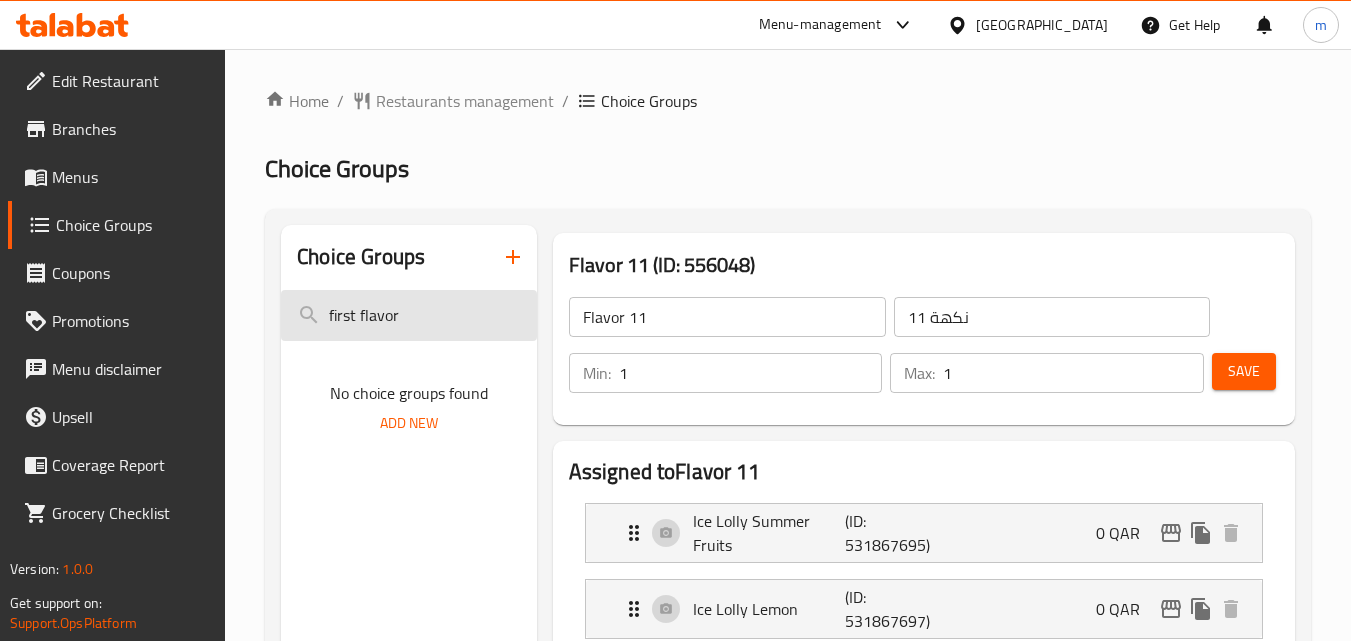 type on "first flavor" 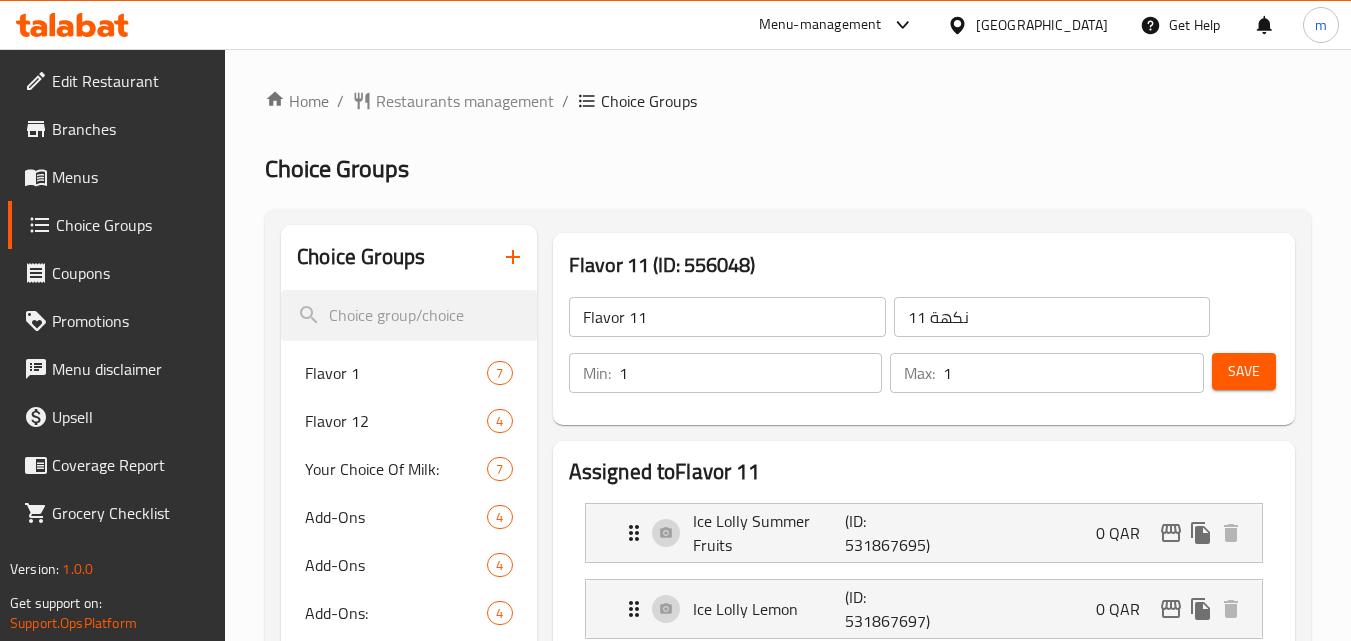 type 